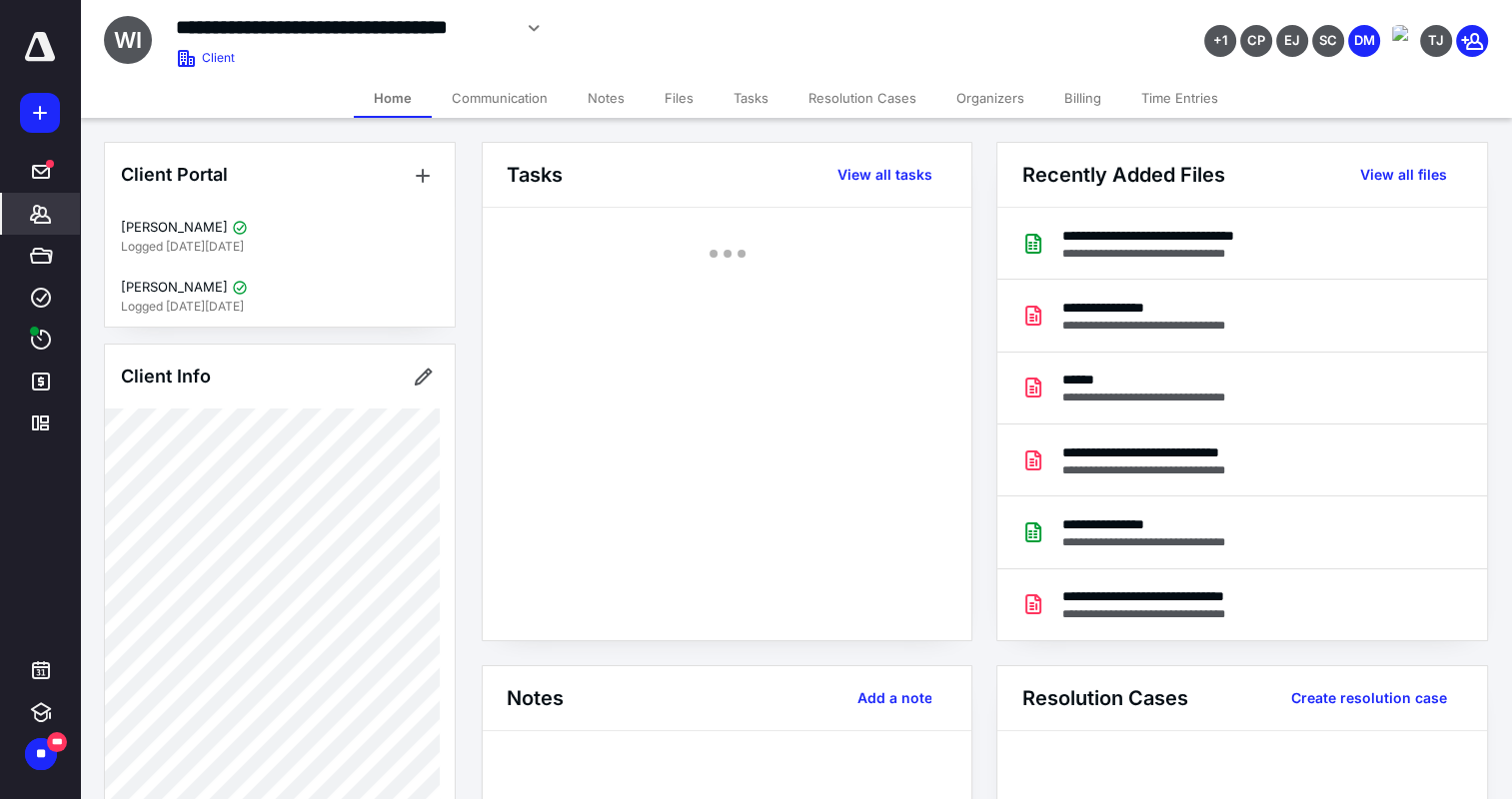 scroll, scrollTop: 0, scrollLeft: 0, axis: both 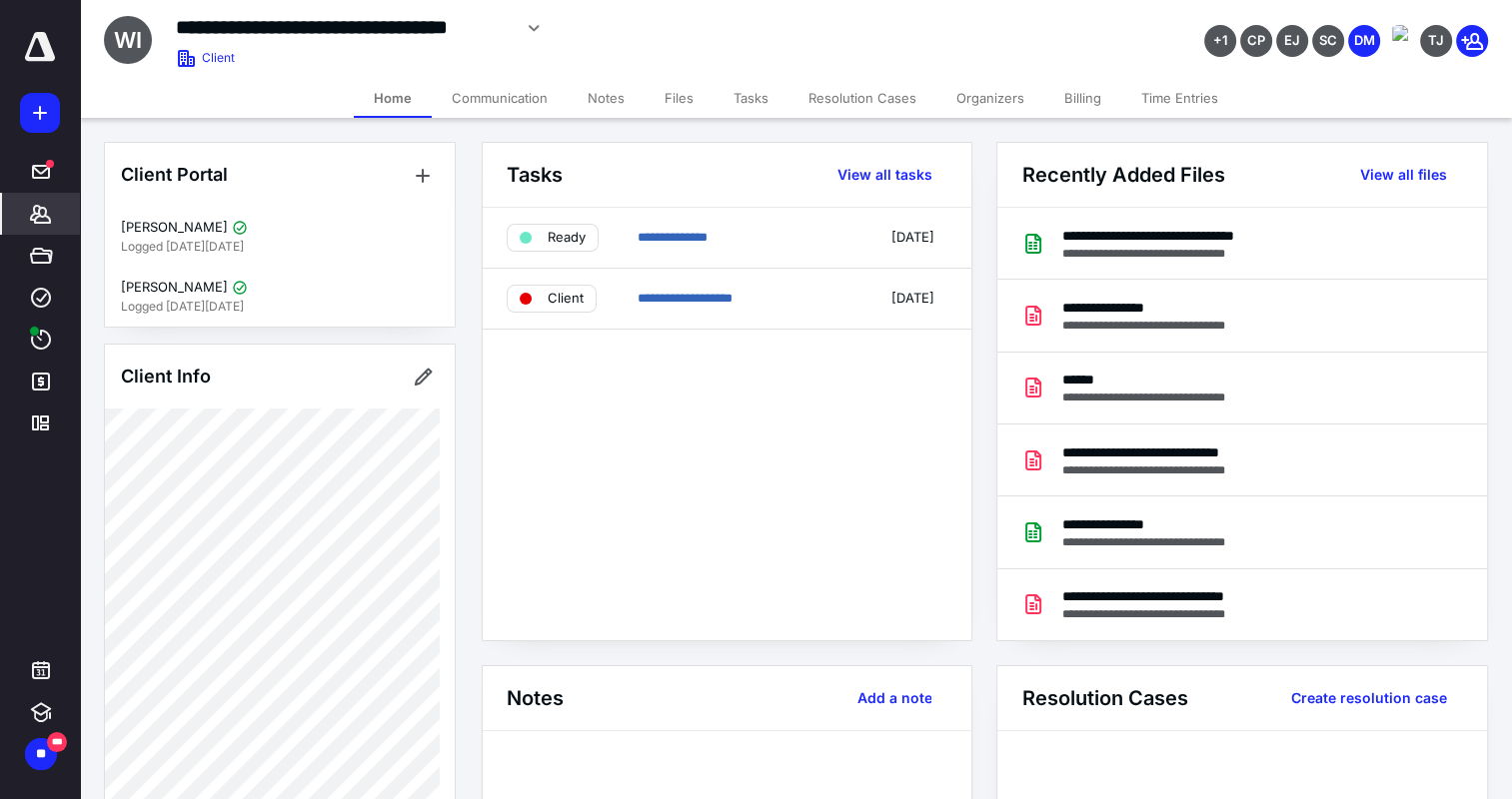 click on "Time Entries" at bounding box center (1179, 98) 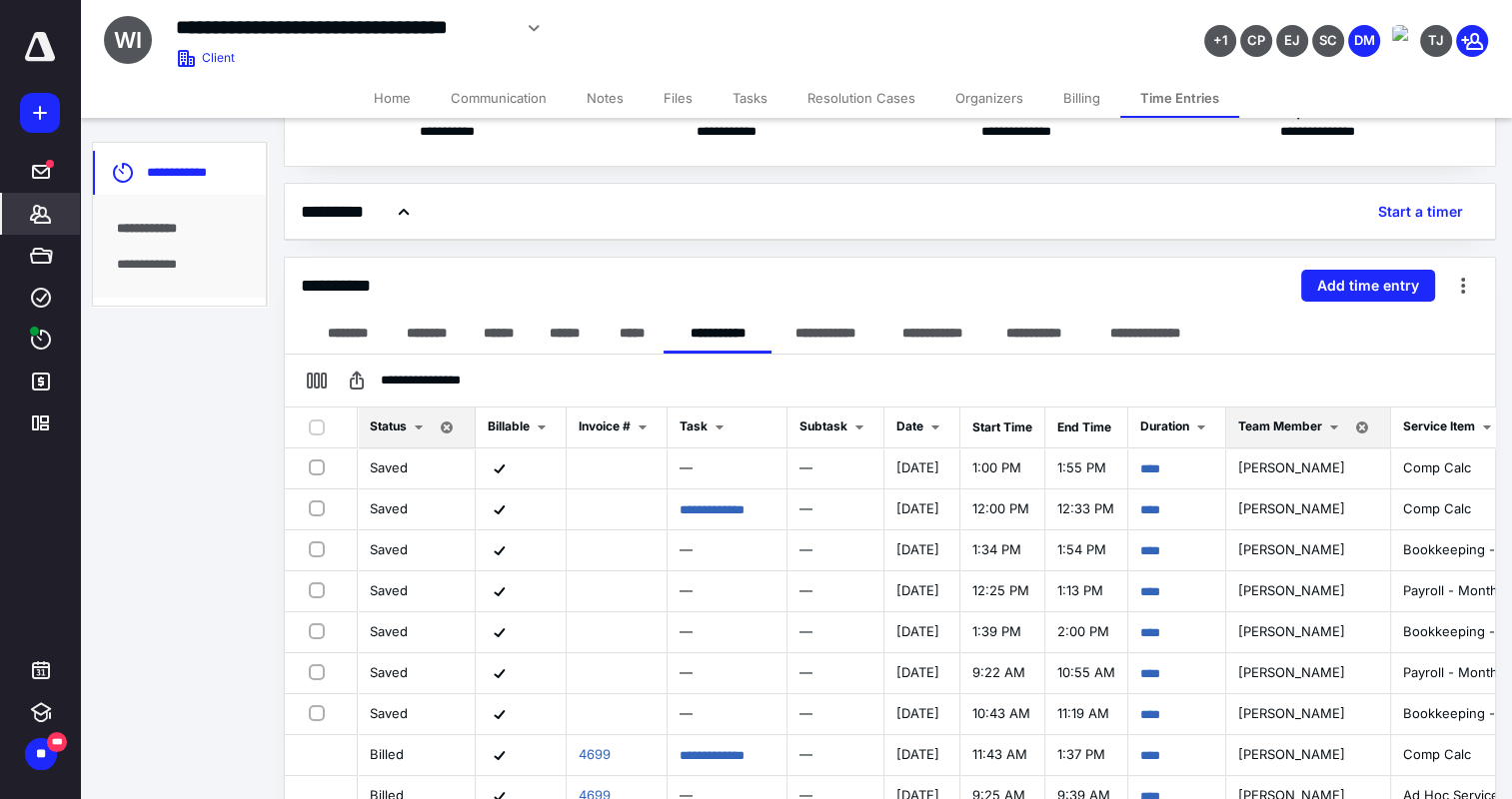 scroll, scrollTop: 200, scrollLeft: 0, axis: vertical 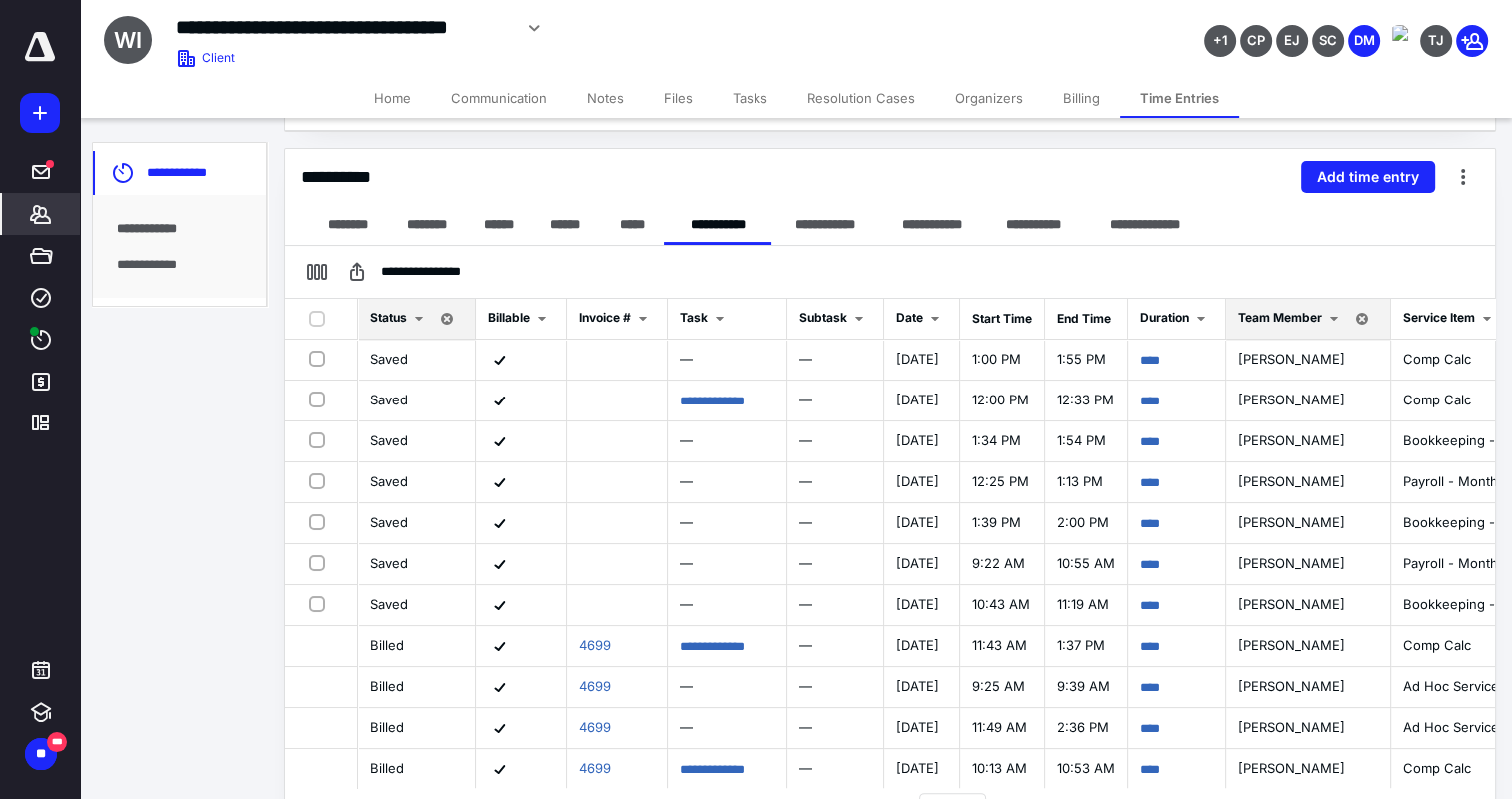 click on "Status" at bounding box center [400, 319] 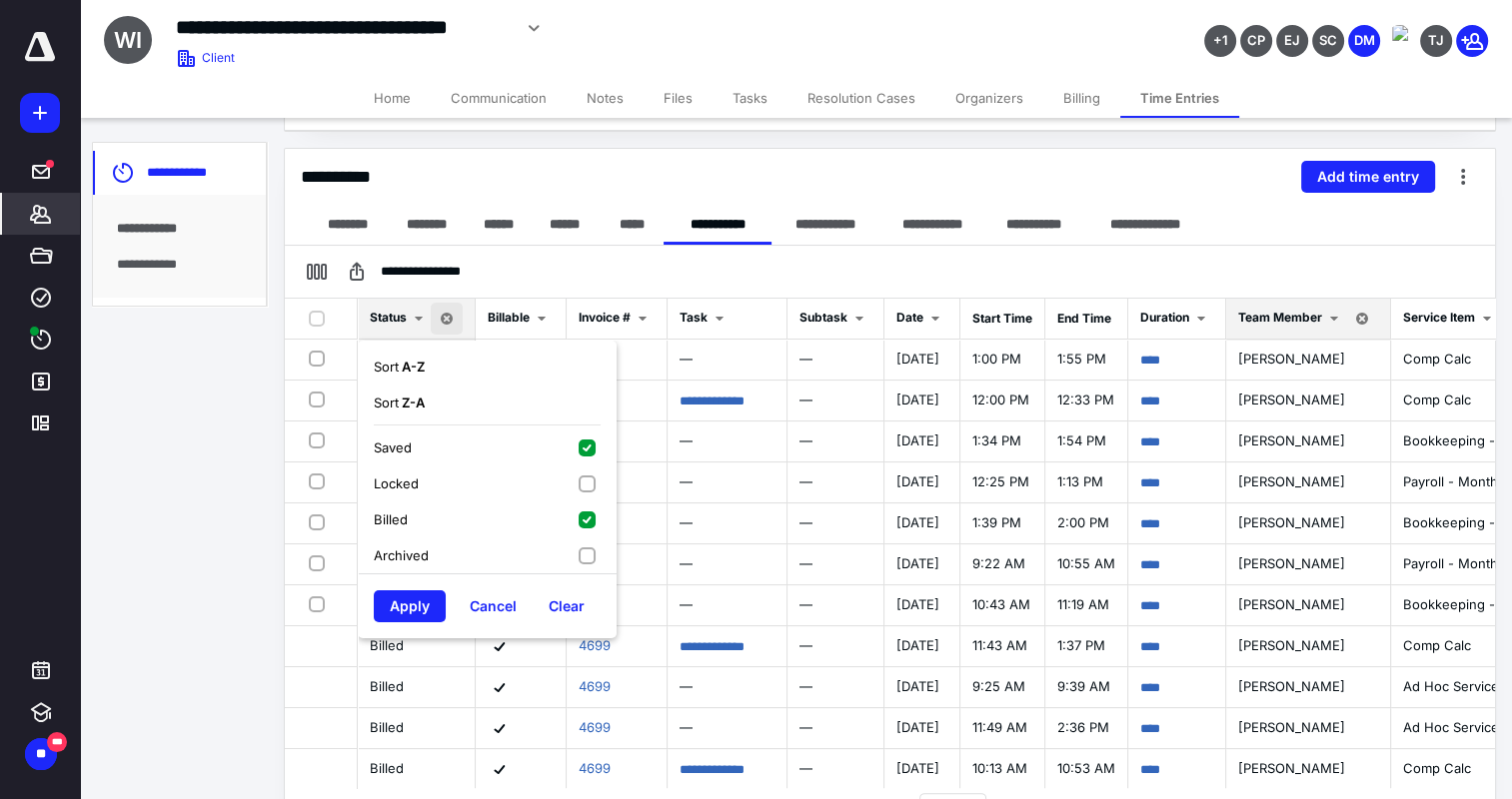 click on "Billed" at bounding box center [487, 519] 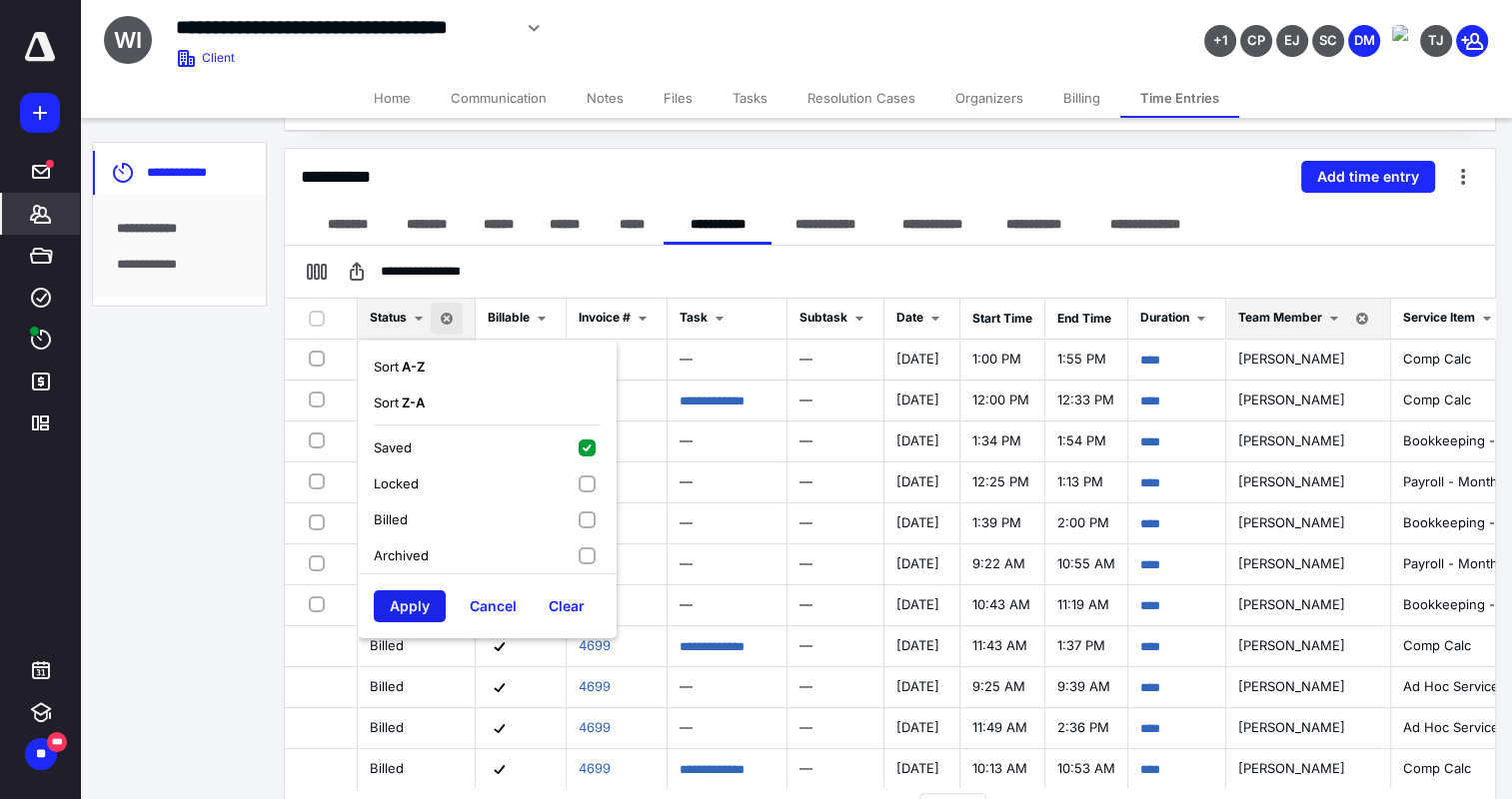 click on "Apply" at bounding box center (410, 606) 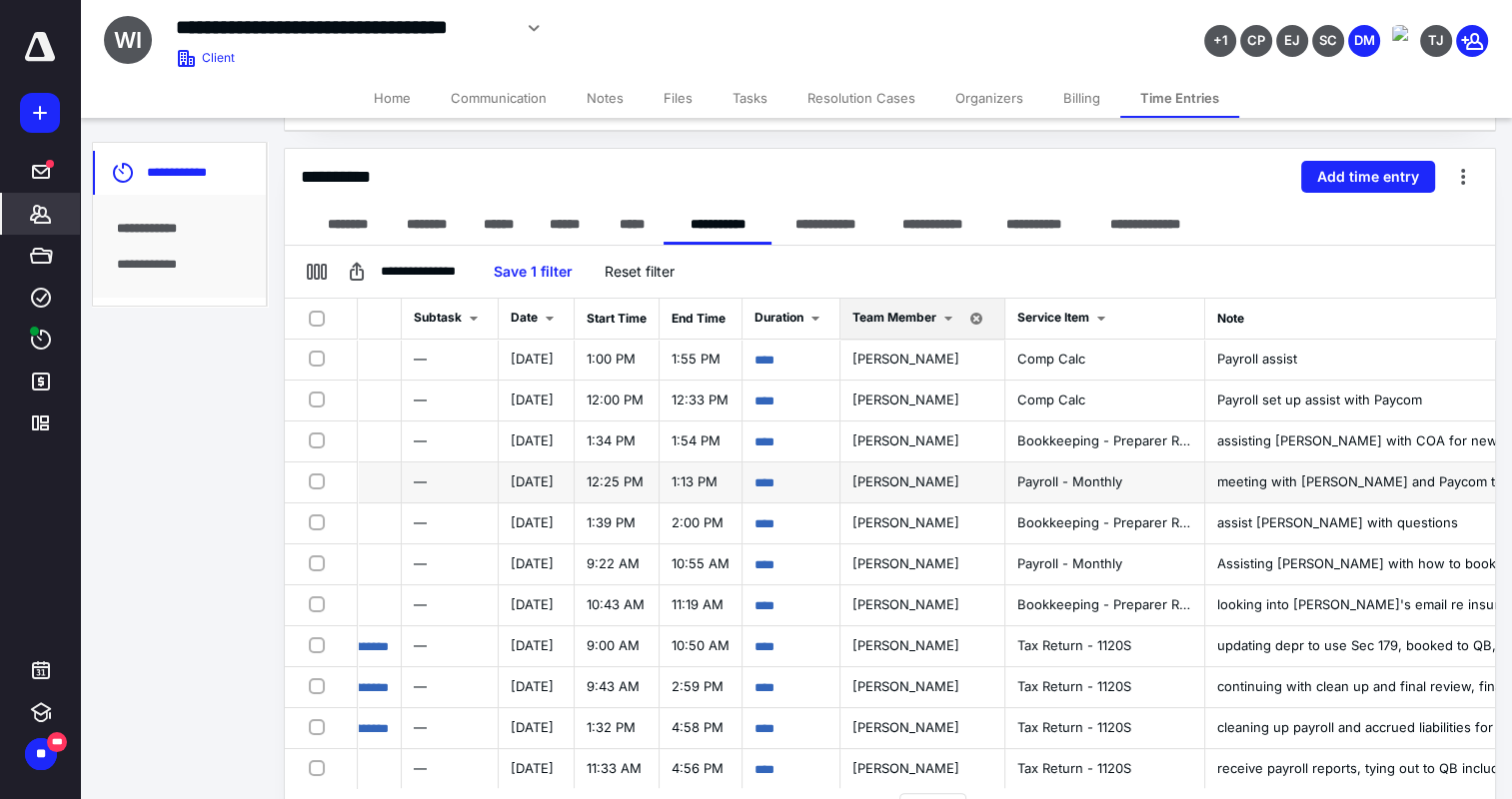 scroll, scrollTop: 0, scrollLeft: 400, axis: horizontal 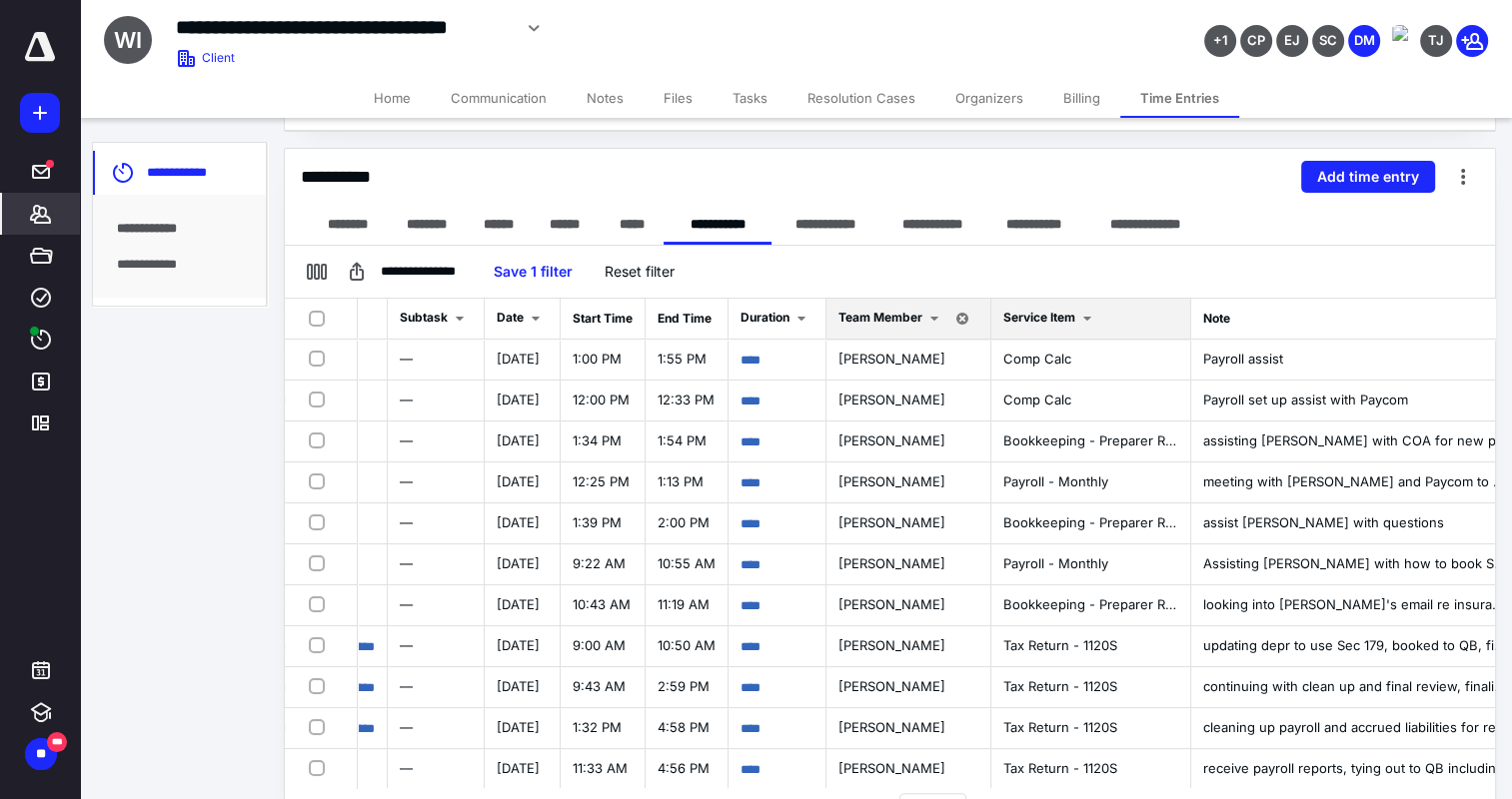 click at bounding box center (1087, 319) 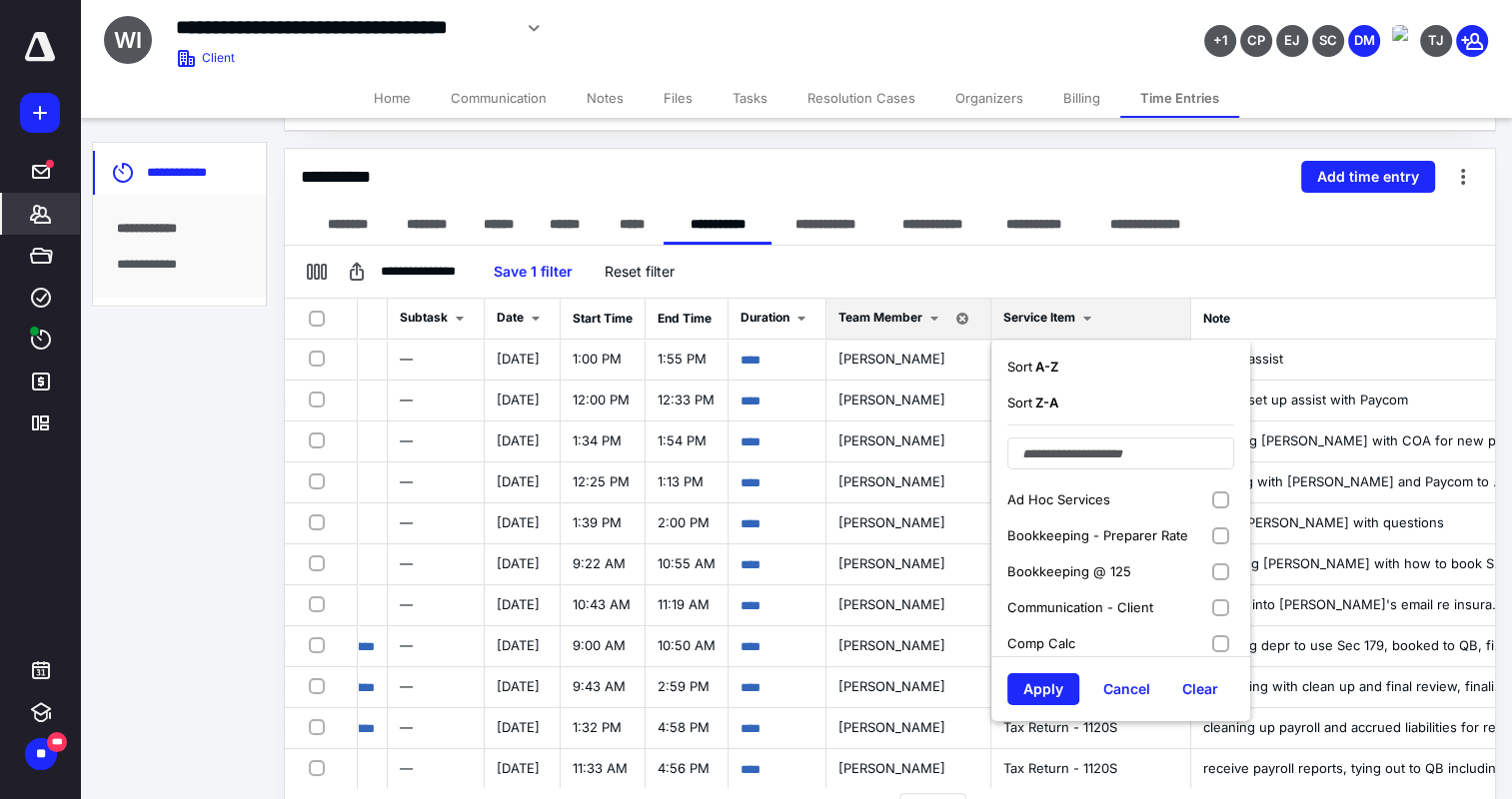 click on "Ad Hoc Services" at bounding box center [1120, 499] 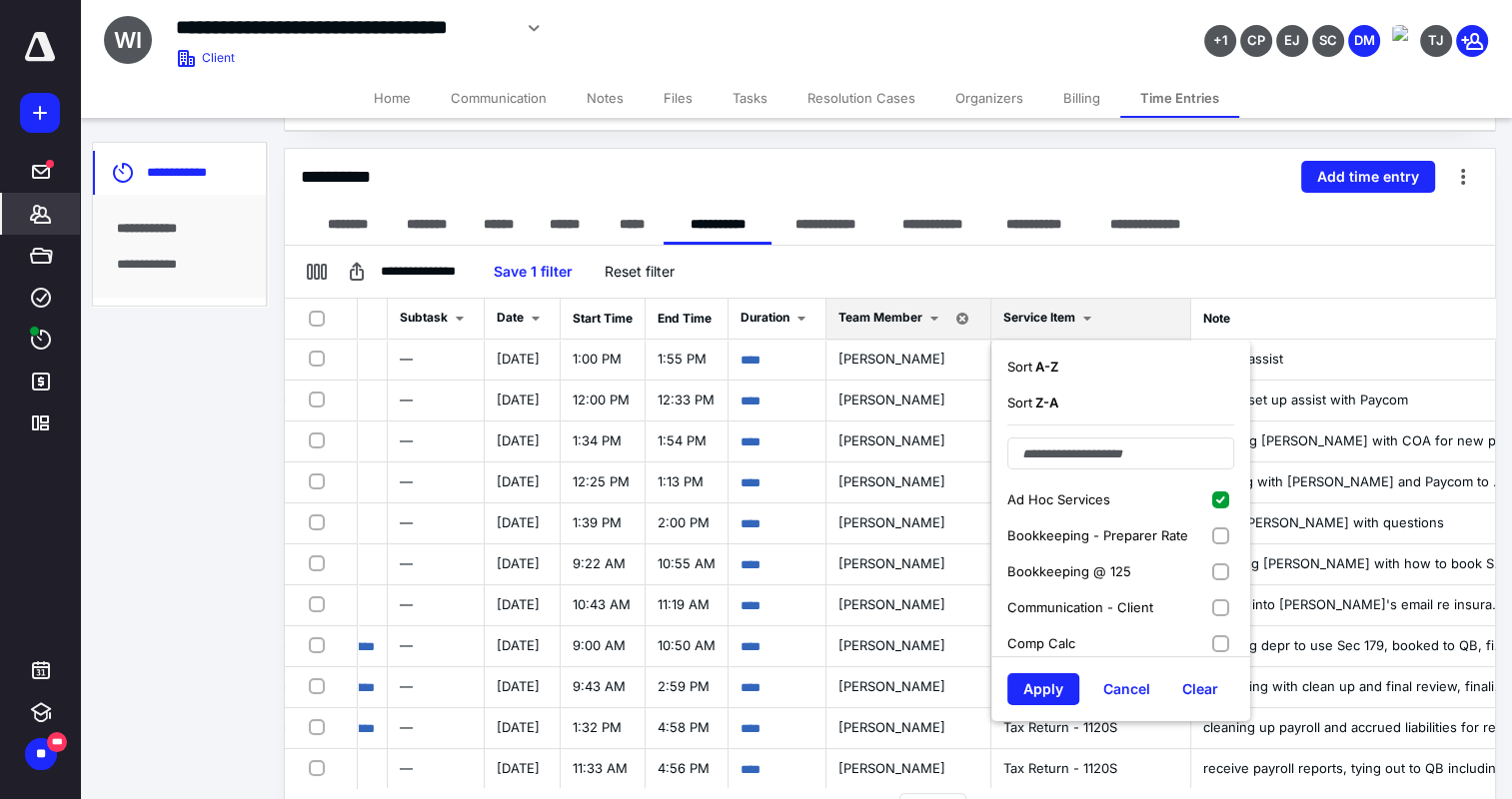 click on "Bookkeeping - Preparer Rate" at bounding box center [1120, 535] 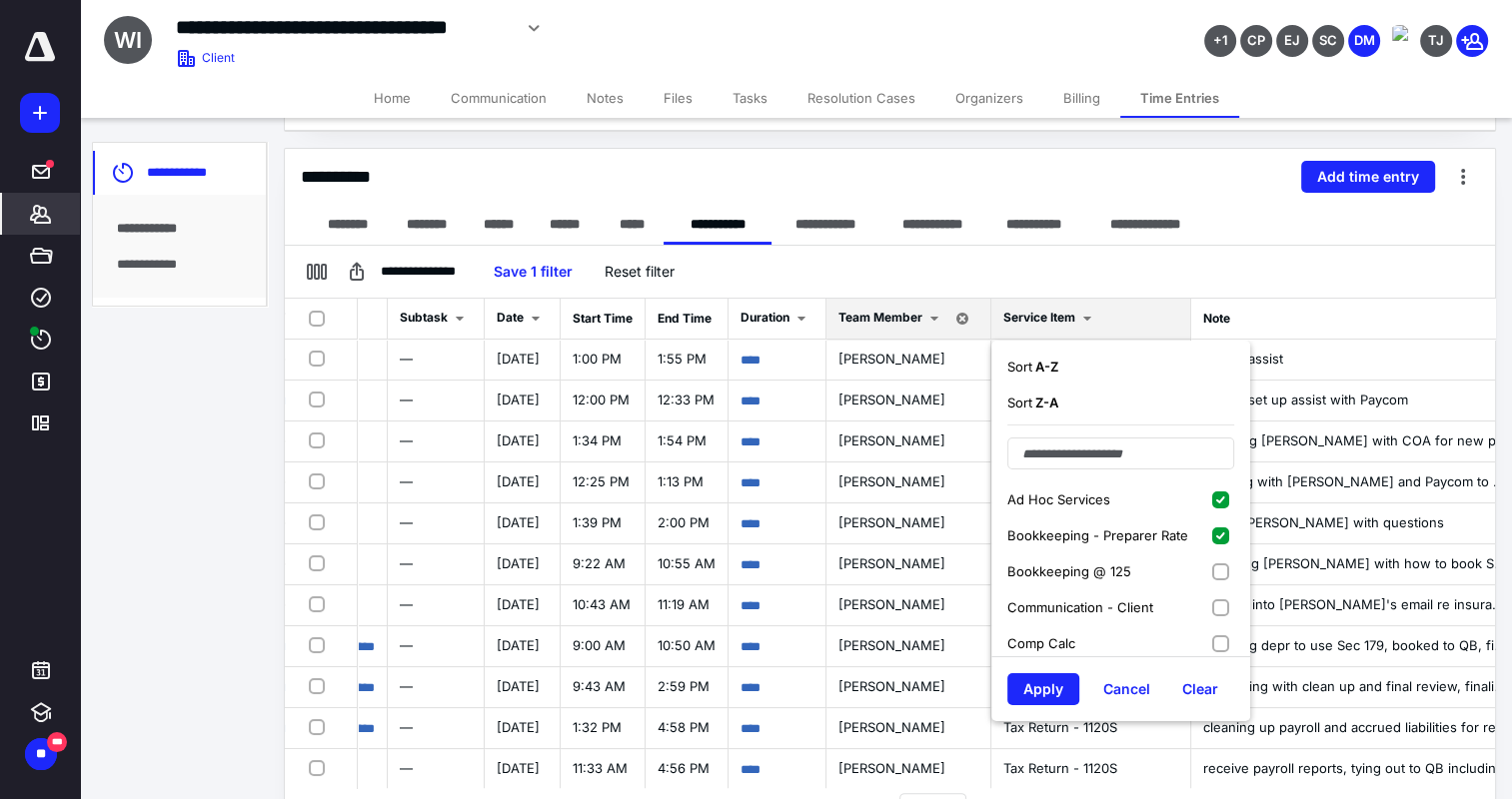 click on "Bookkeeping @ 125" at bounding box center [1120, 571] 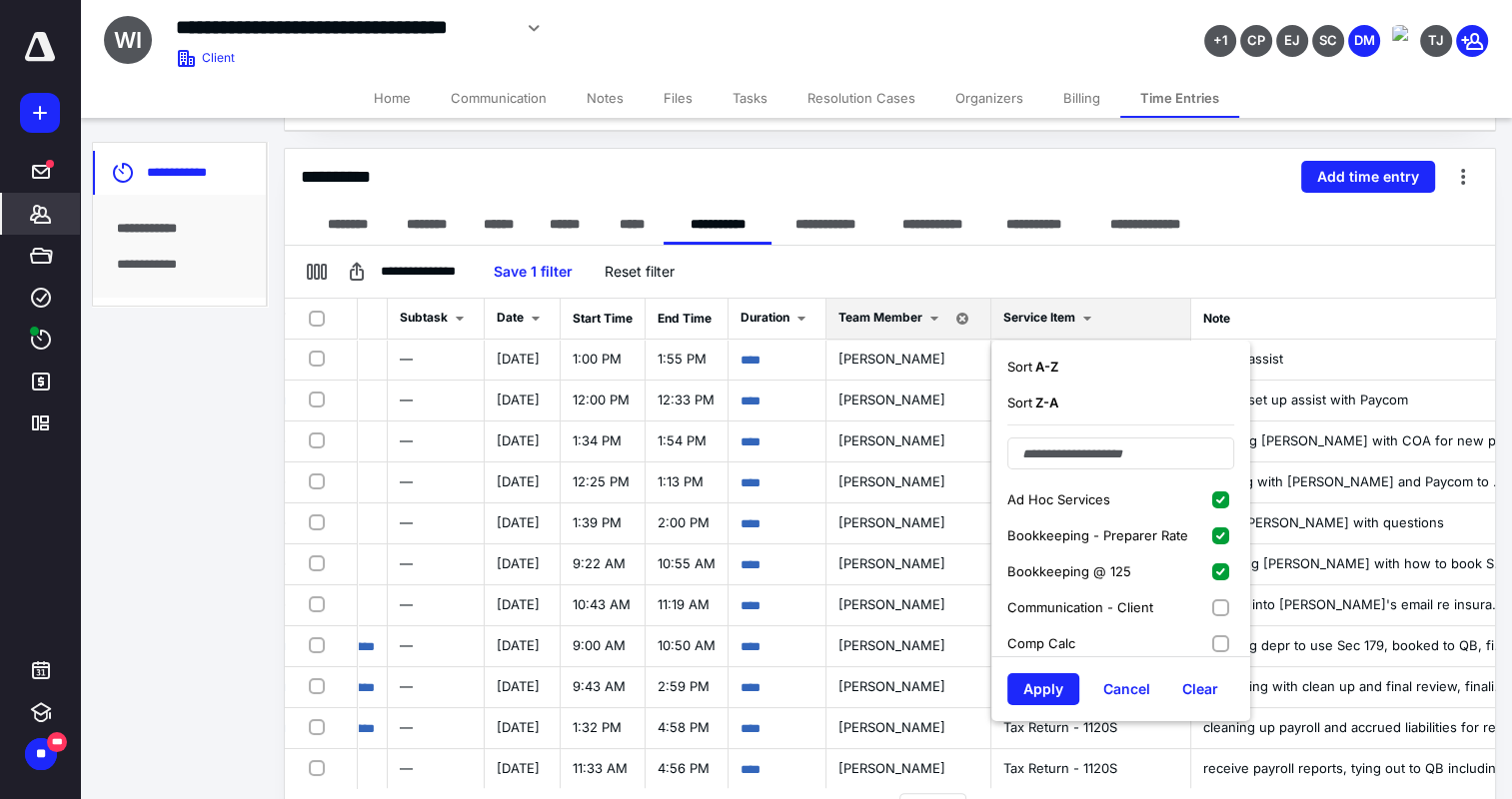 click on "Communication - Client" at bounding box center [1120, 607] 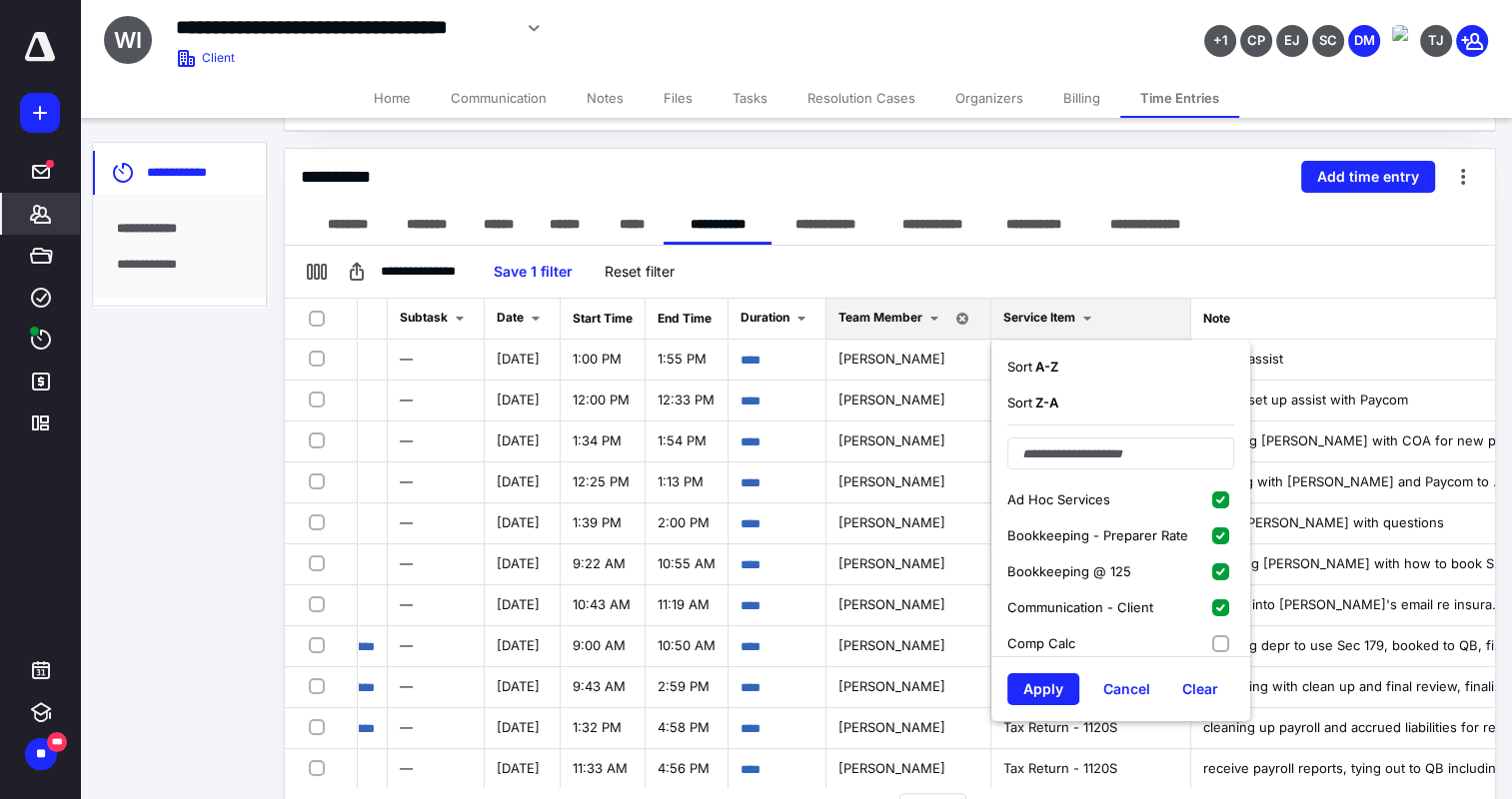 click on "Comp Calc" at bounding box center [1120, 643] 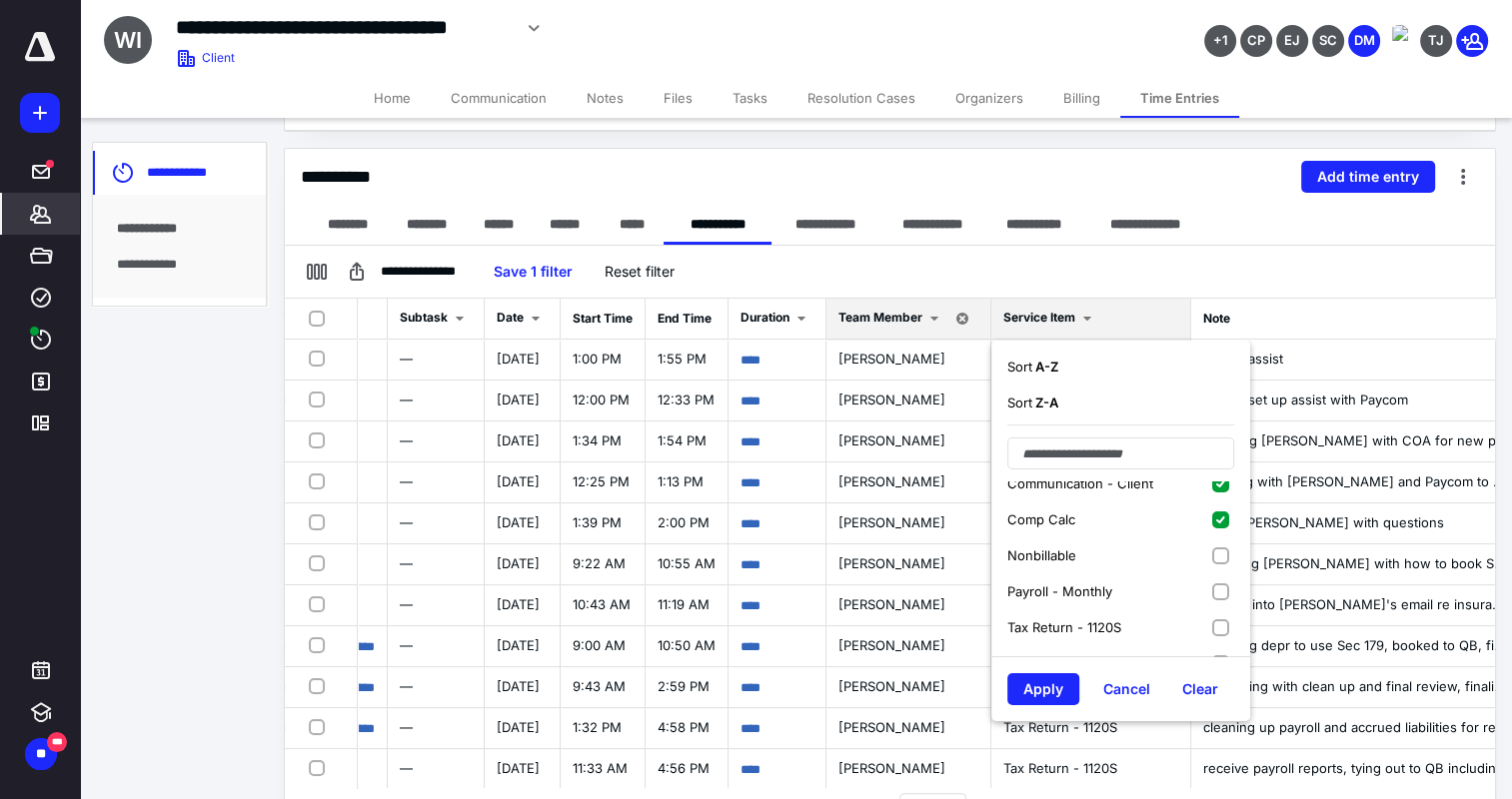 scroll, scrollTop: 84, scrollLeft: 0, axis: vertical 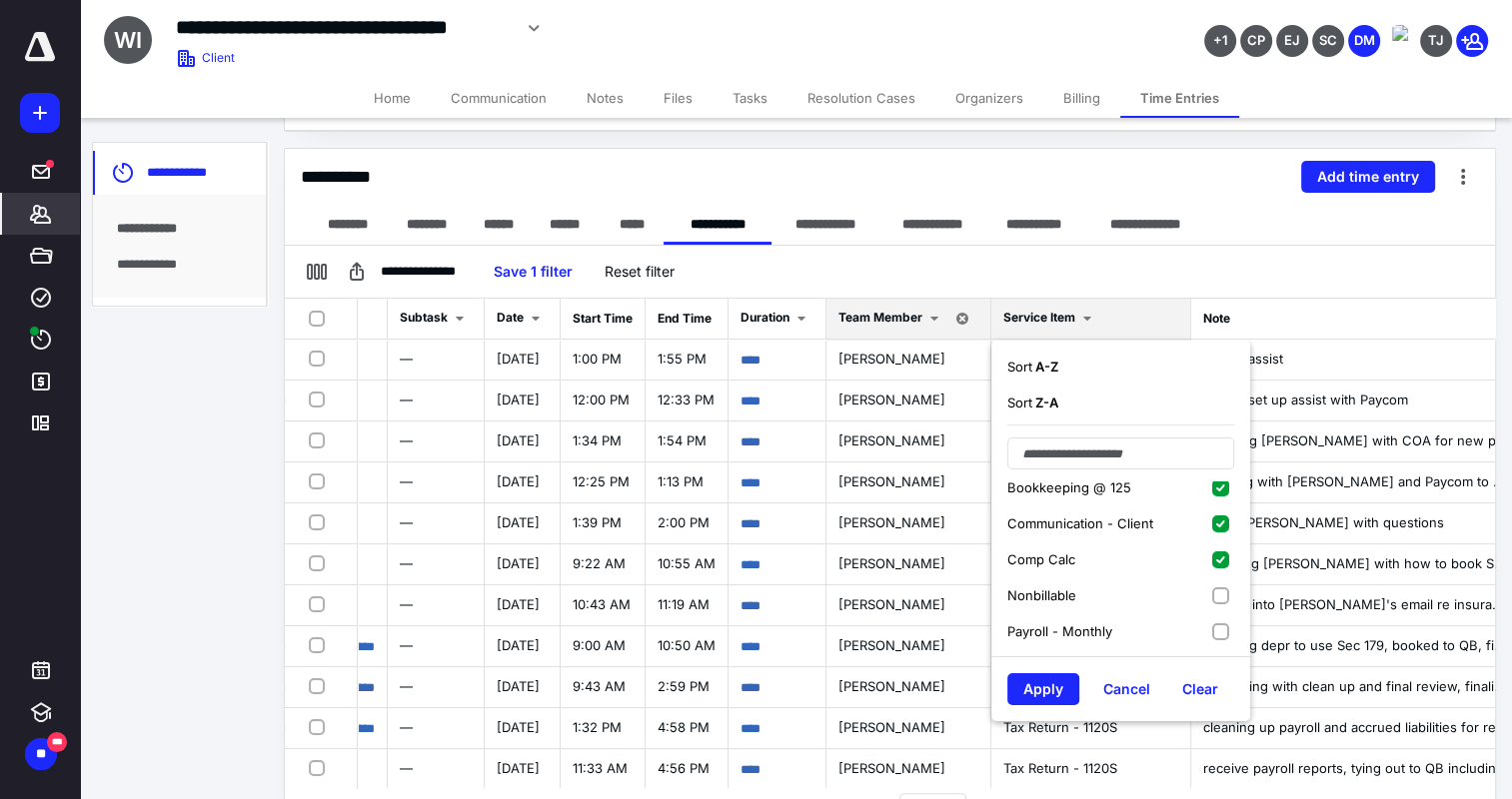 click on "Nonbillable" at bounding box center (1120, 595) 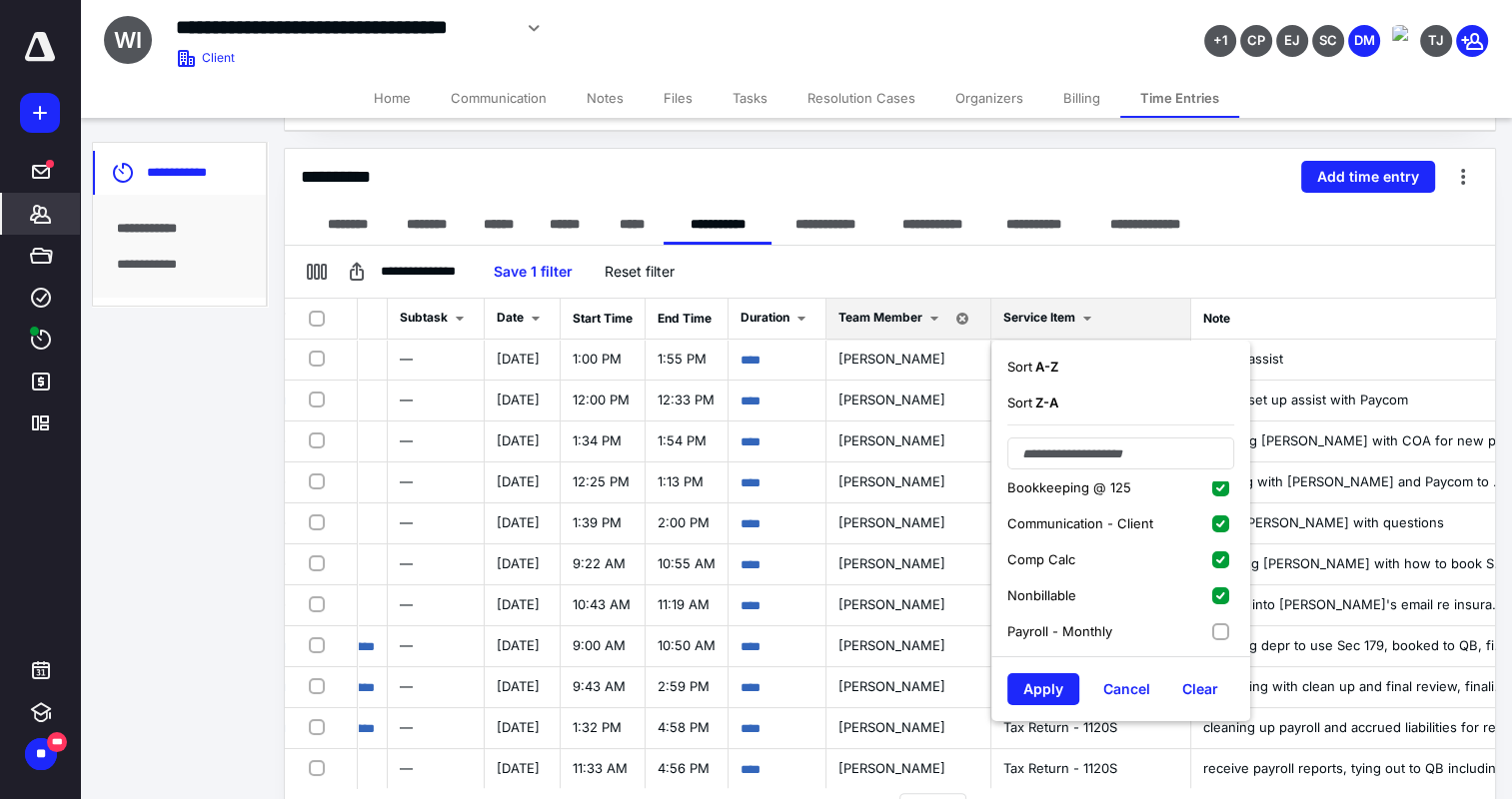 scroll, scrollTop: 184, scrollLeft: 0, axis: vertical 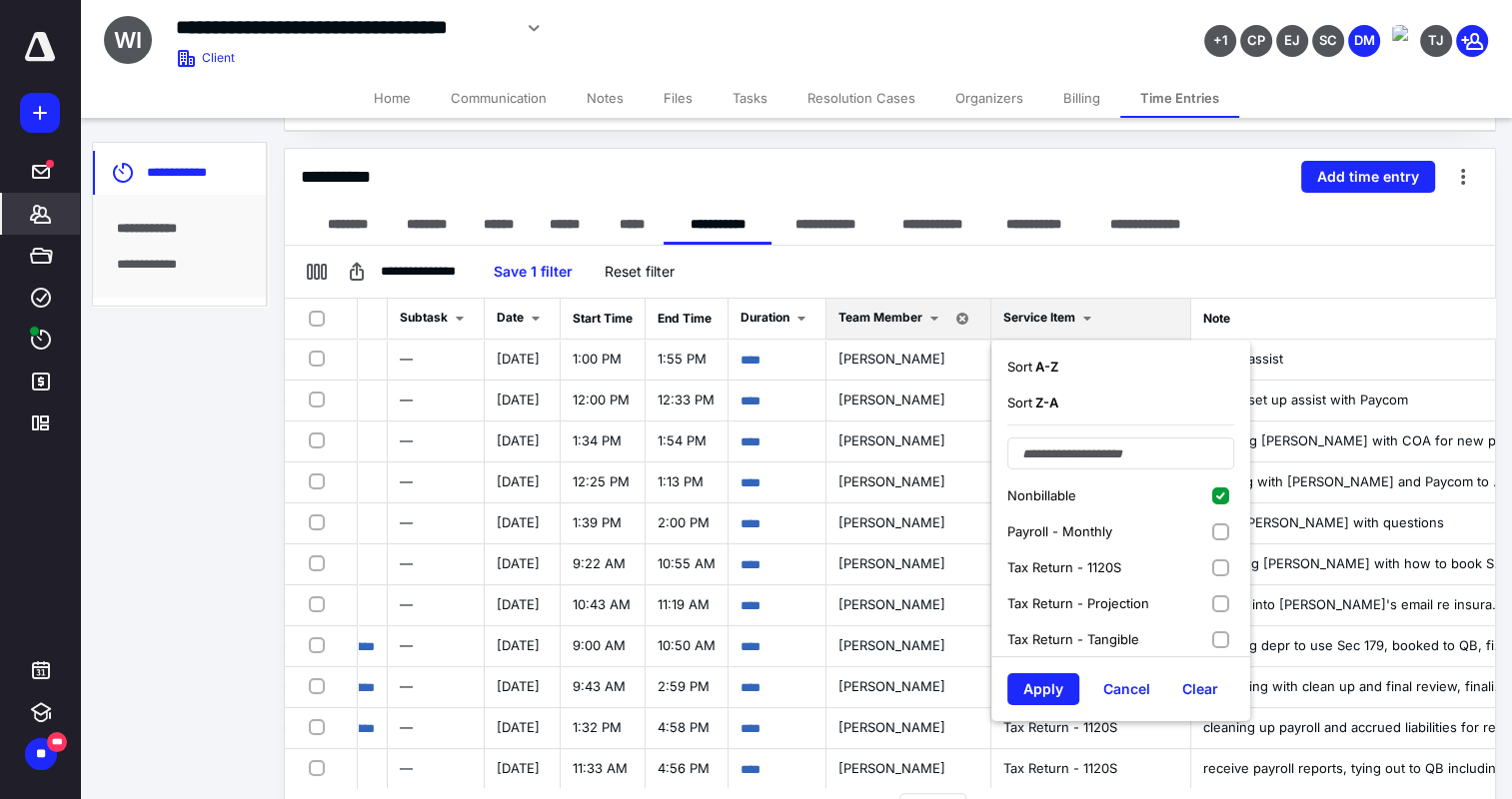 click on "Payroll - Monthly" at bounding box center [1120, 531] 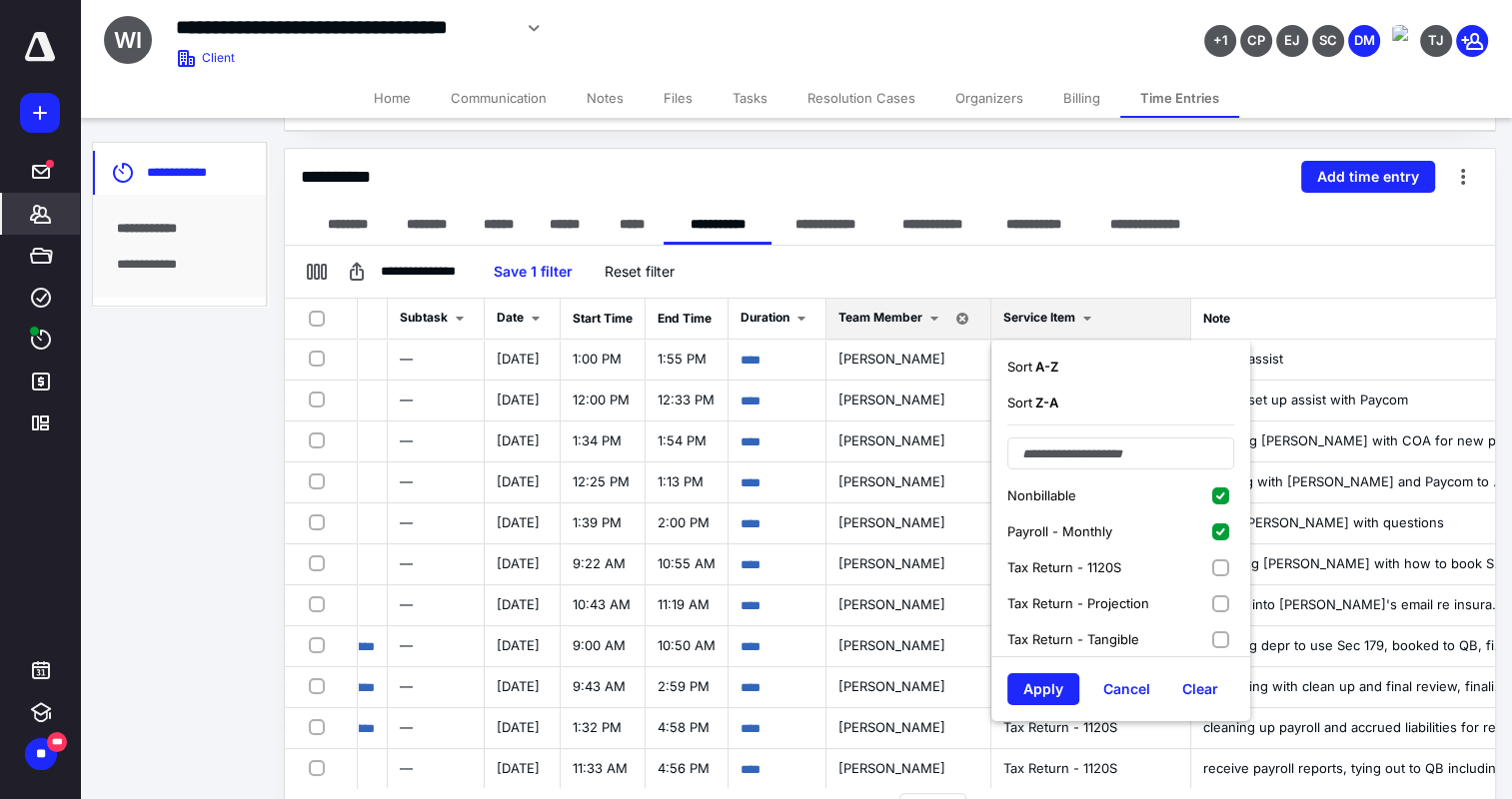 scroll, scrollTop: 100, scrollLeft: 400, axis: both 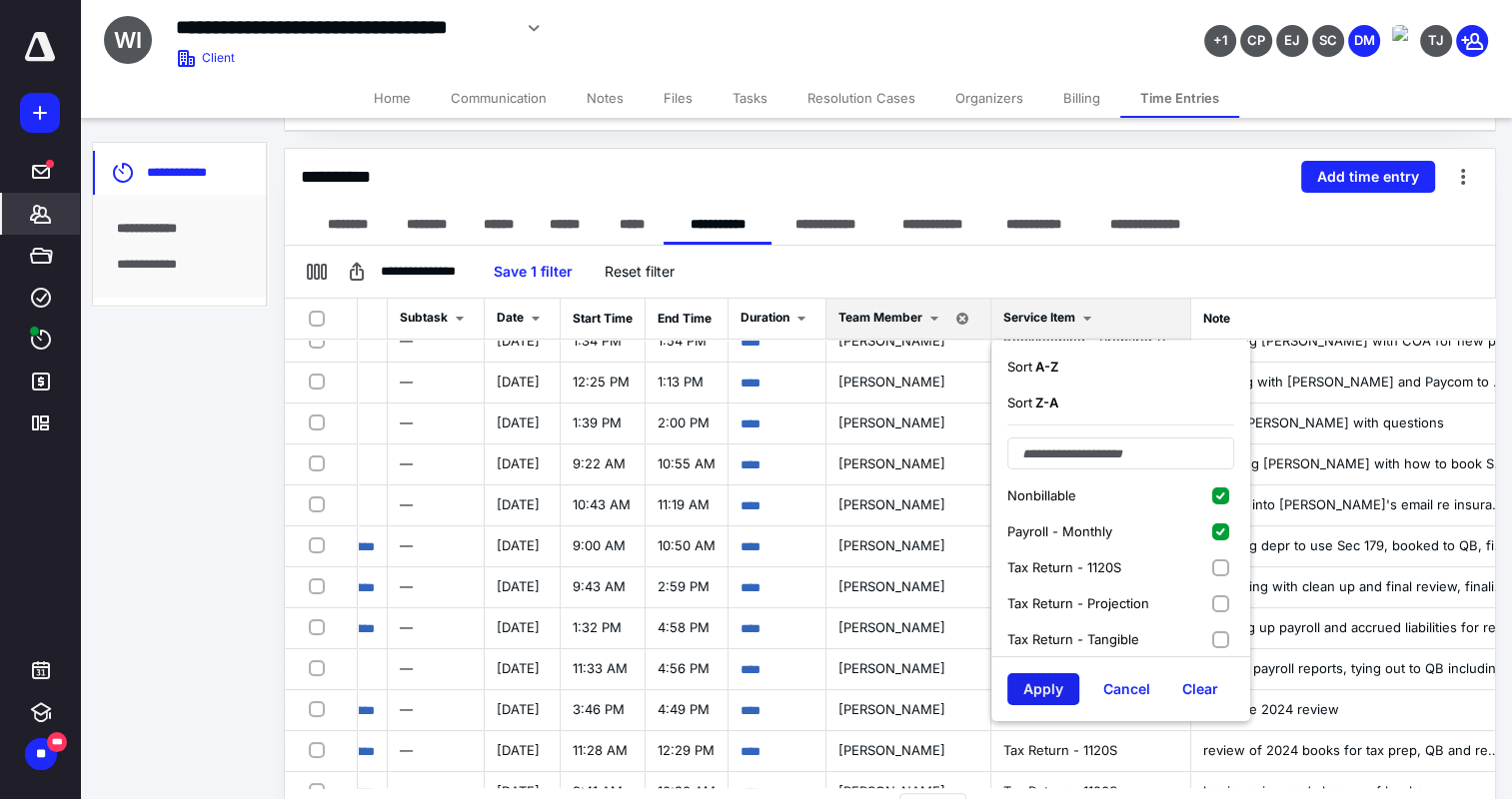 click on "Apply" at bounding box center (1043, 689) 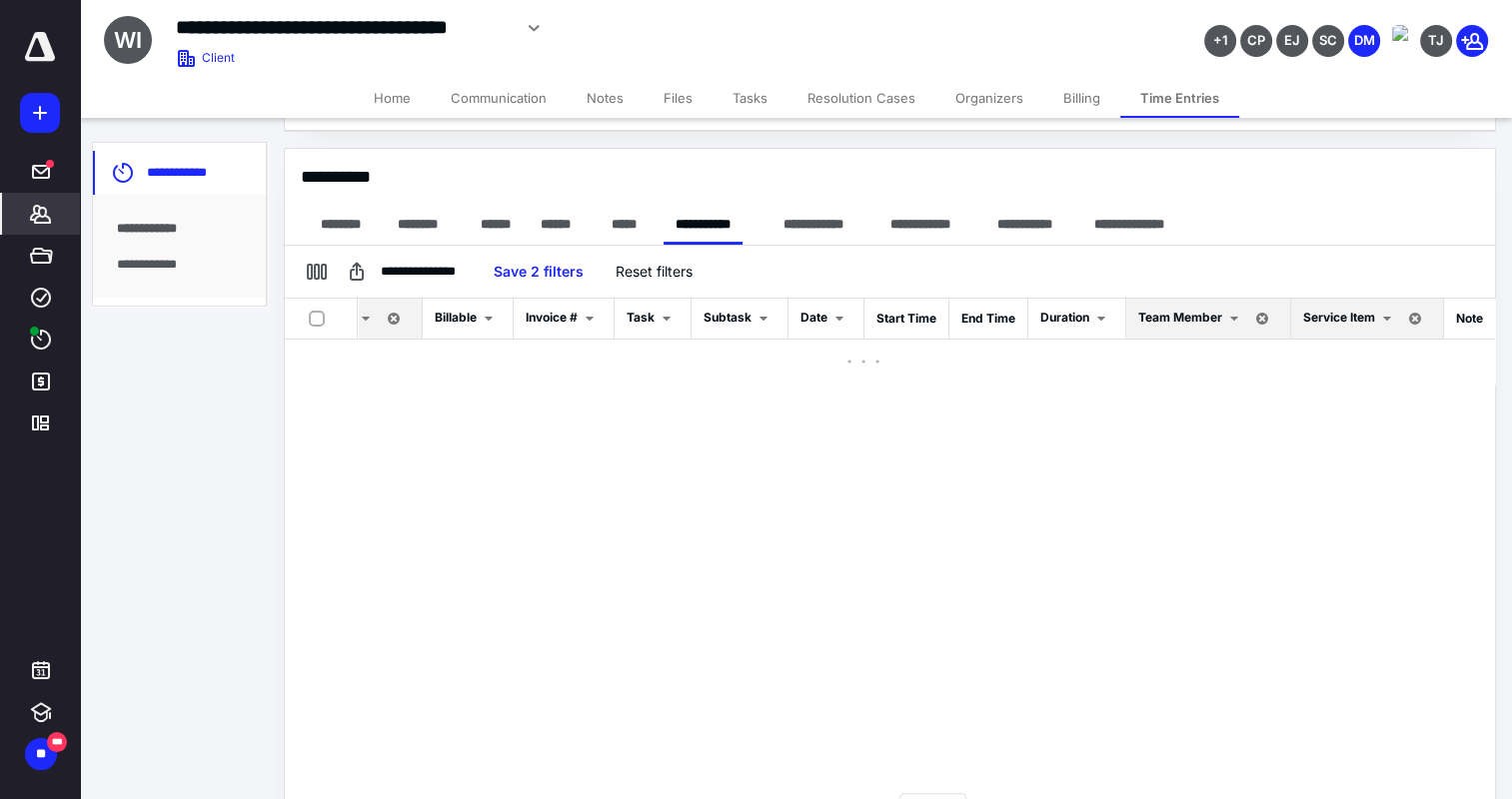 scroll, scrollTop: 0, scrollLeft: 58, axis: horizontal 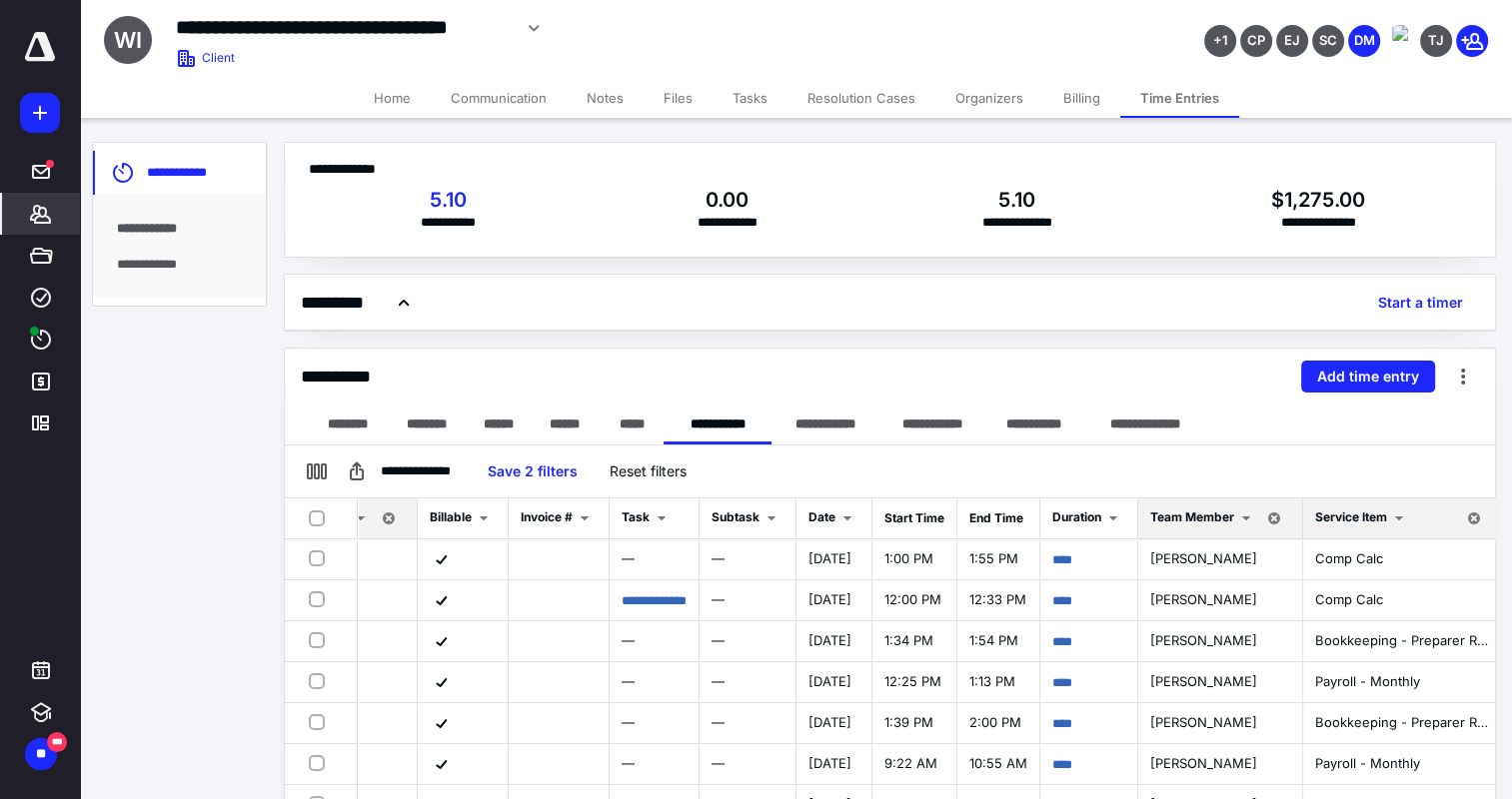 drag, startPoint x: 400, startPoint y: 92, endPoint x: 349, endPoint y: 129, distance: 63.007936 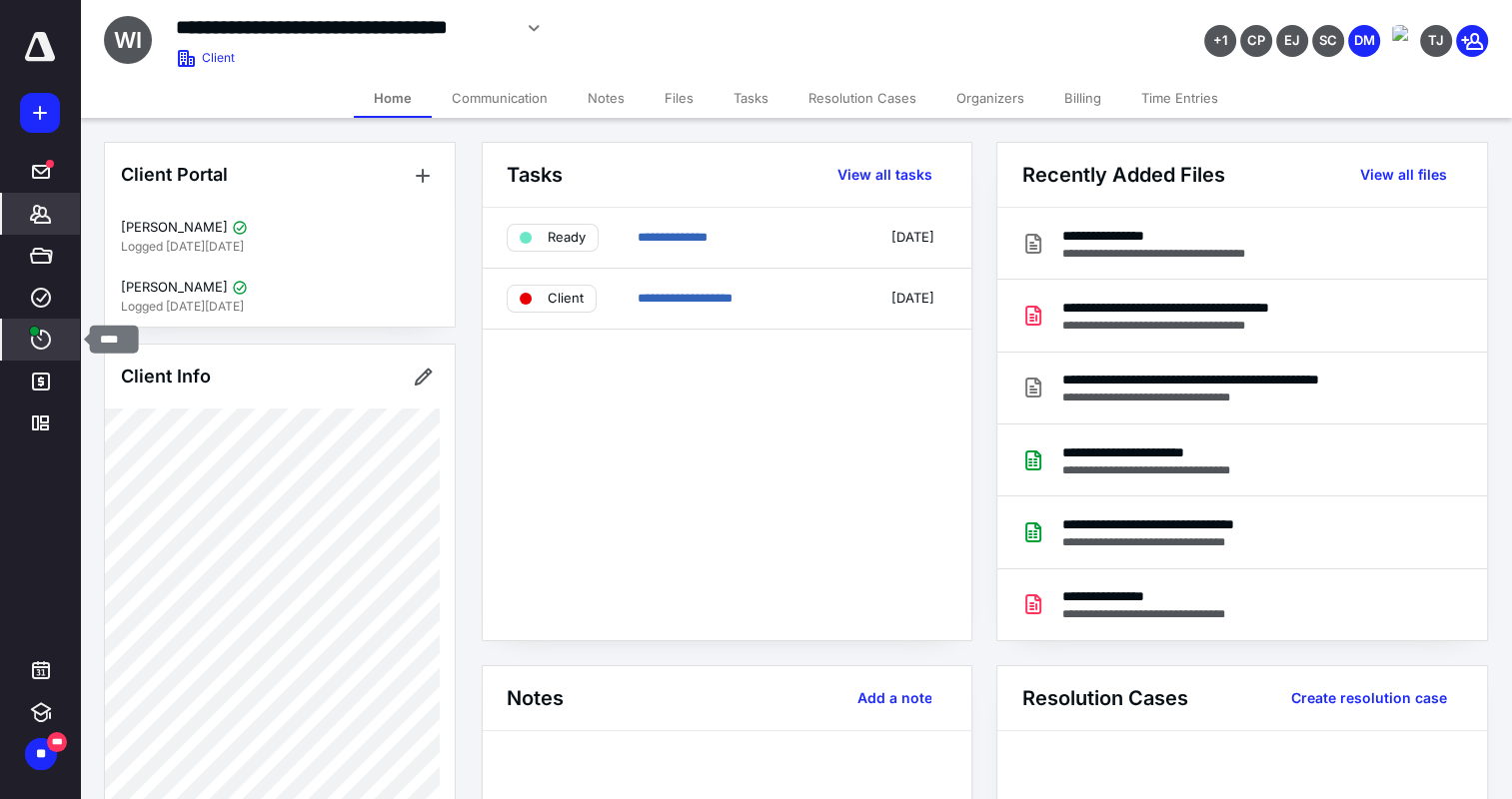 click on "****" at bounding box center (41, 340) 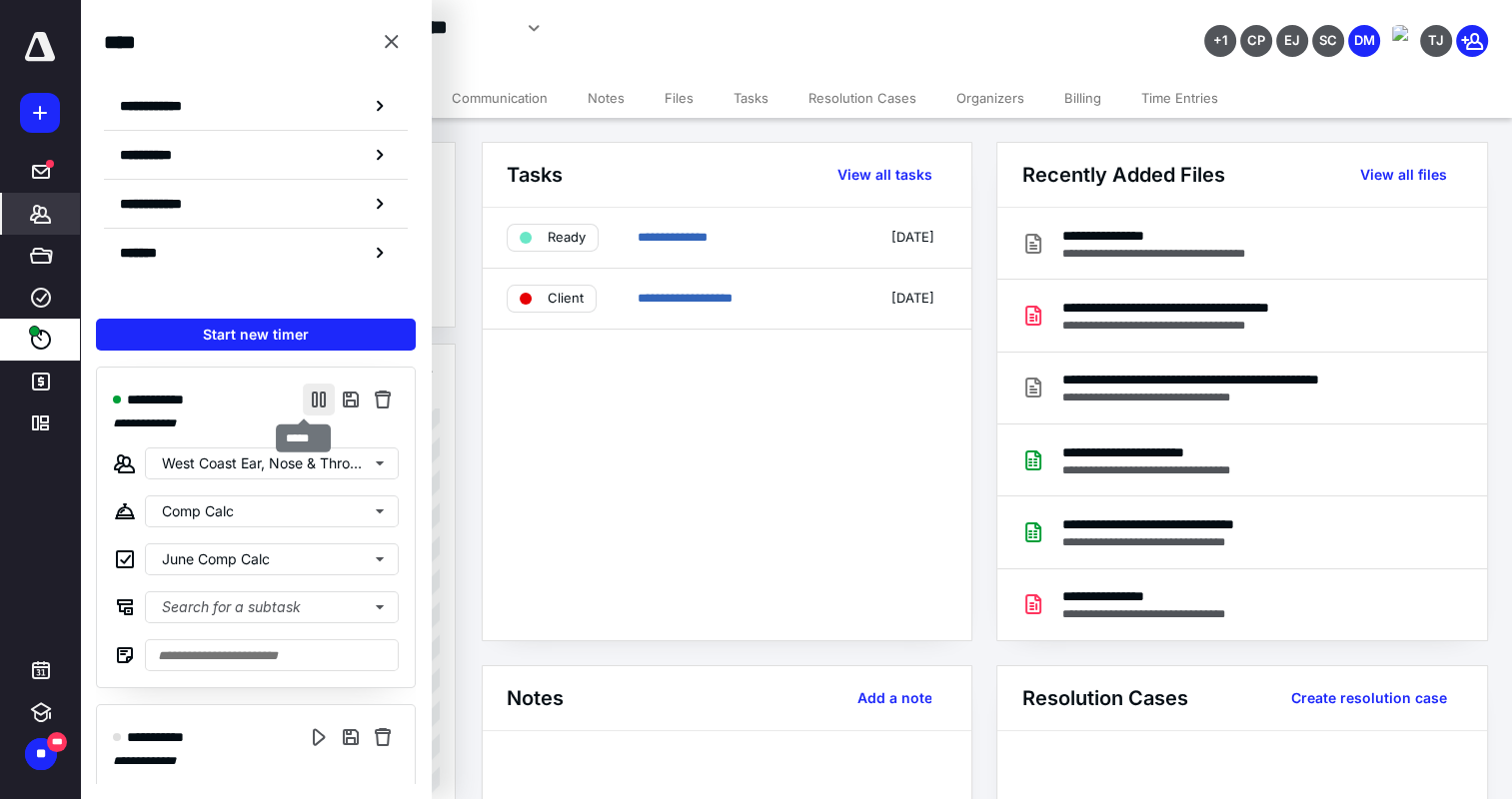 click at bounding box center [319, 400] 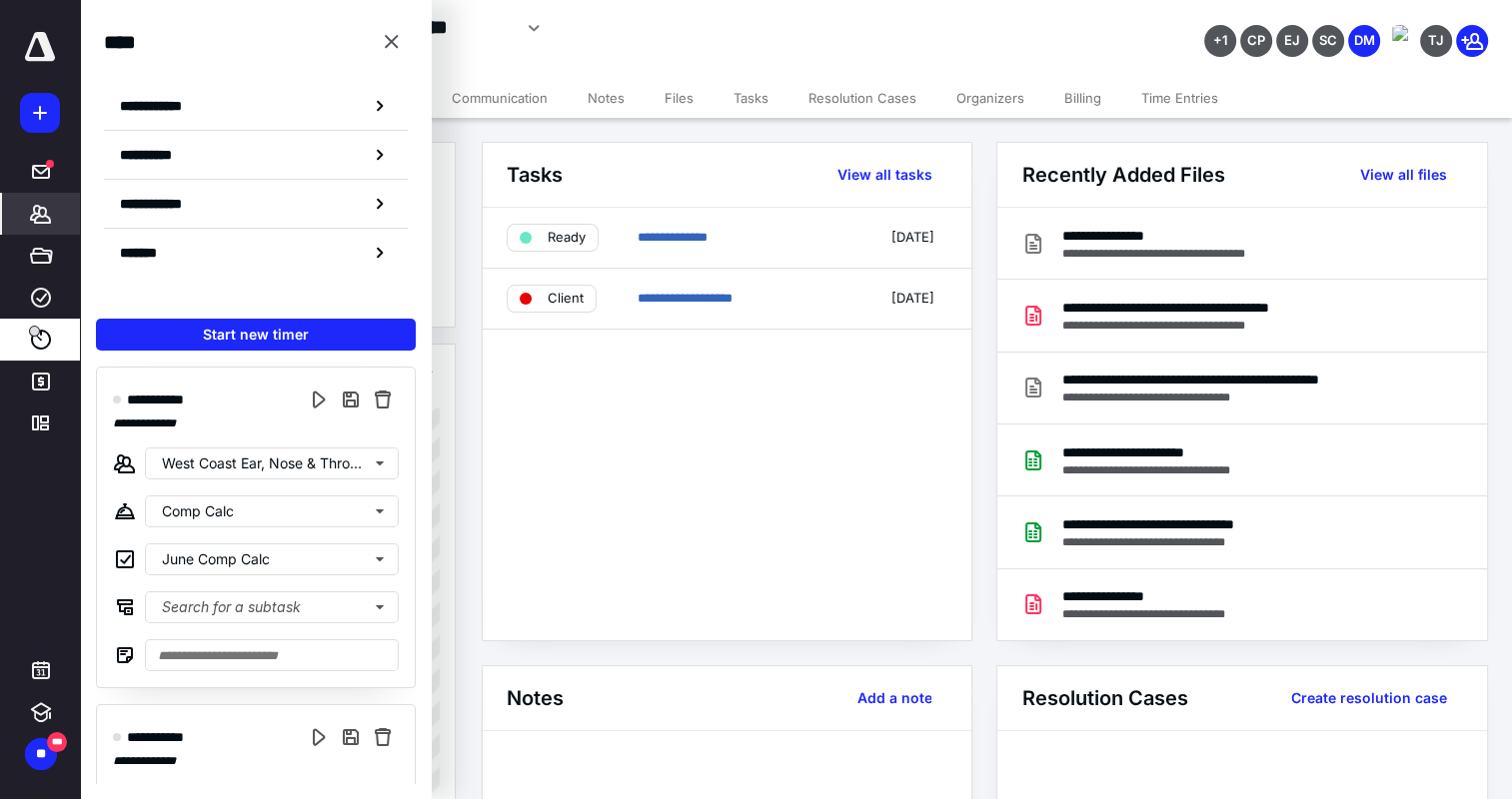 click on "Time Entries" at bounding box center [1179, 98] 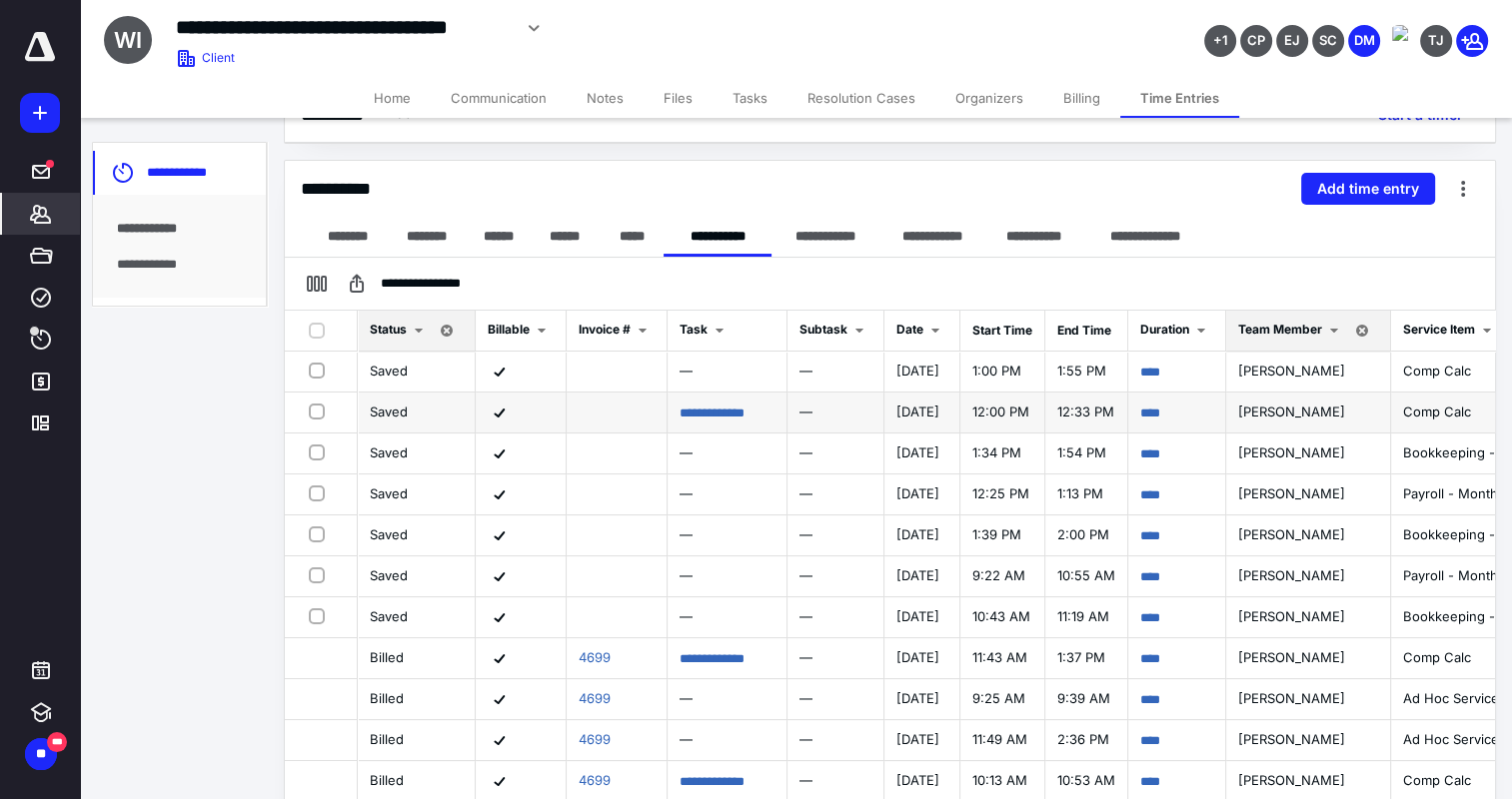 scroll, scrollTop: 231, scrollLeft: 0, axis: vertical 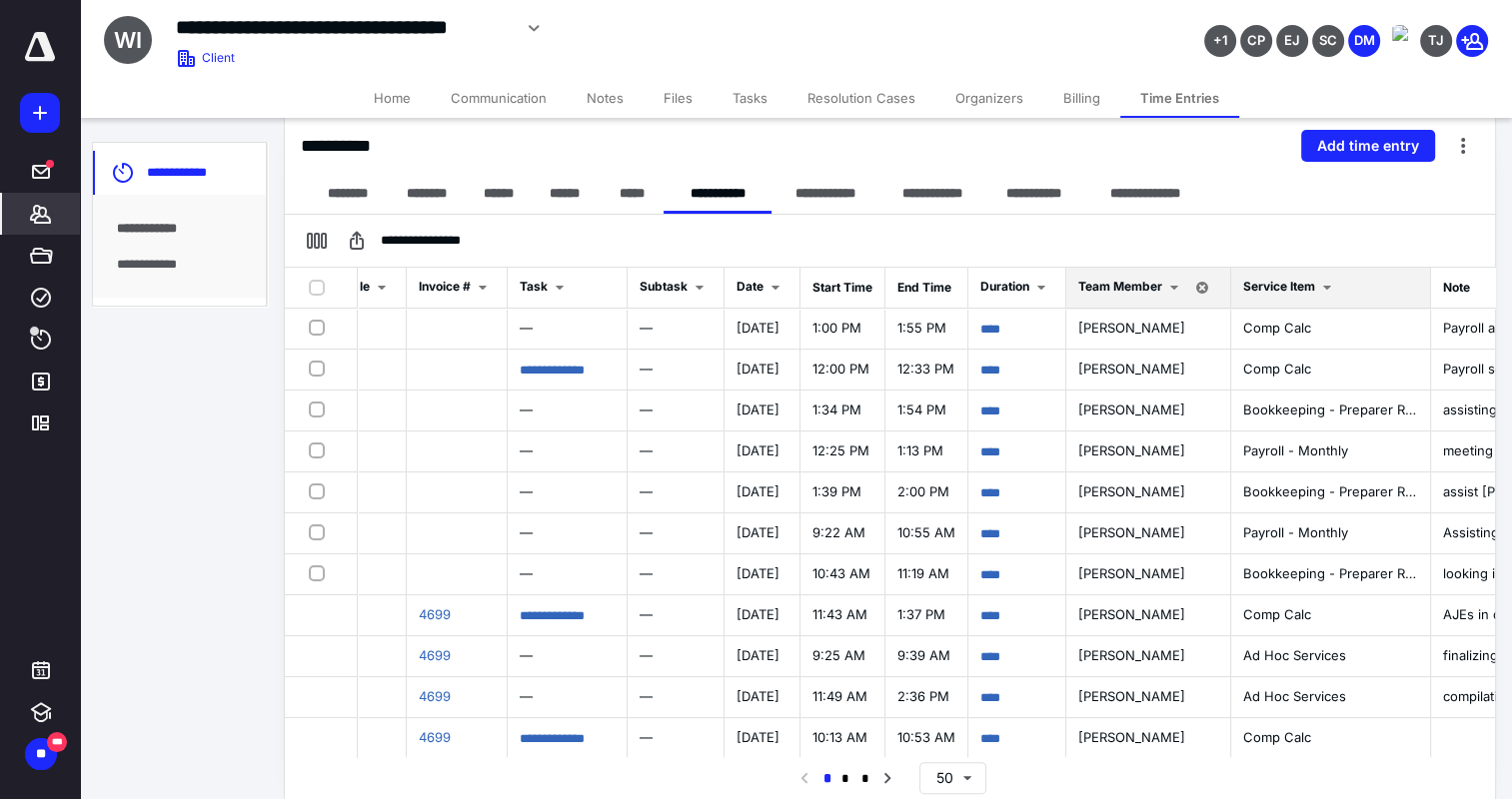 click at bounding box center (1327, 288) 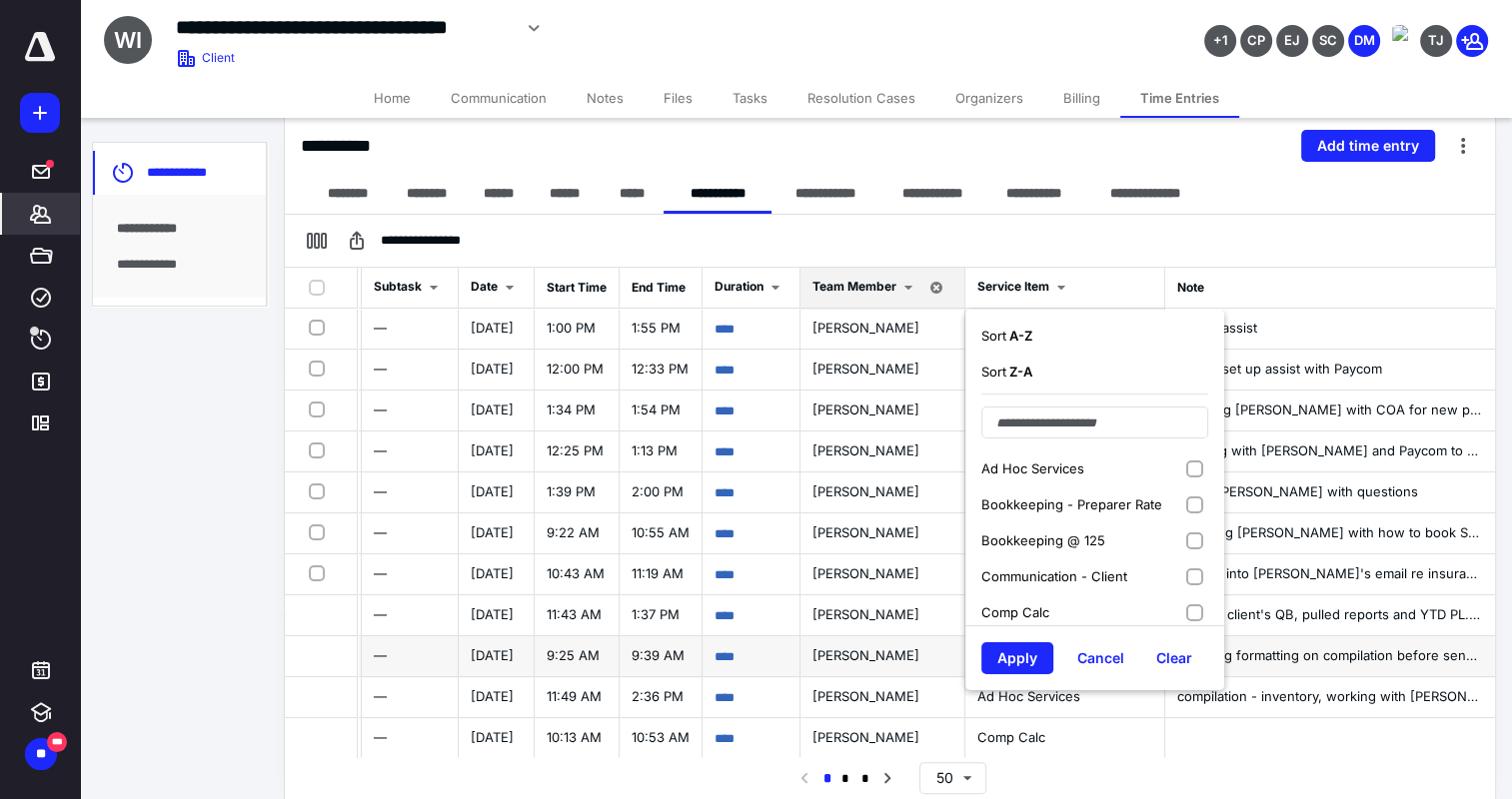 scroll, scrollTop: 0, scrollLeft: 440, axis: horizontal 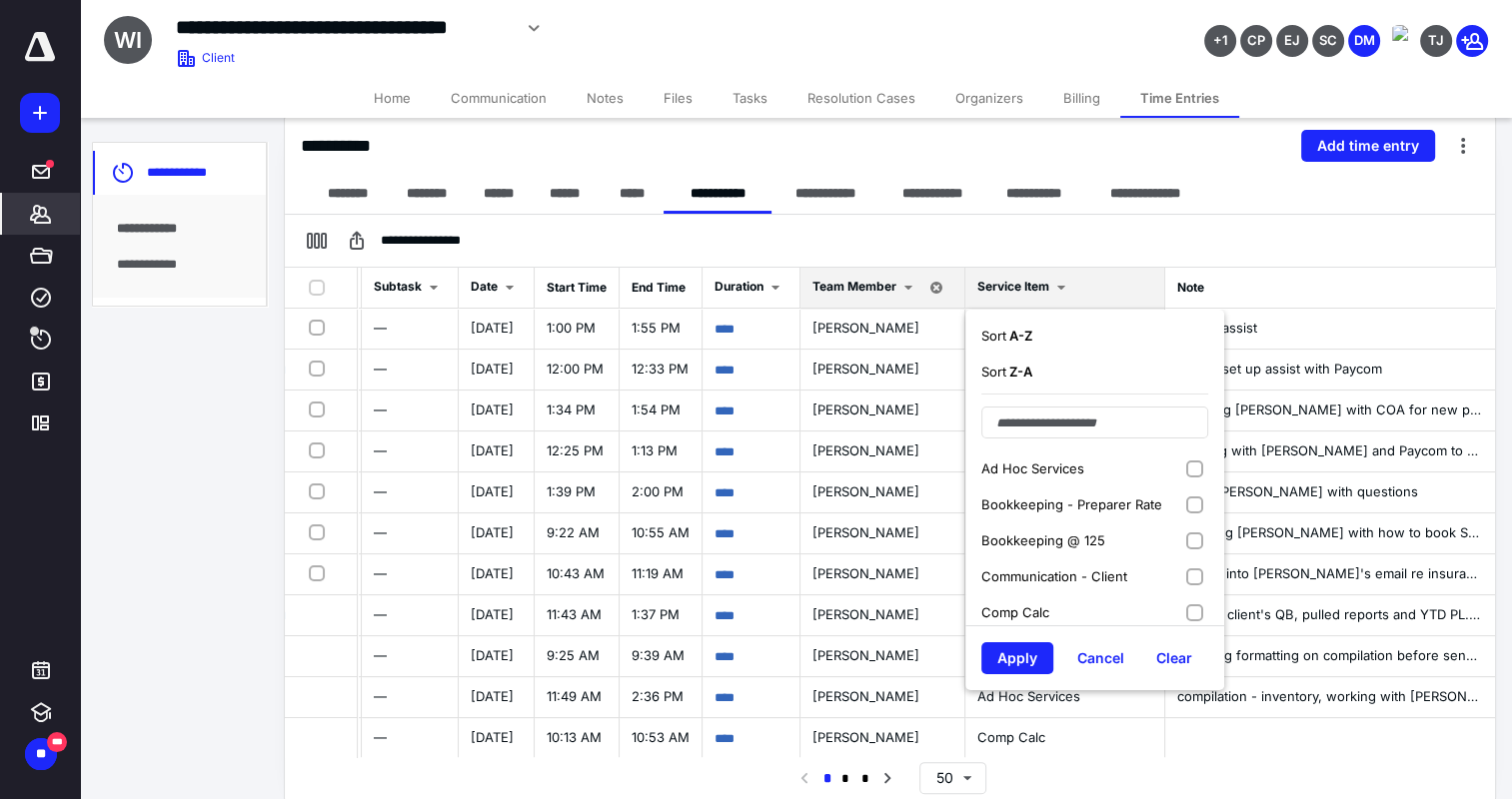 click on "Ad Hoc Services" at bounding box center [1094, 468] 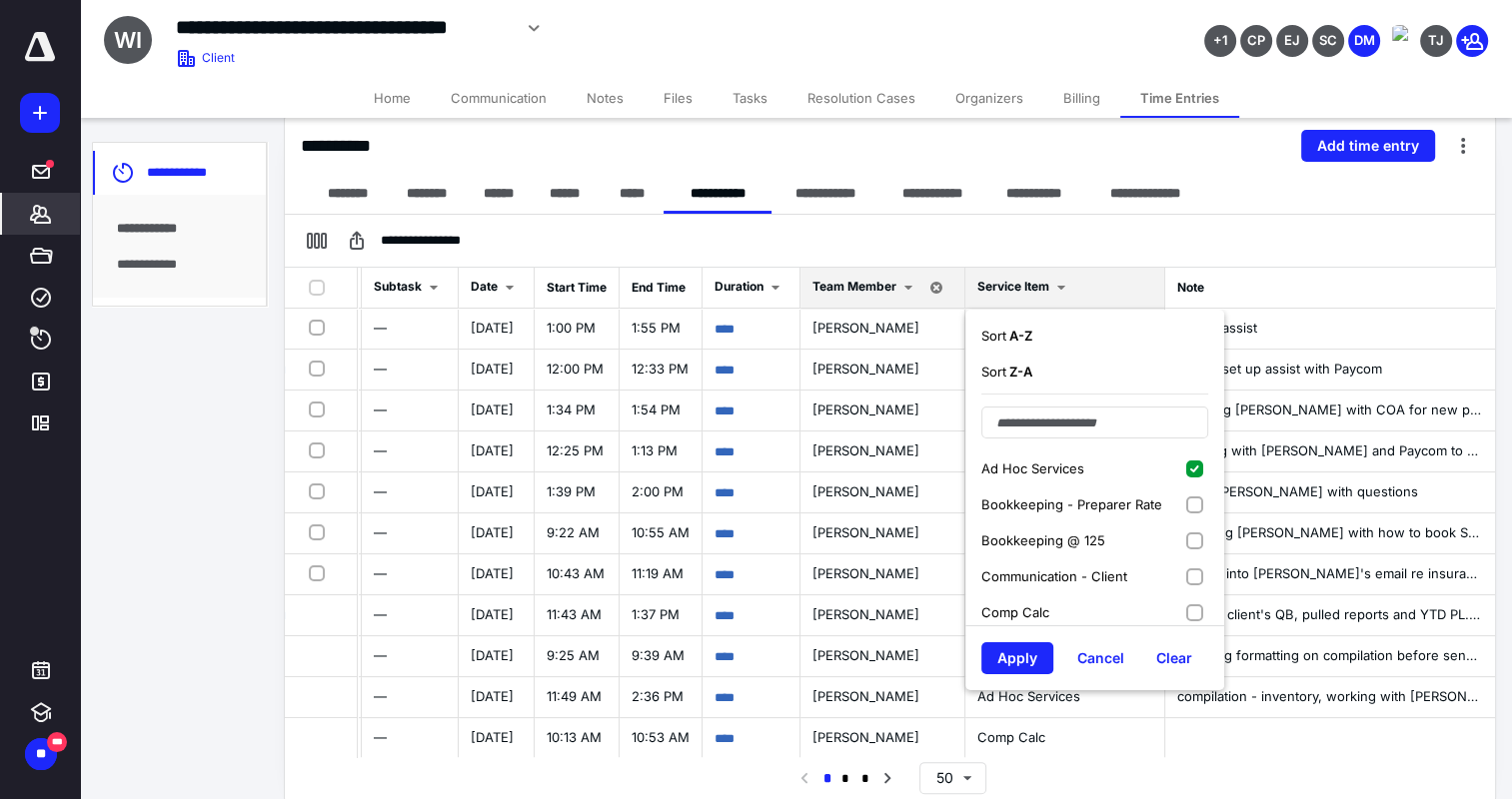 click on "Bookkeeping - Preparer Rate" at bounding box center [1094, 504] 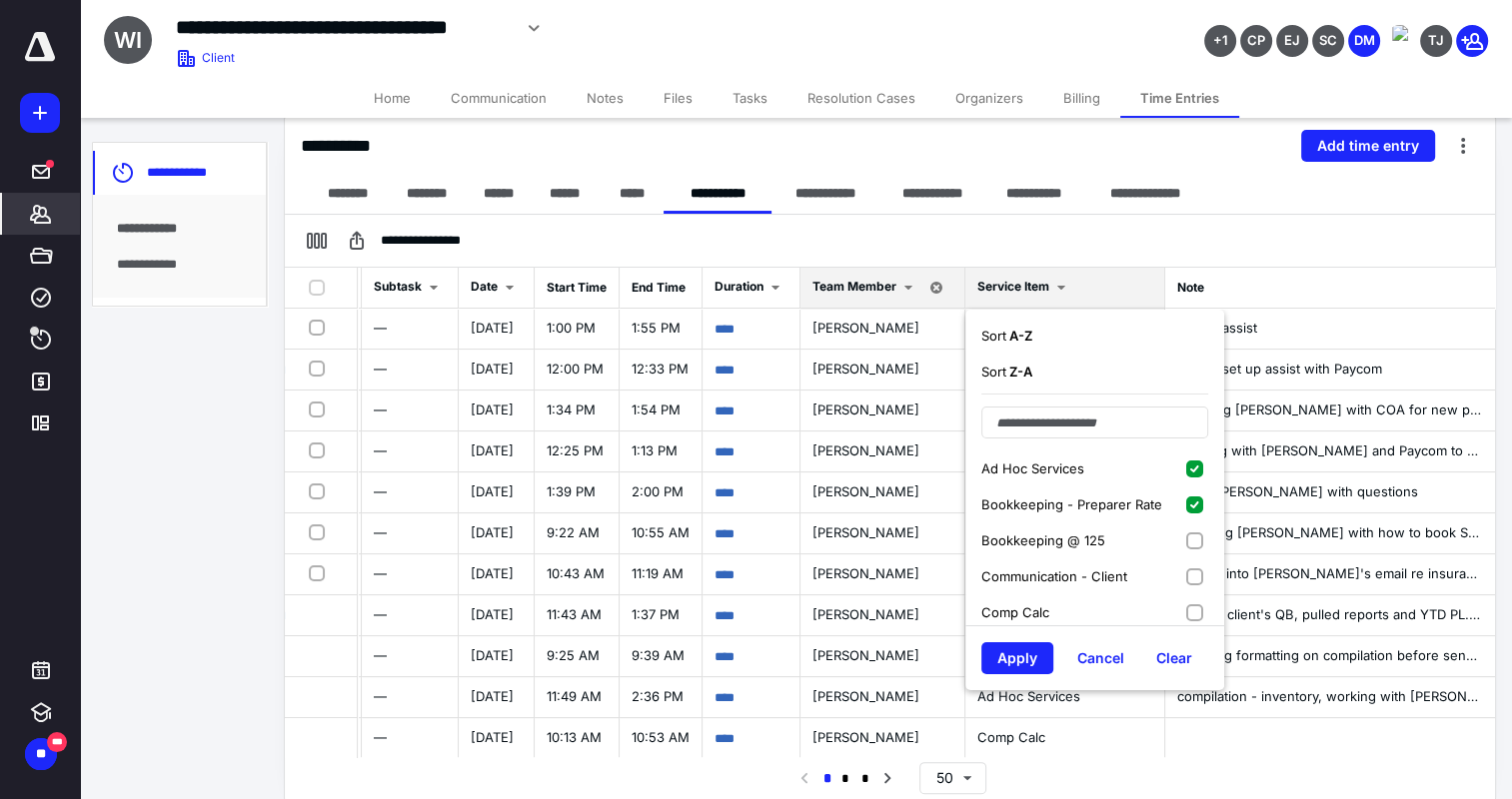 click on "Bookkeeping @ 125" at bounding box center (1094, 540) 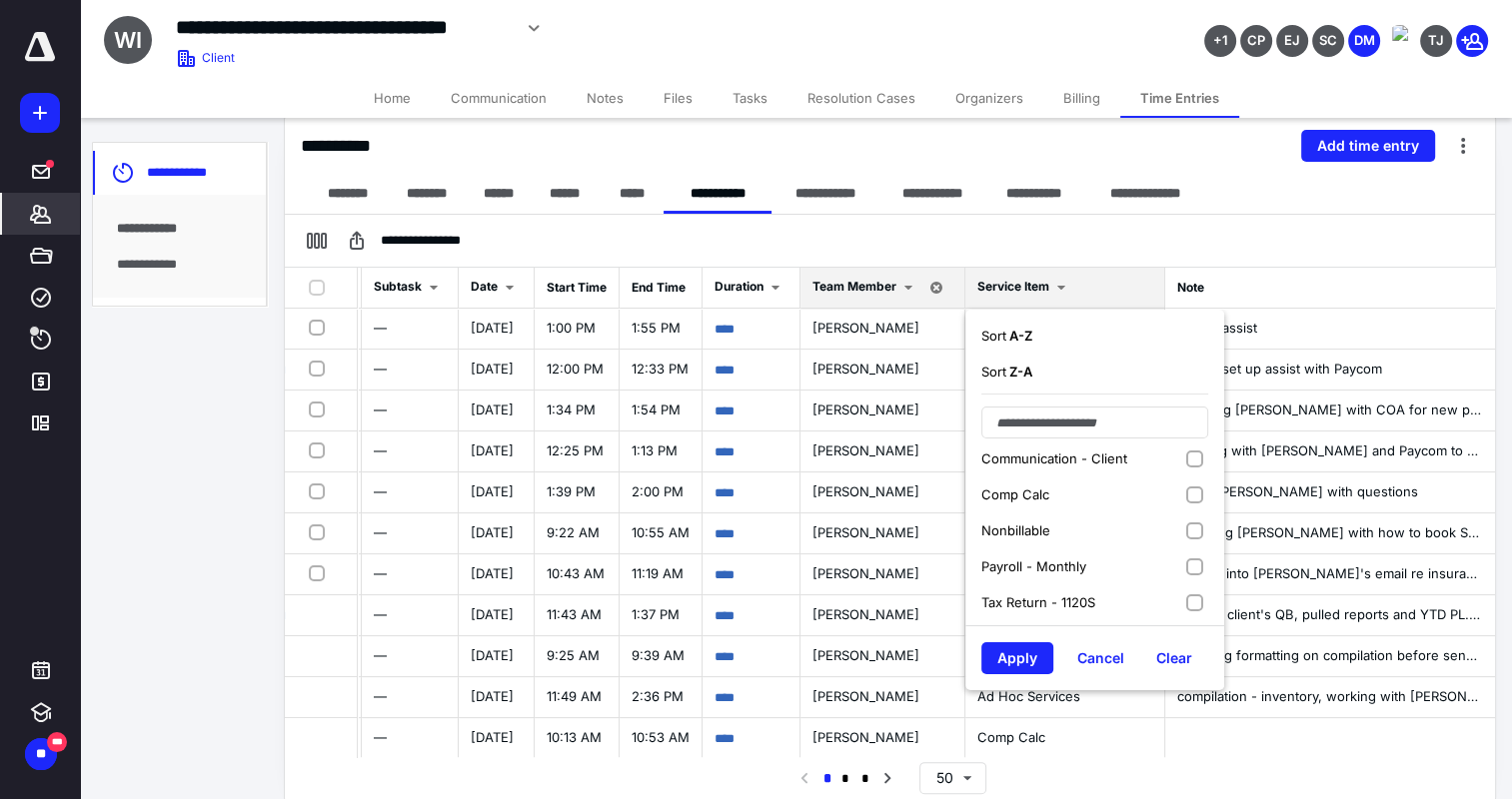 scroll, scrollTop: 84, scrollLeft: 0, axis: vertical 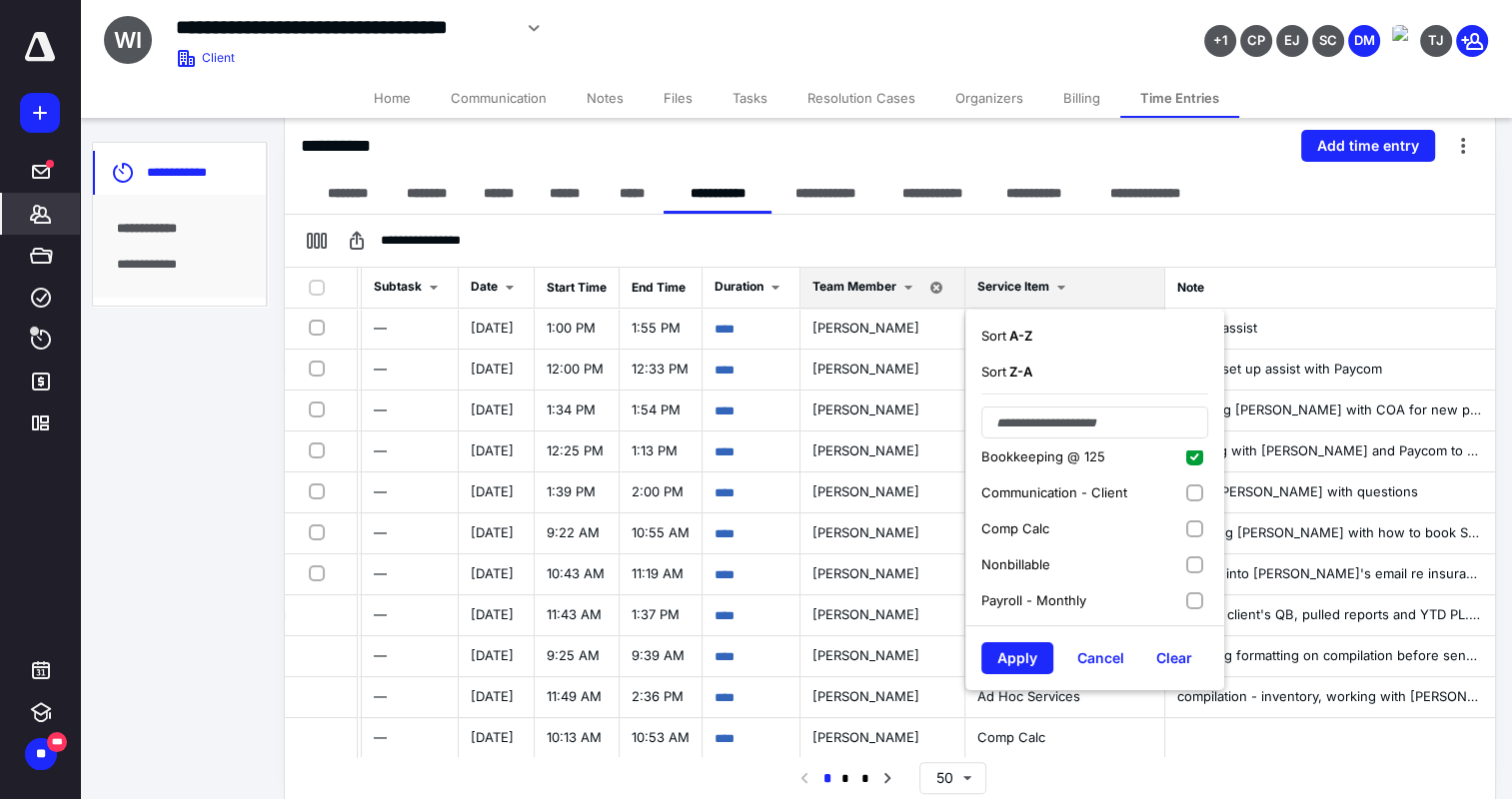 click on "Communication - Client" at bounding box center (1094, 492) 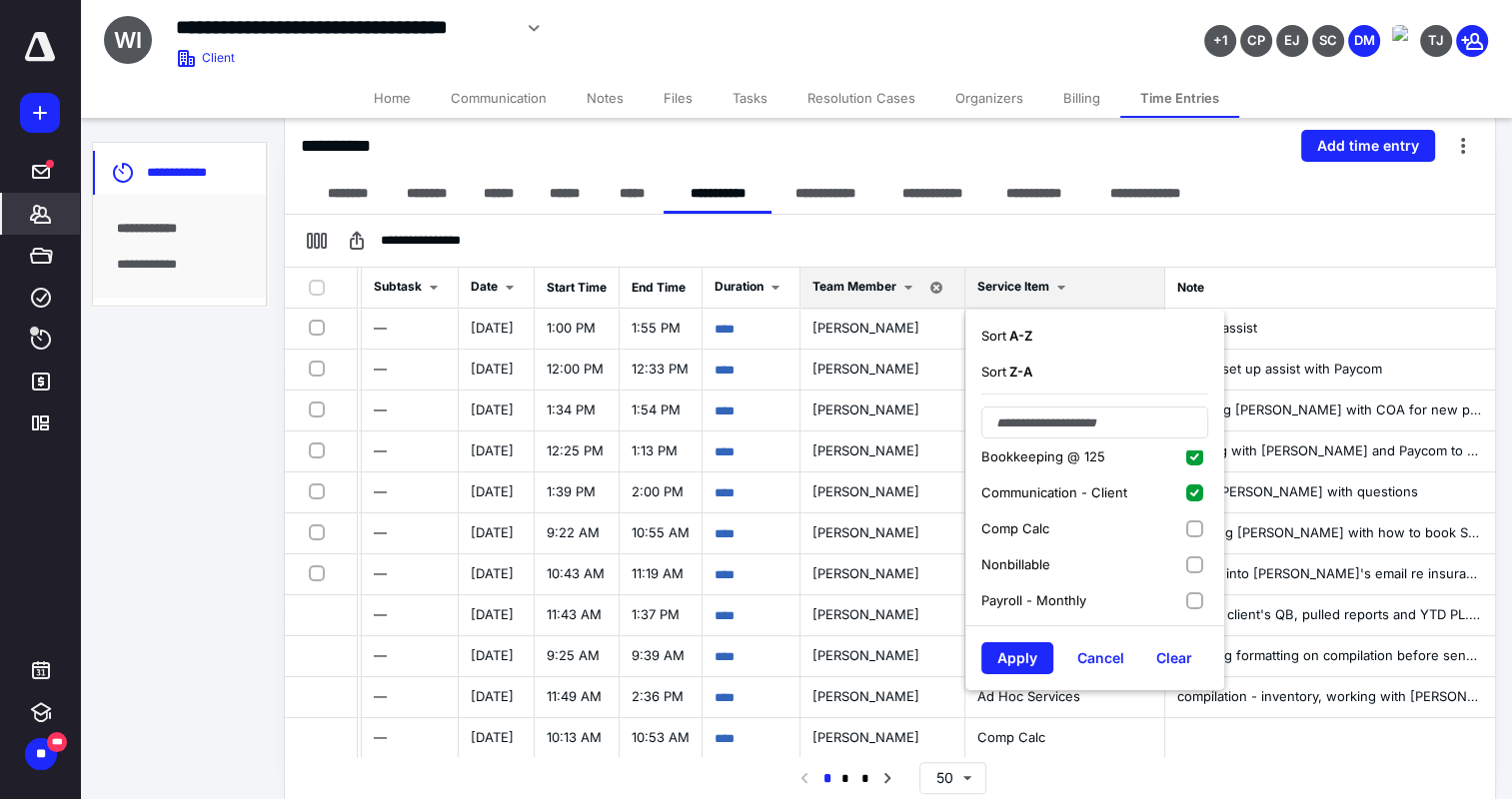 drag, startPoint x: 1207, startPoint y: 518, endPoint x: 1213, endPoint y: 542, distance: 24.738634 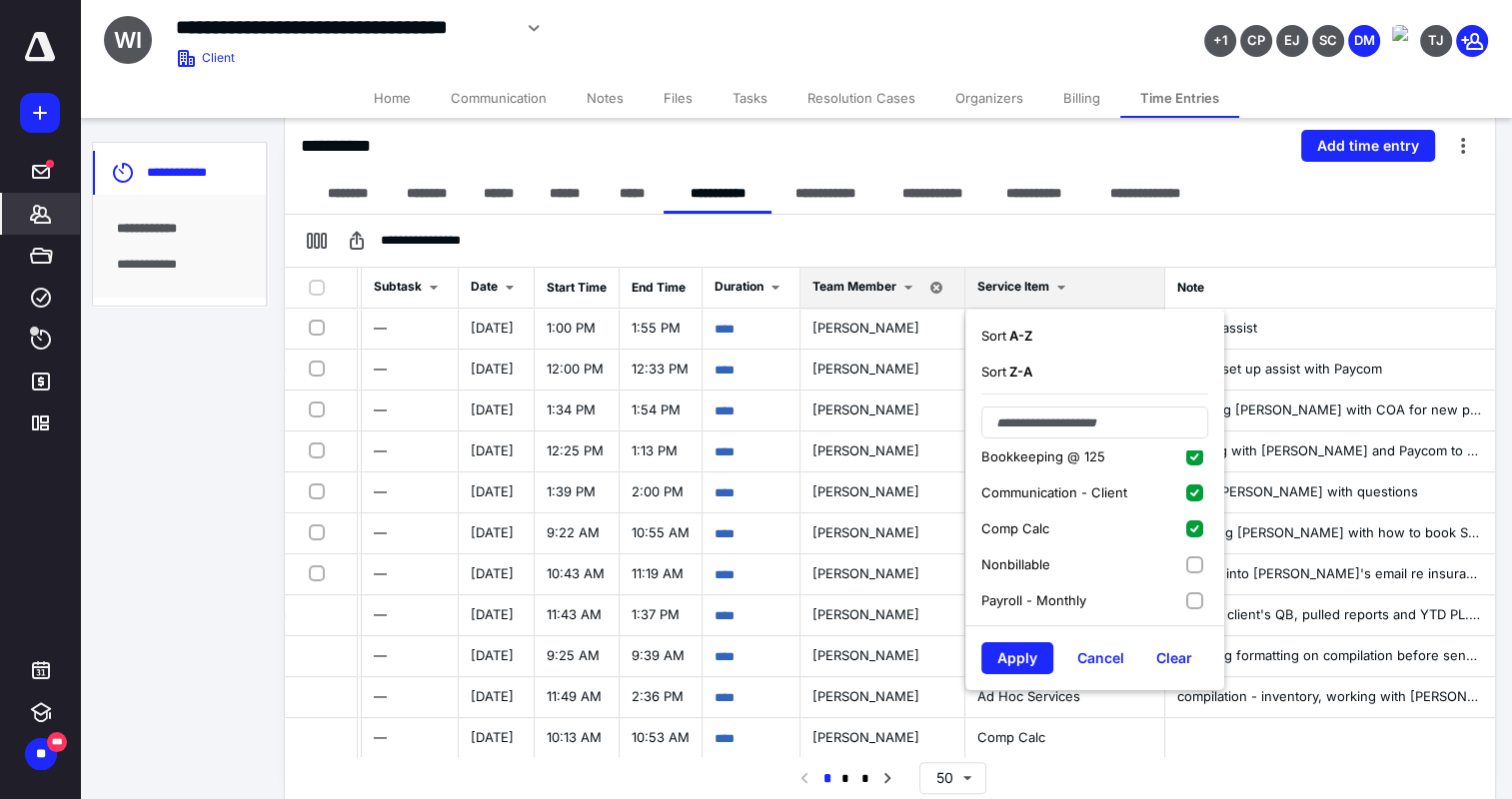 click on "Nonbillable" at bounding box center [1094, 564] 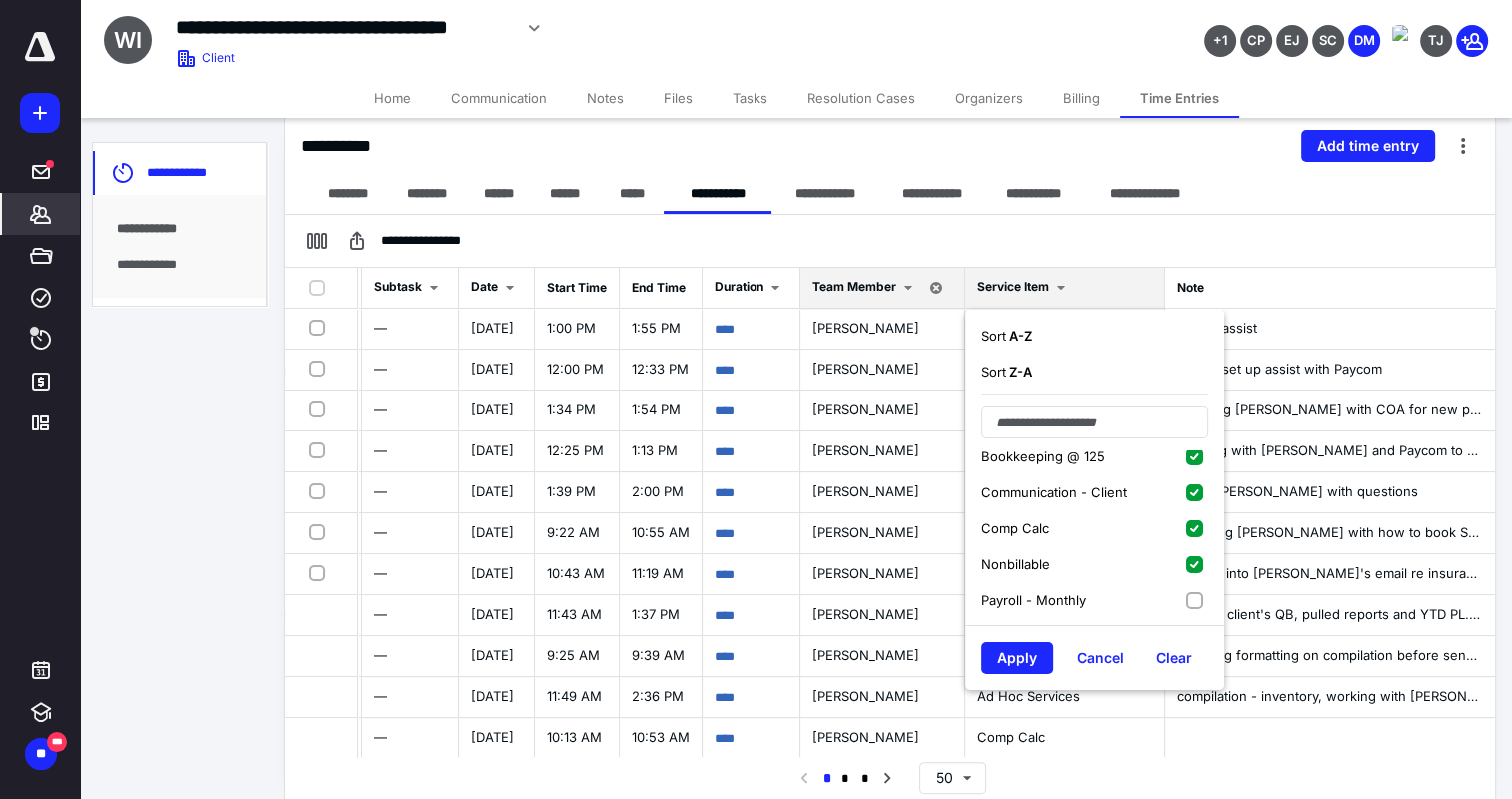 scroll, scrollTop: 184, scrollLeft: 0, axis: vertical 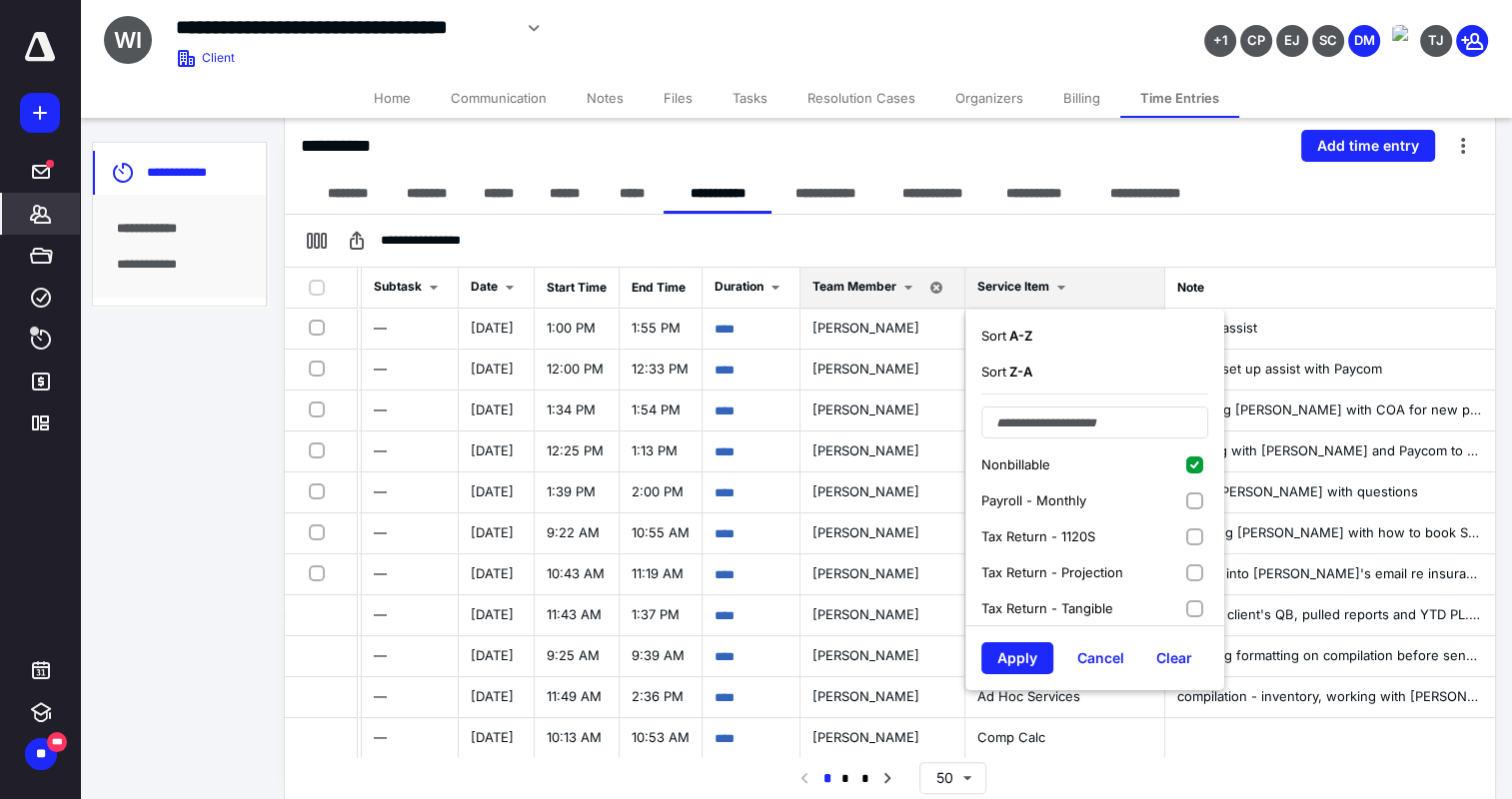 click on "Payroll - Monthly" at bounding box center (1094, 500) 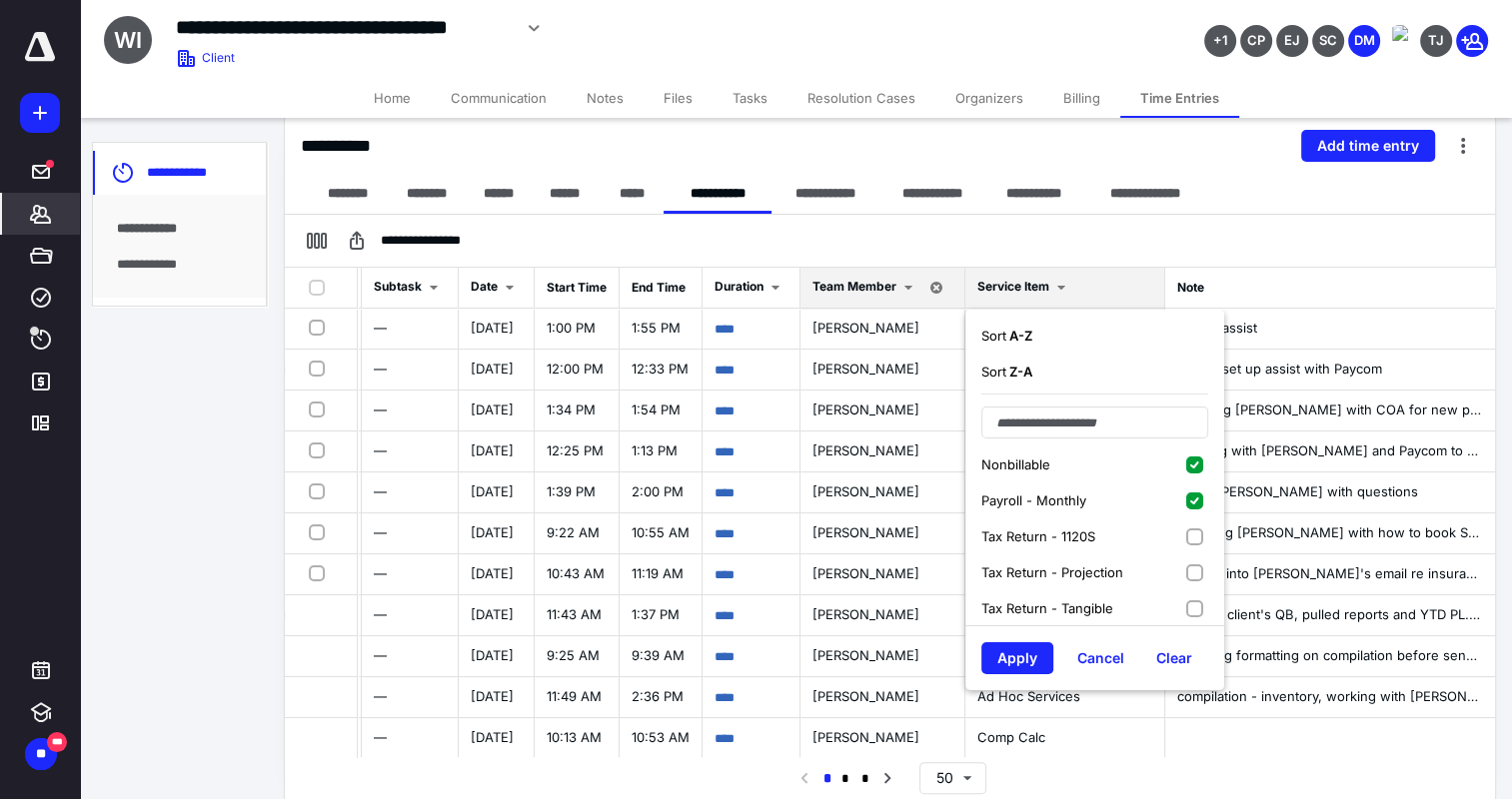 scroll, scrollTop: 100, scrollLeft: 440, axis: both 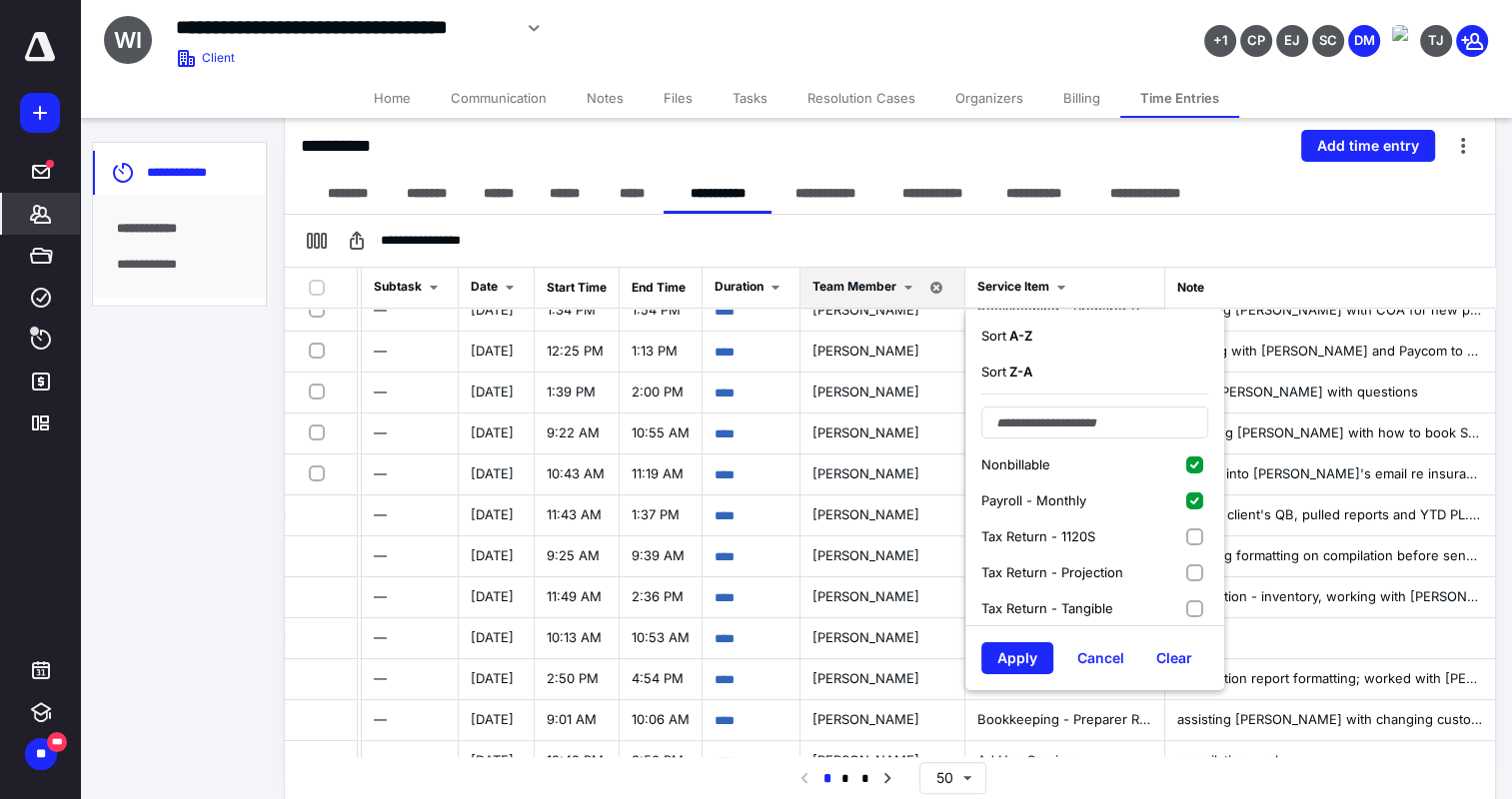 click on "Apply" at bounding box center [1017, 658] 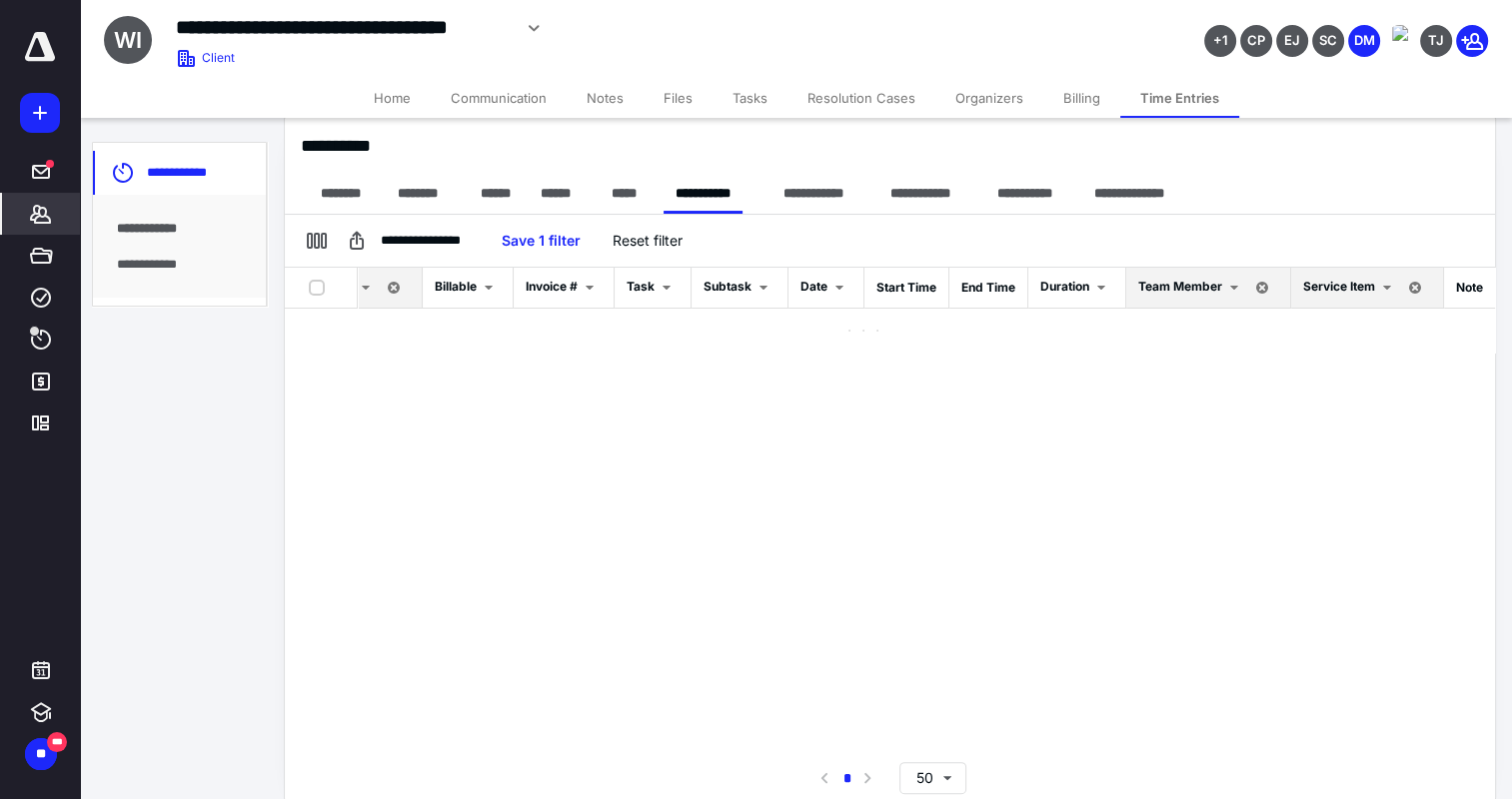 scroll, scrollTop: 0, scrollLeft: 58, axis: horizontal 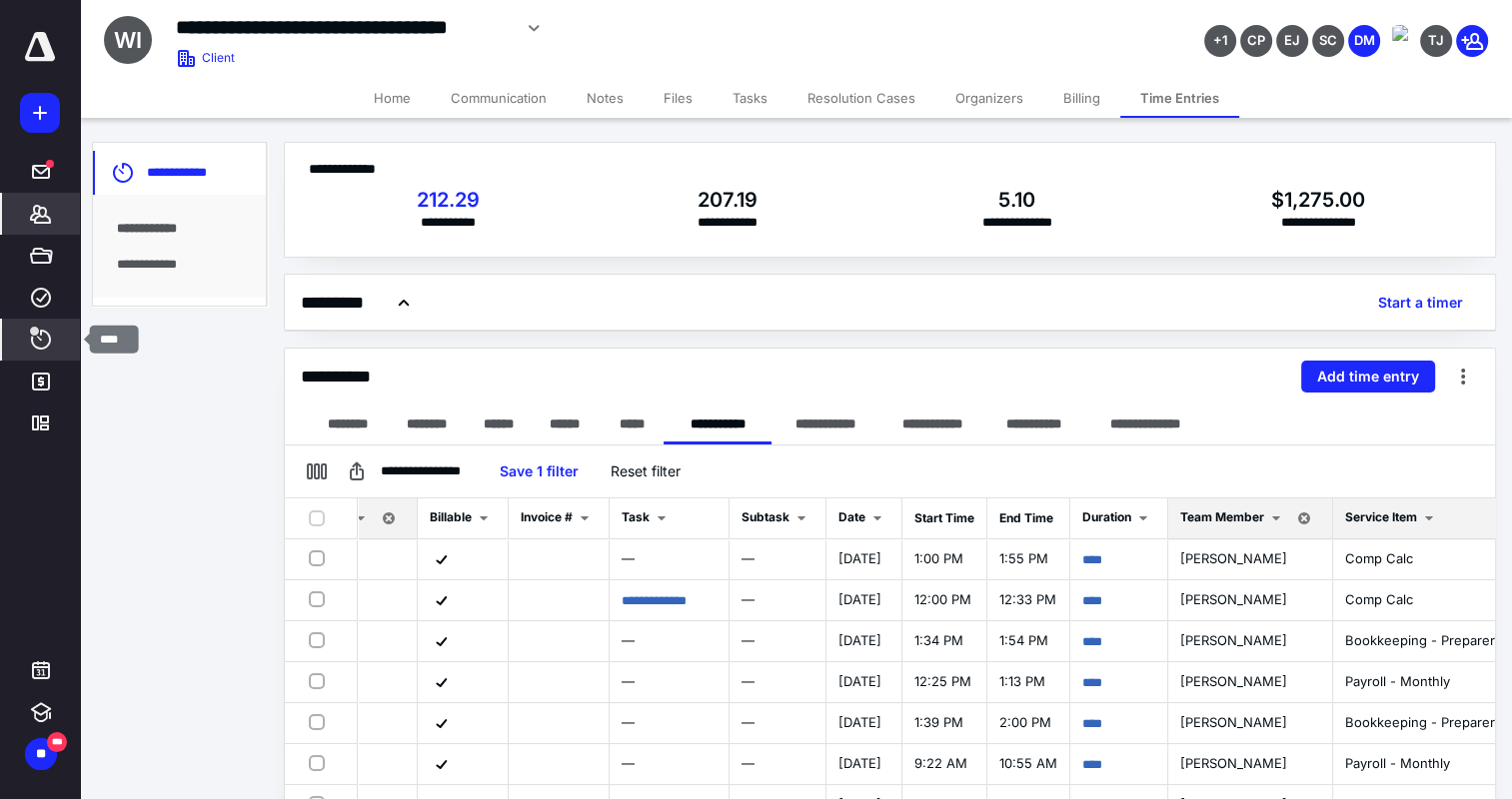 click at bounding box center (34, 331) 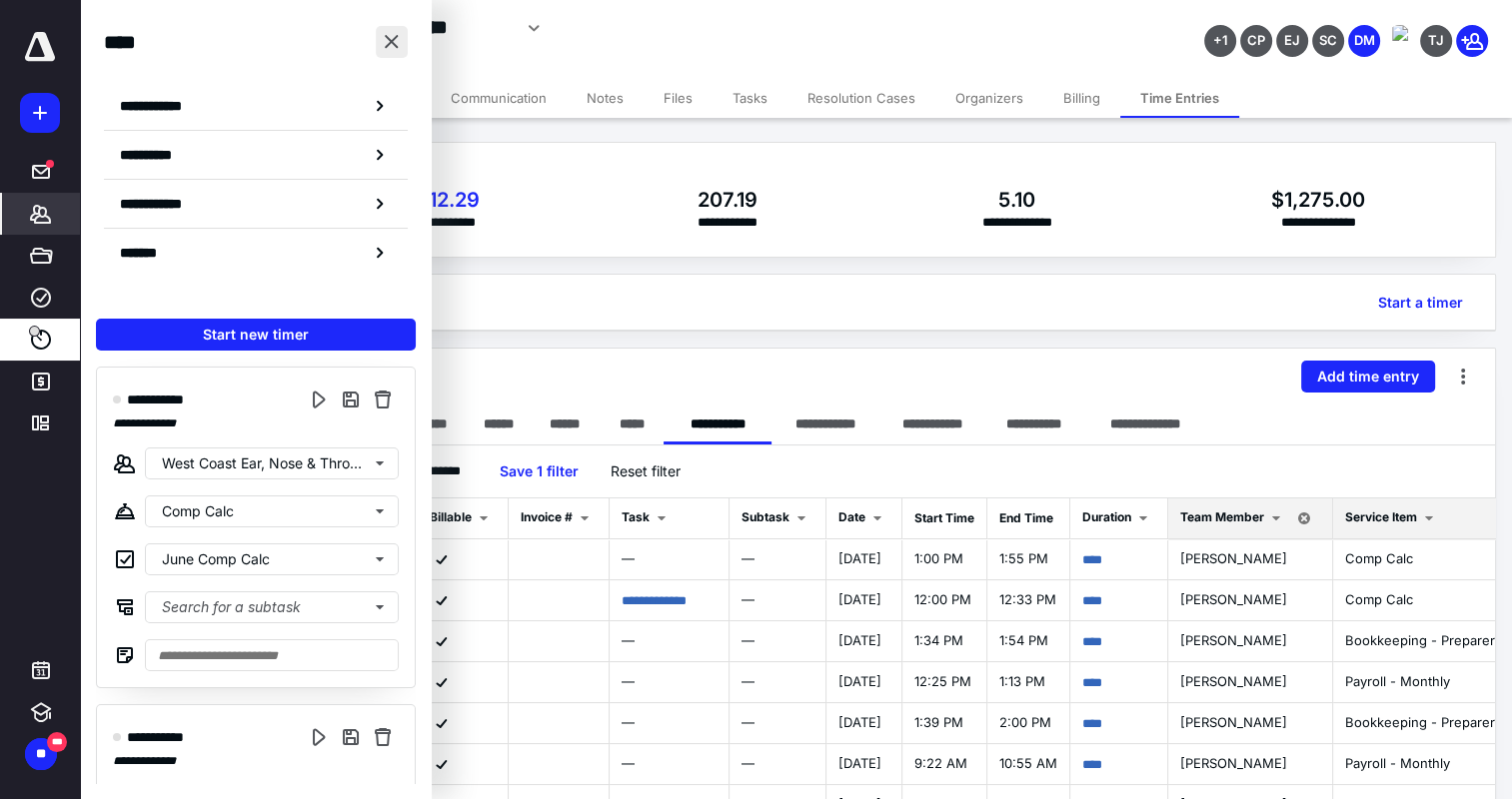 click at bounding box center (392, 42) 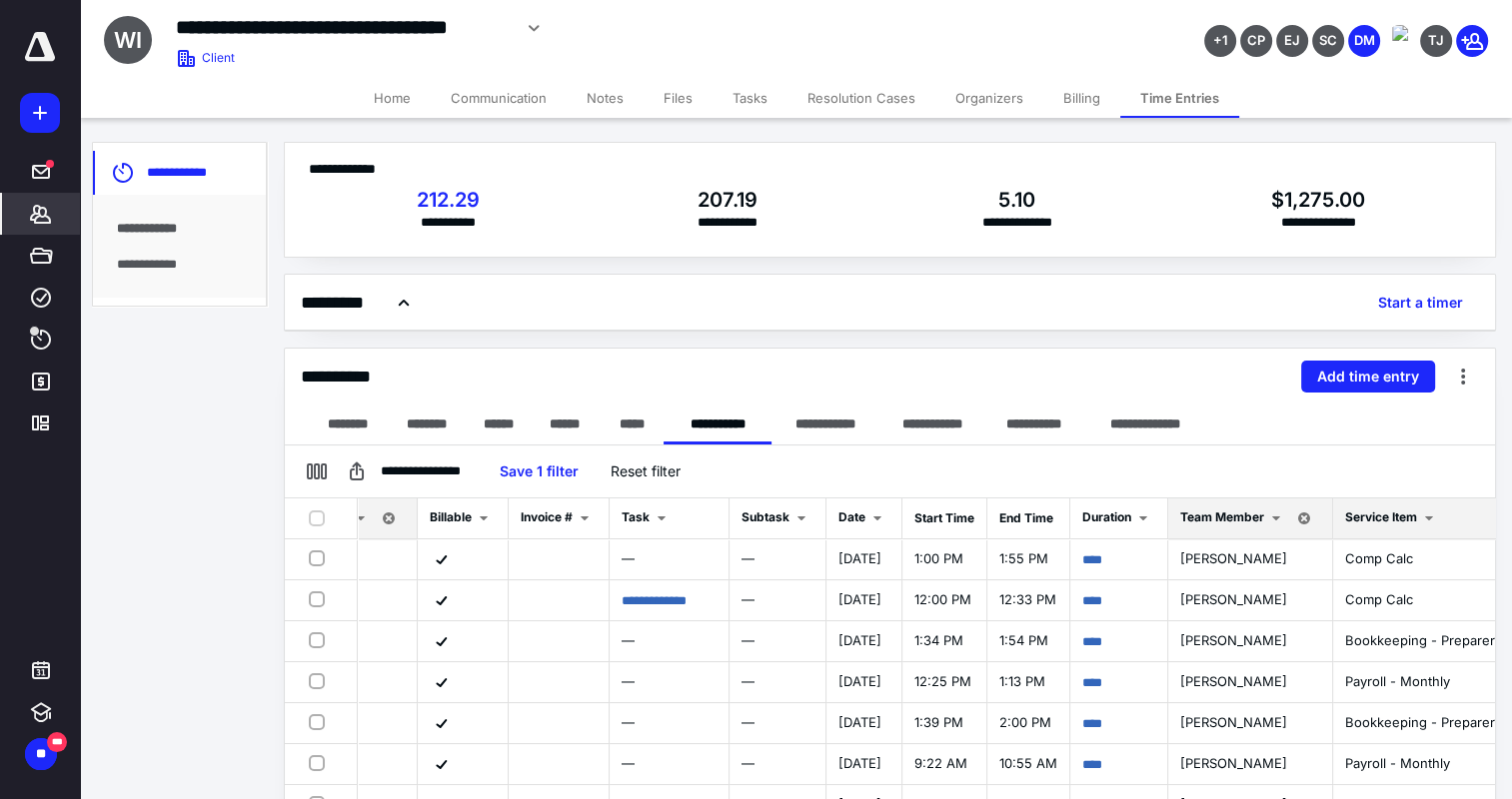 click at bounding box center [1429, 518] 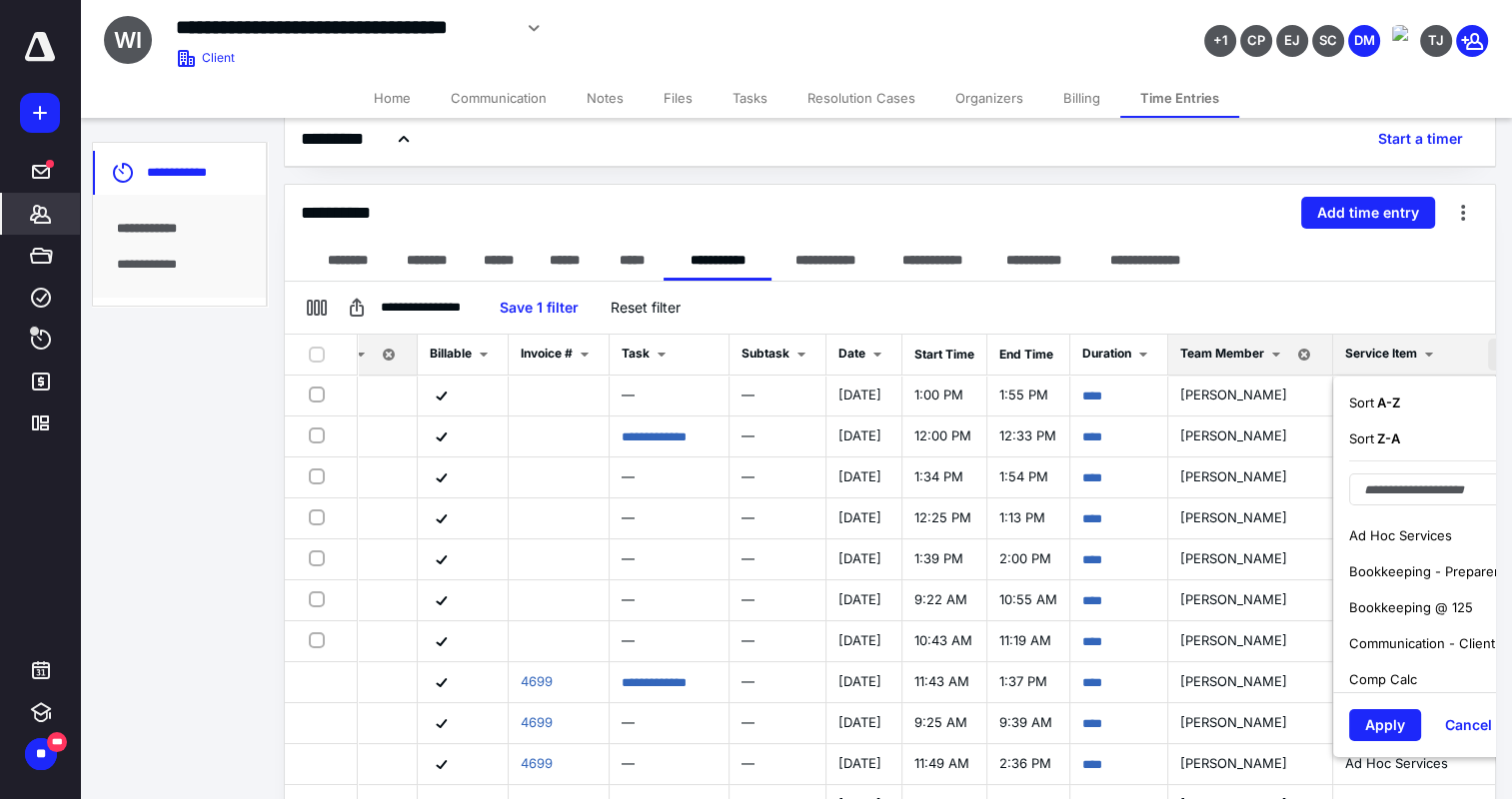 scroll, scrollTop: 231, scrollLeft: 0, axis: vertical 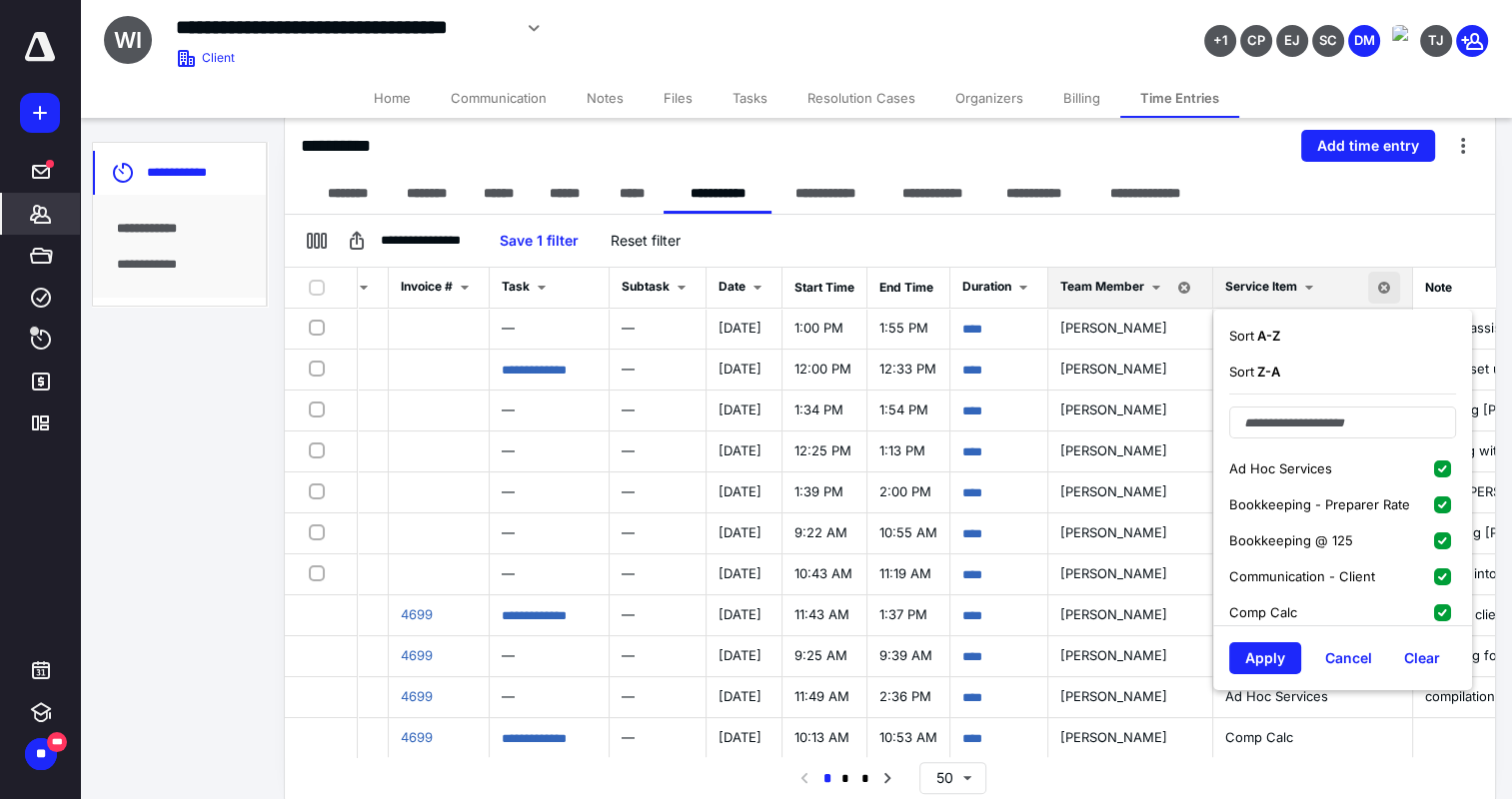 drag, startPoint x: 1462, startPoint y: 723, endPoint x: 1455, endPoint y: 744, distance: 22.135944 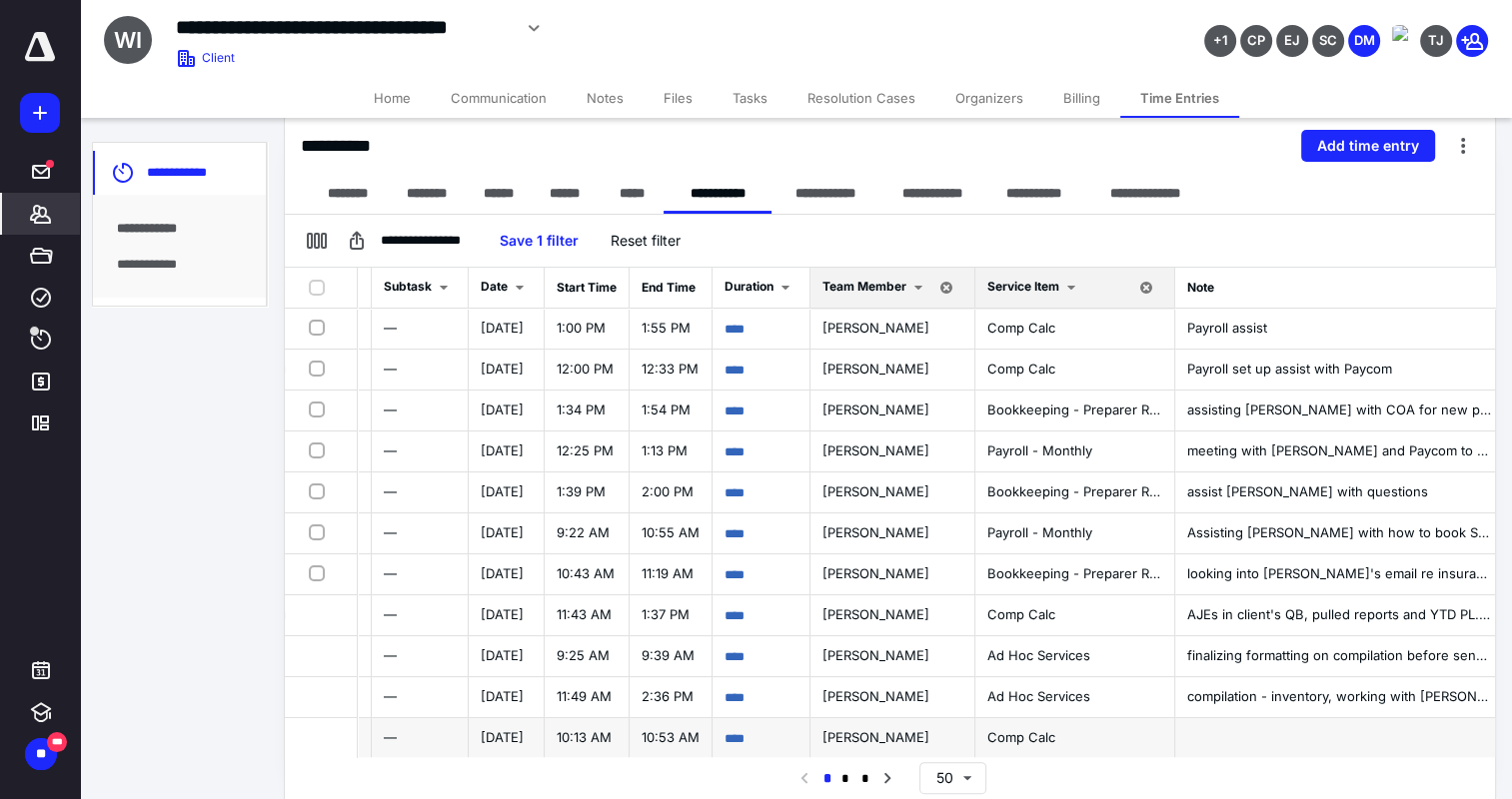 scroll, scrollTop: 0, scrollLeft: 418, axis: horizontal 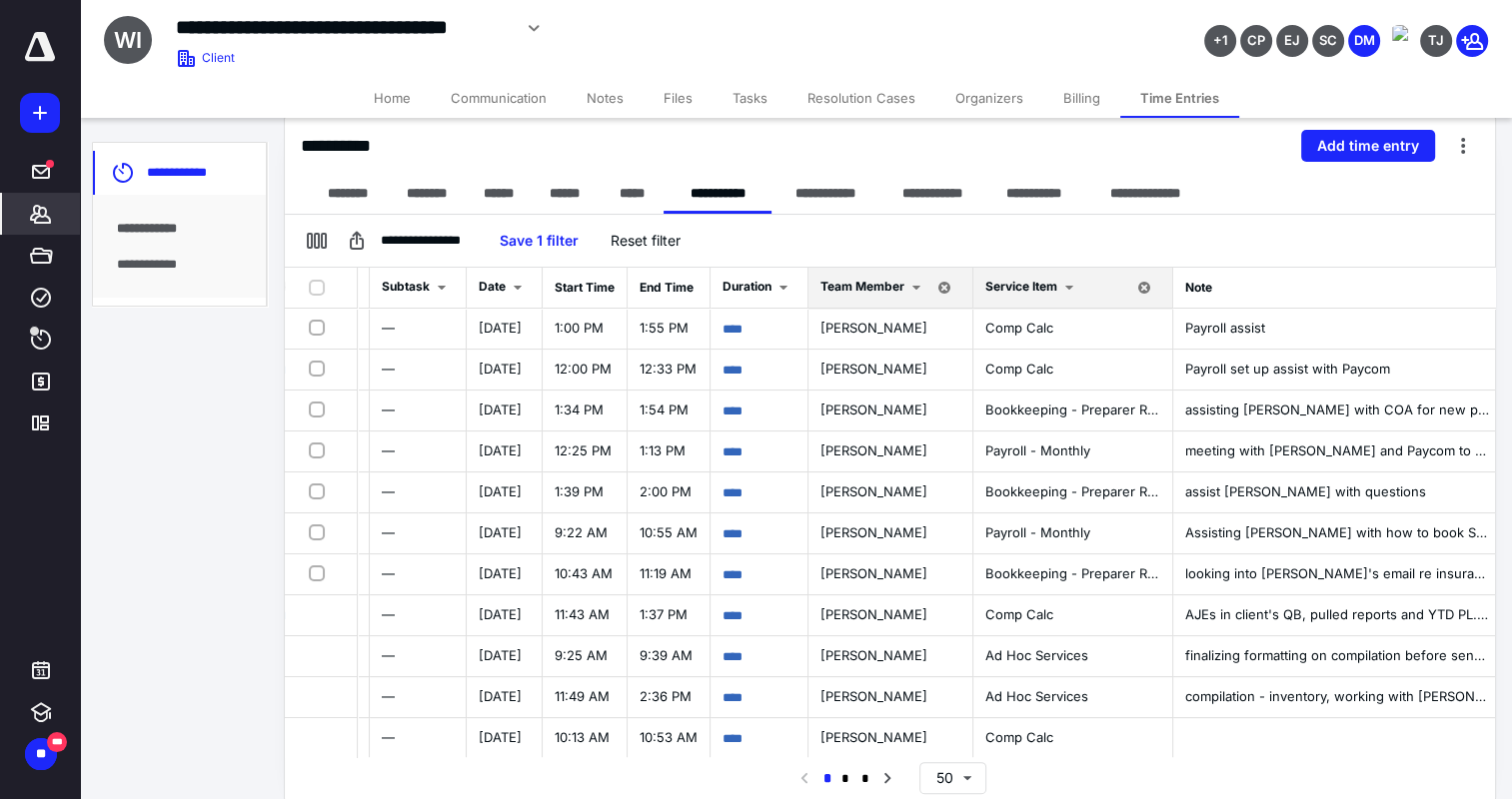 click at bounding box center (1069, 288) 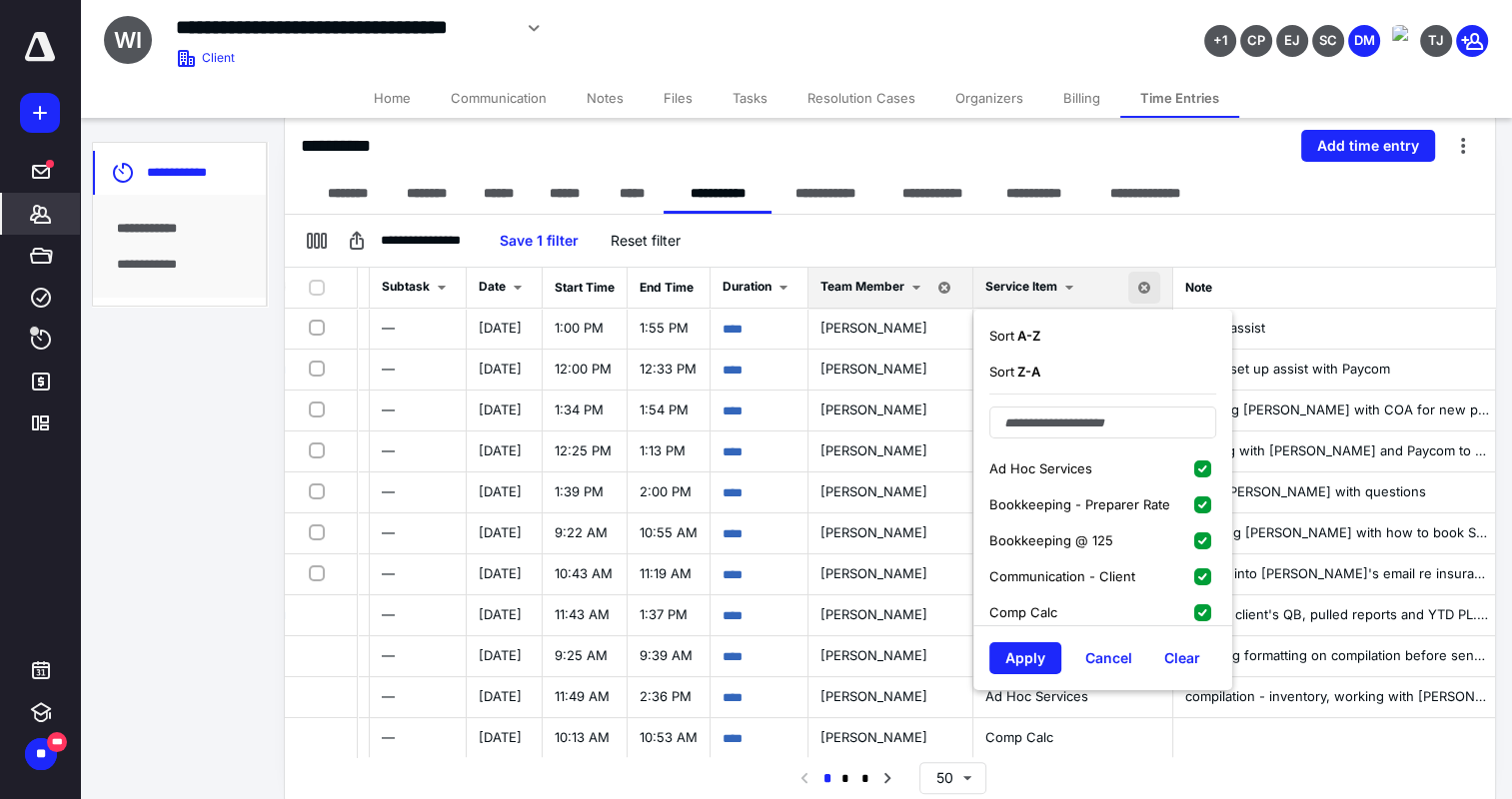 click on "Ad Hoc Services" at bounding box center (1102, 468) 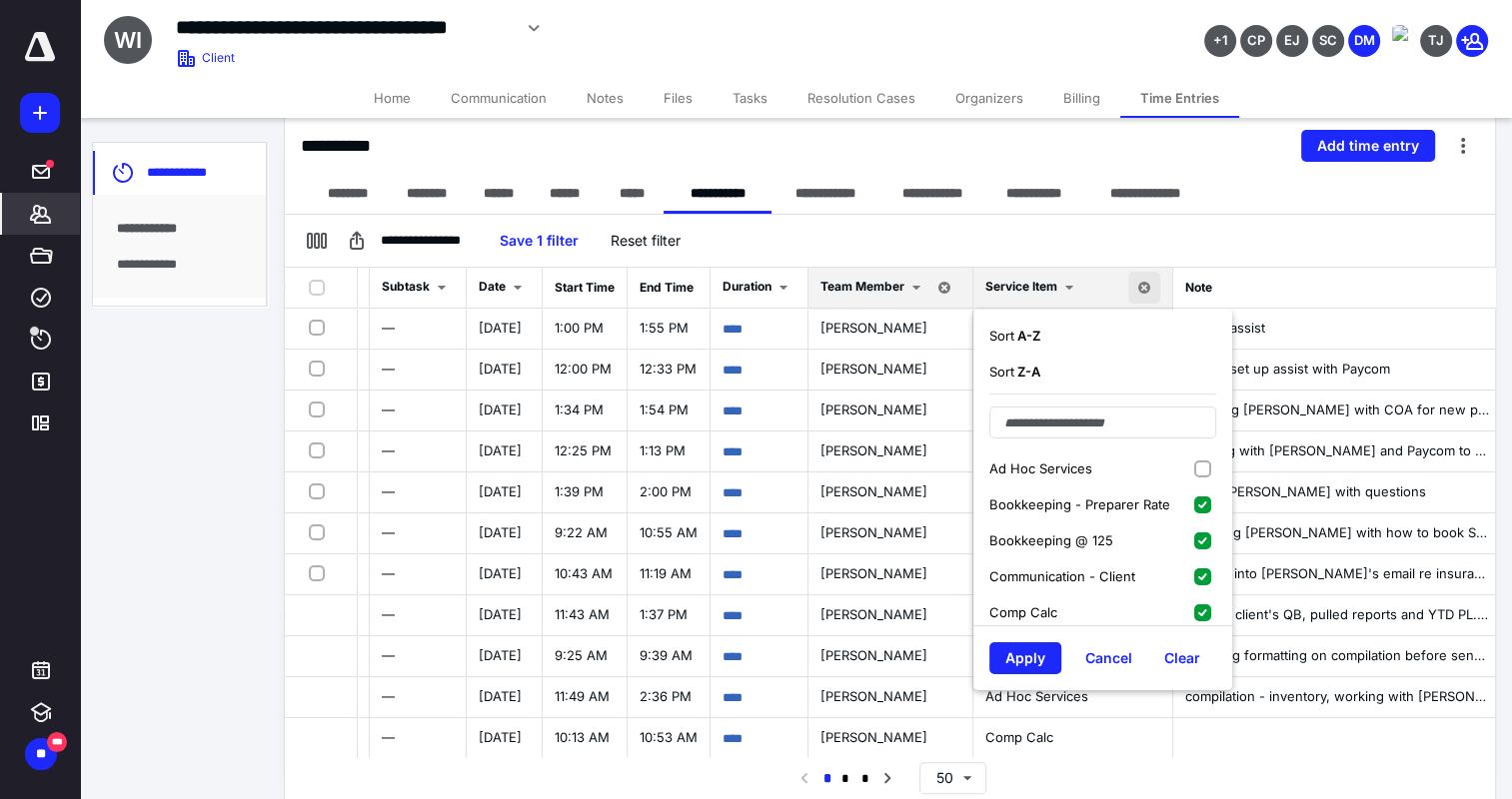 drag, startPoint x: 1236, startPoint y: 491, endPoint x: 1243, endPoint y: 513, distance: 23.086793 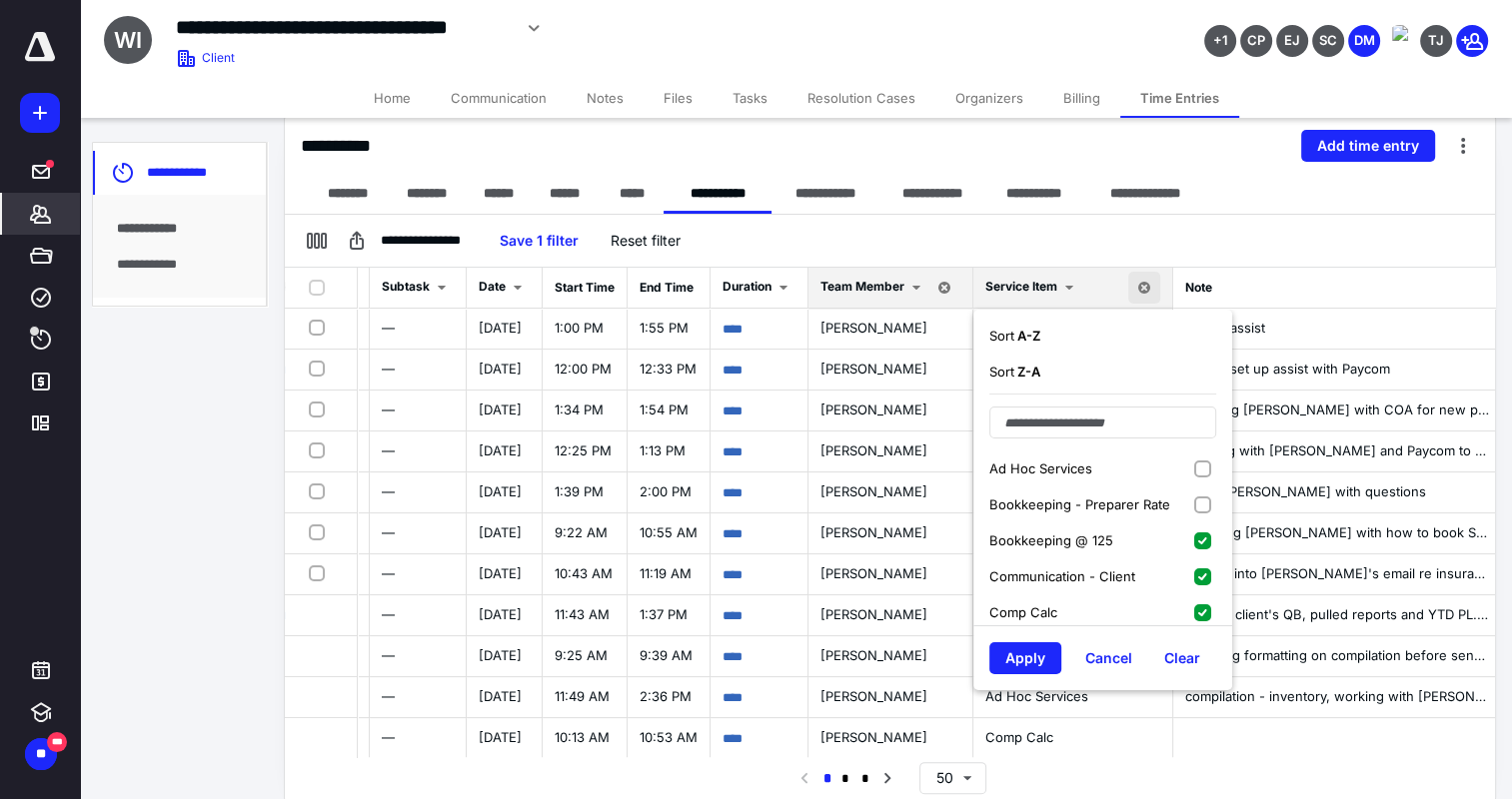 click on "Bookkeeping @ 125" at bounding box center [1102, 540] 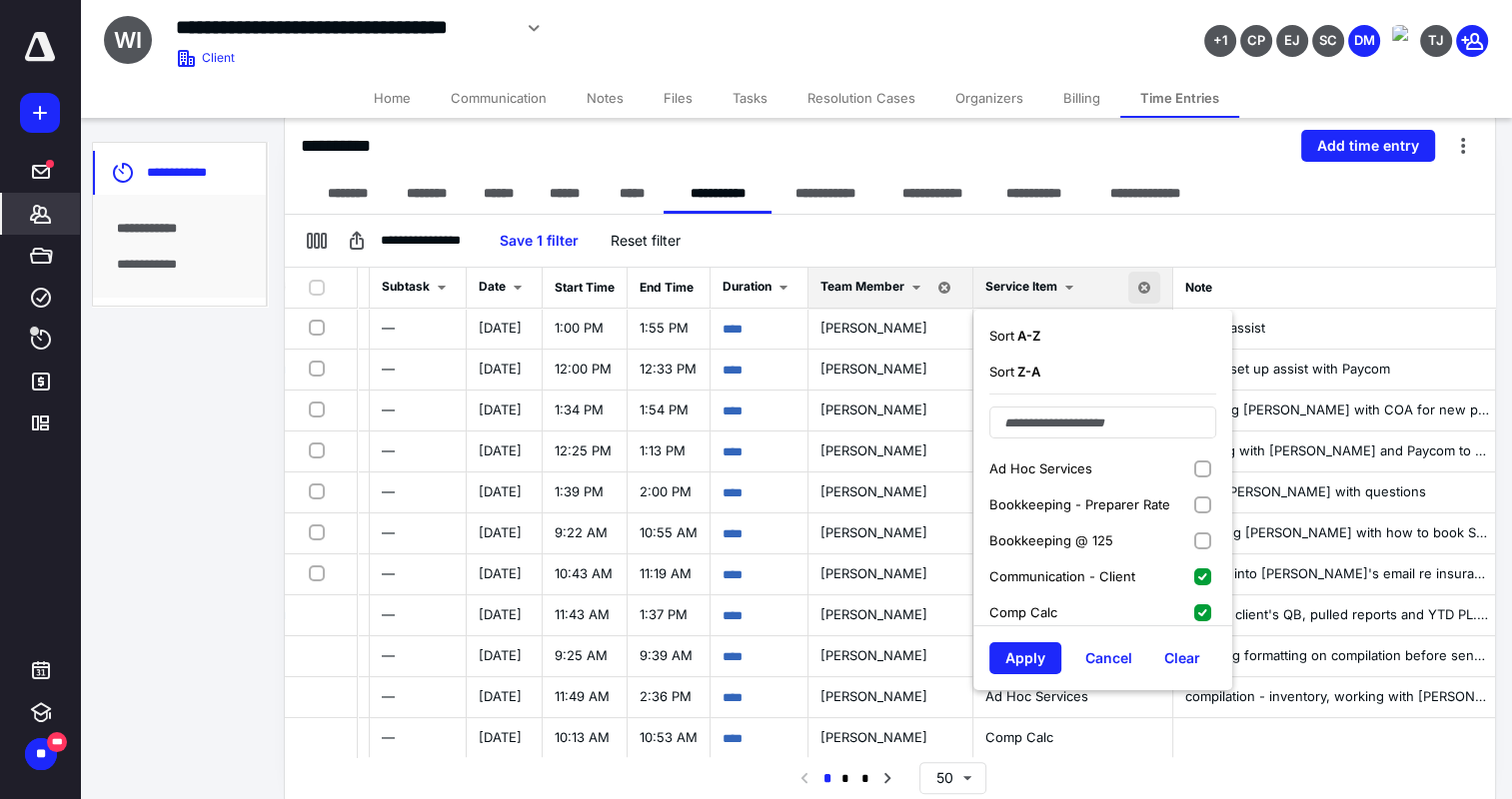 scroll, scrollTop: 100, scrollLeft: 0, axis: vertical 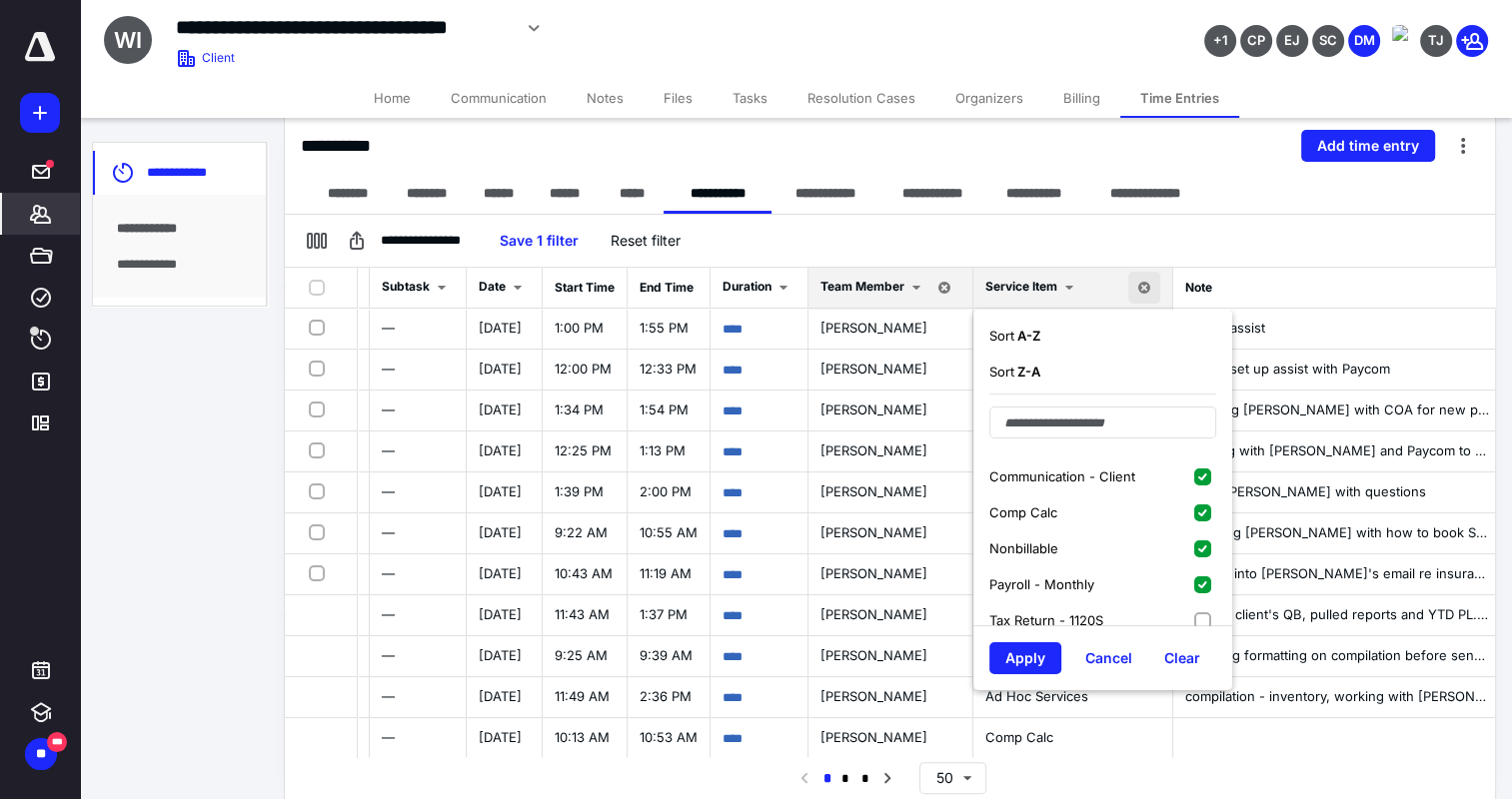 click on "Communication - Client" at bounding box center [1102, 476] 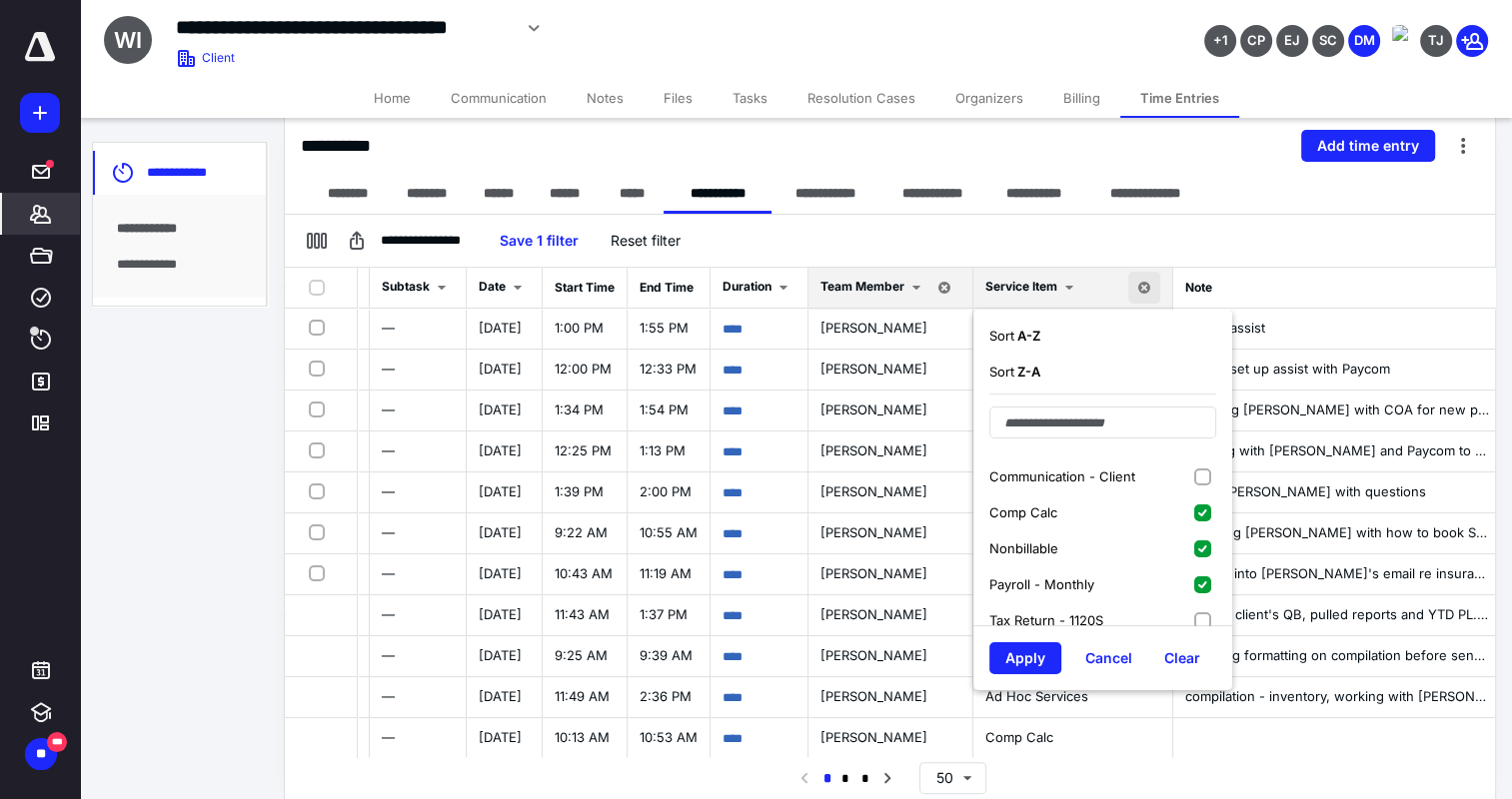 click on "Comp Calc" at bounding box center (1102, 512) 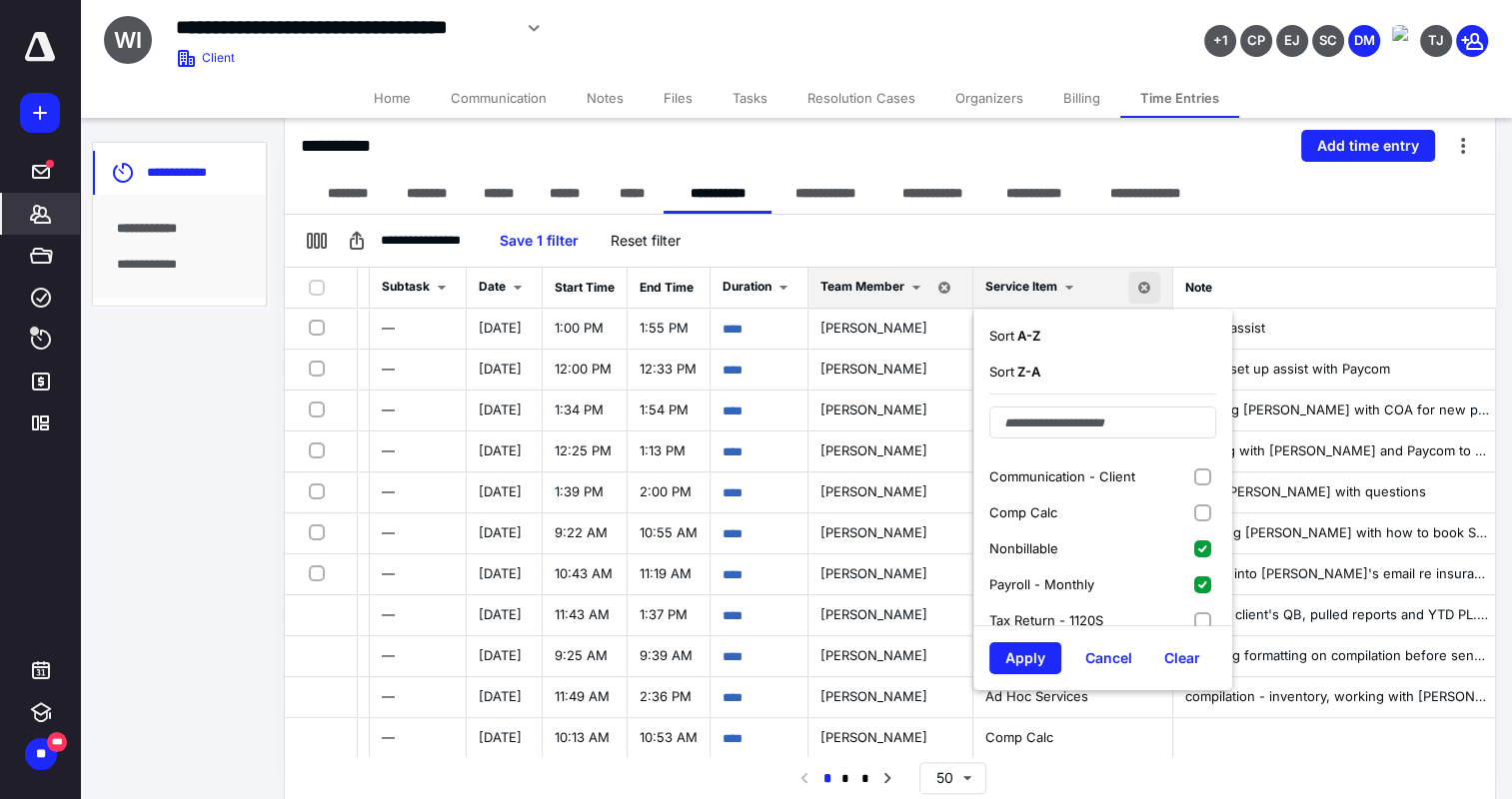 click on "Nonbillable" at bounding box center (1102, 548) 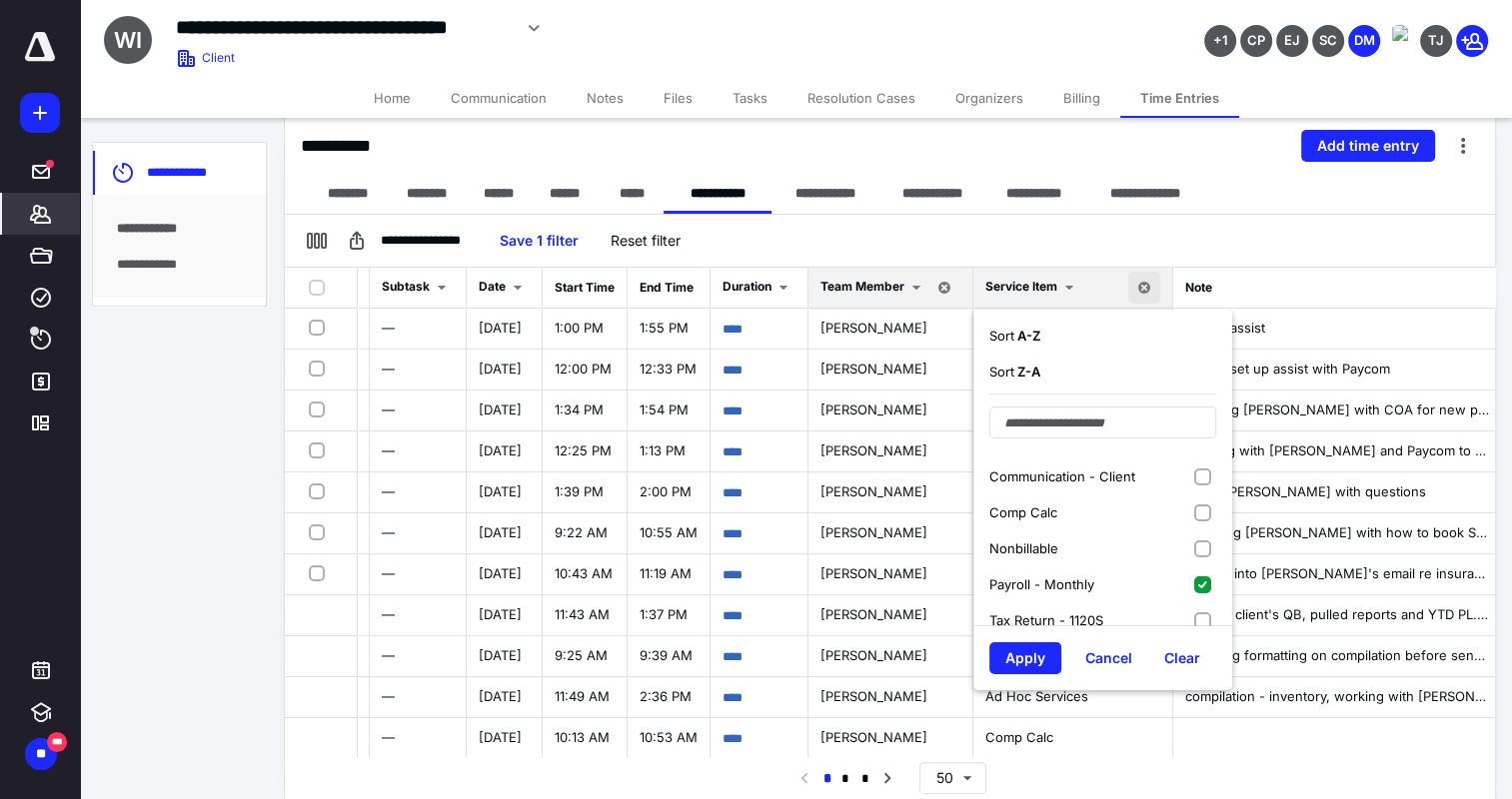 click on "Payroll - Monthly" at bounding box center (1102, 584) 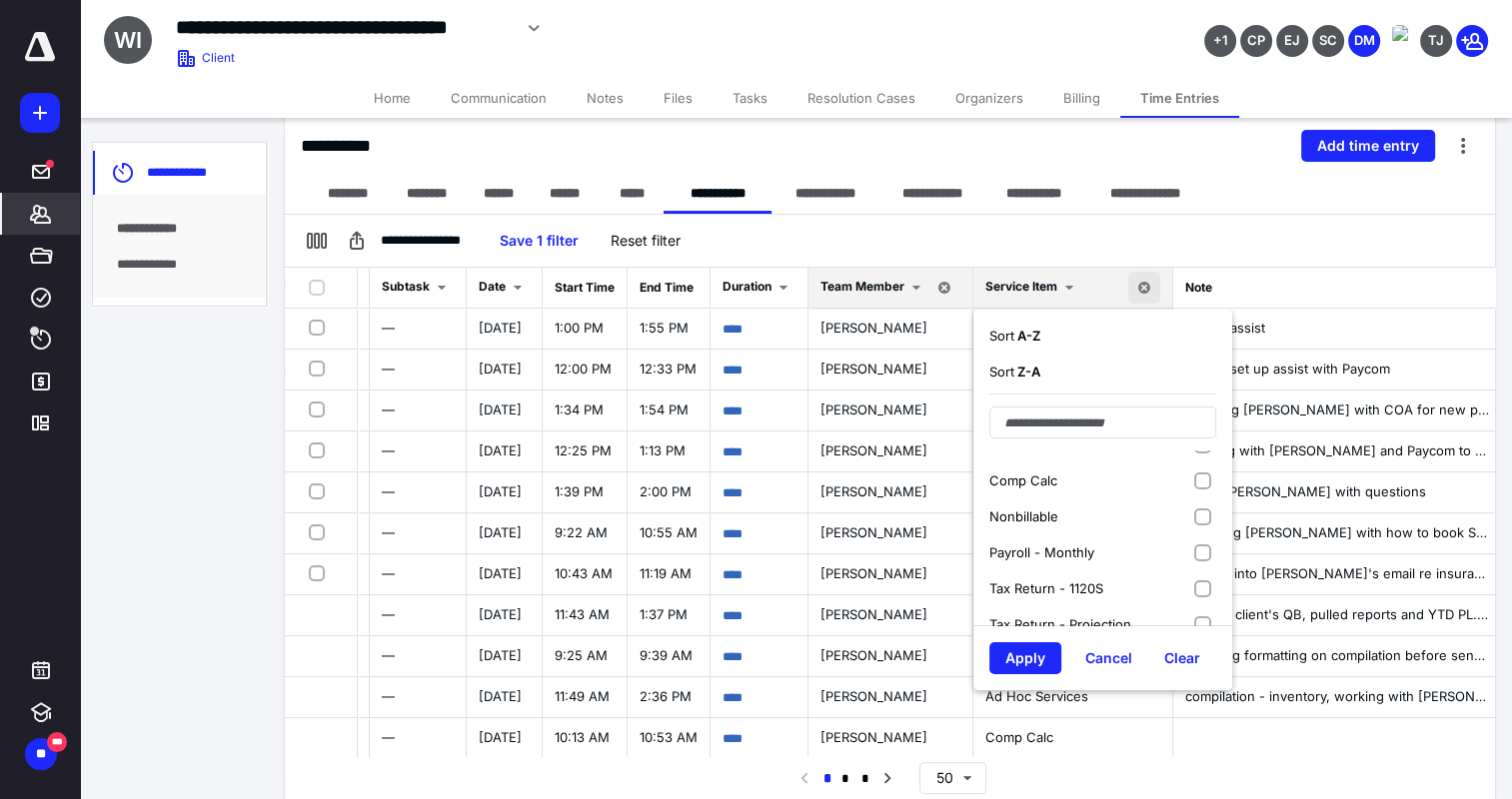 scroll, scrollTop: 184, scrollLeft: 0, axis: vertical 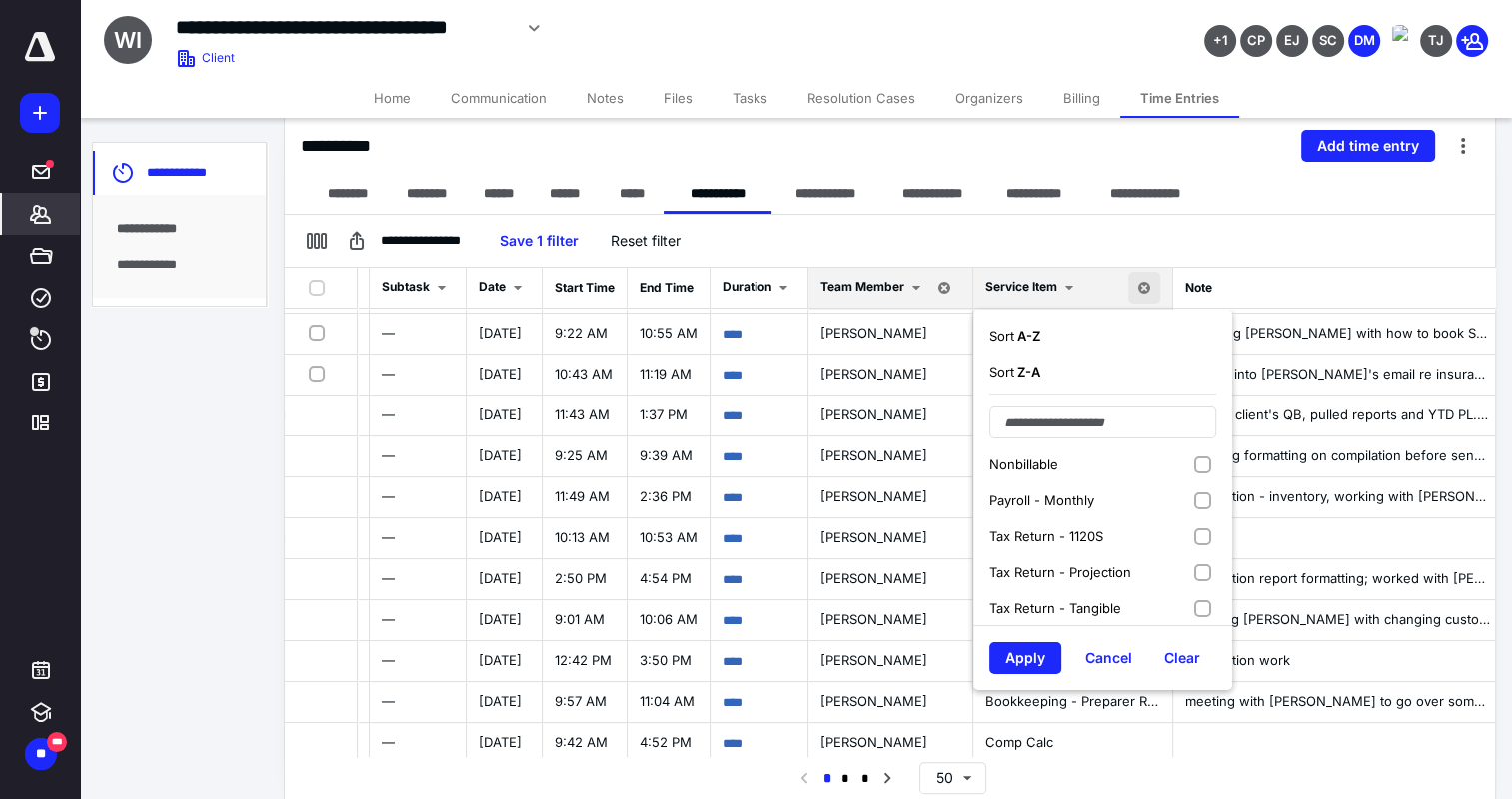 click on "Tax Return - 1120S" at bounding box center (1102, 536) 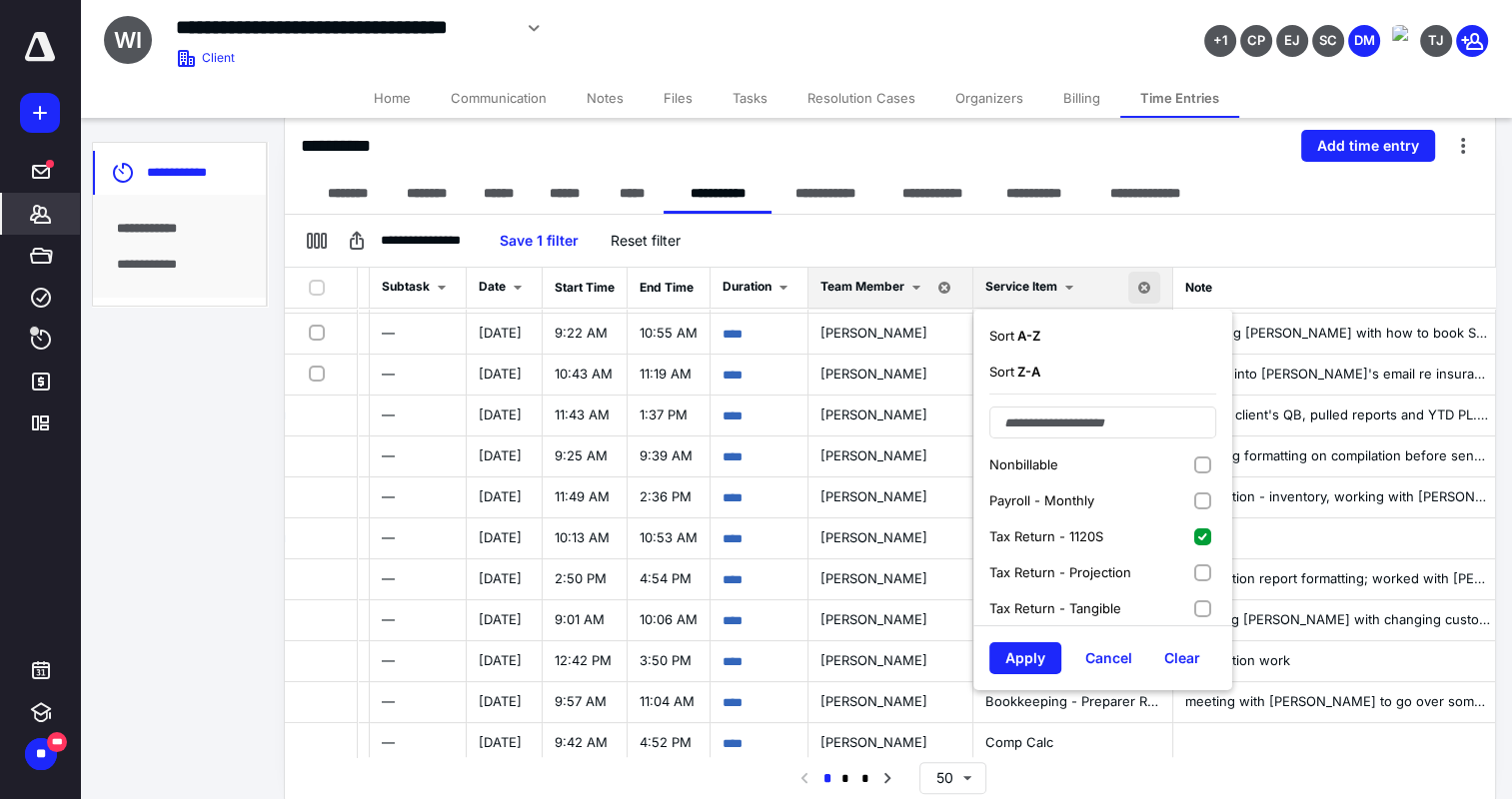 click on "Tax Return - Projection" at bounding box center [1102, 572] 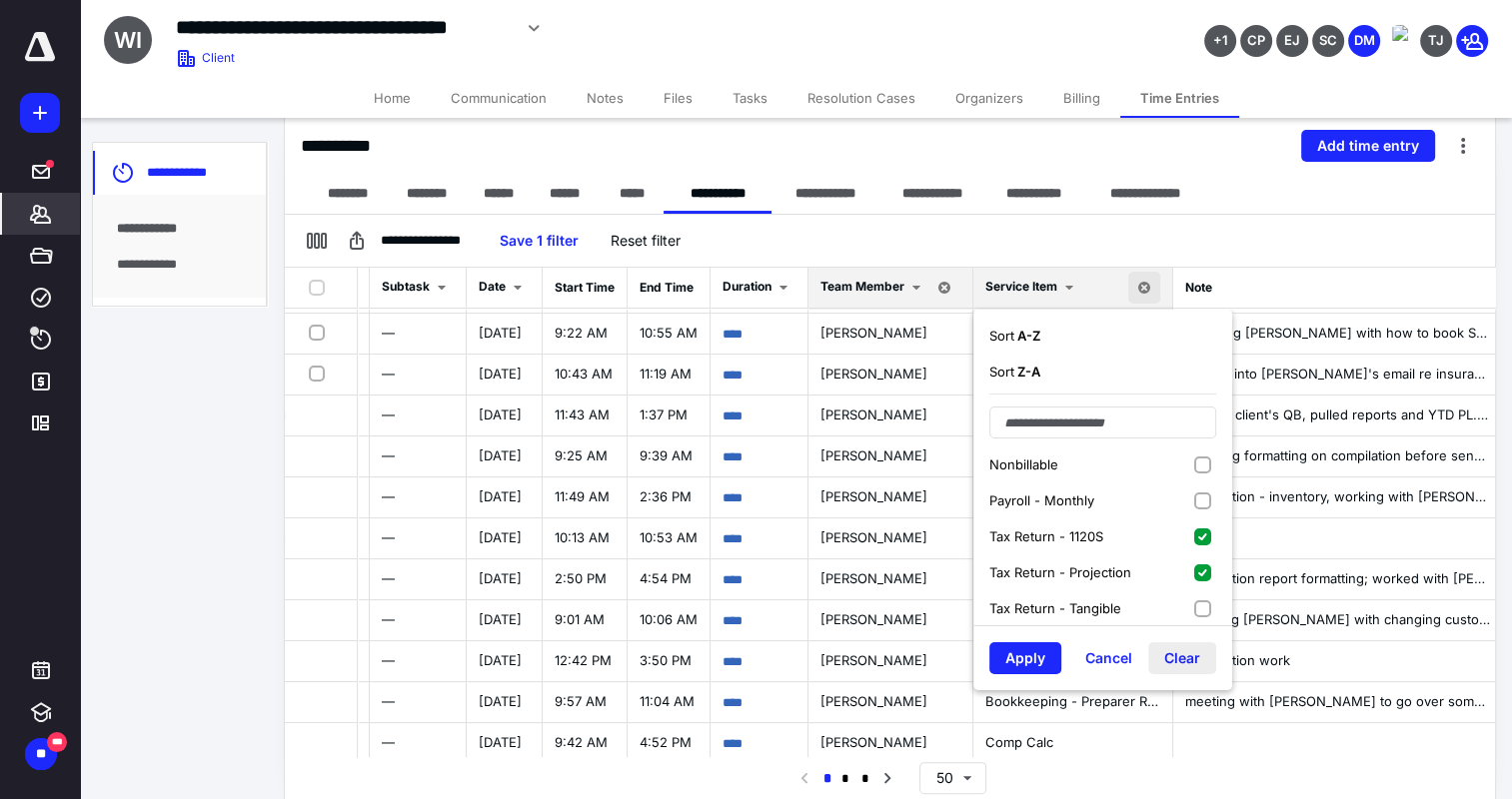 drag, startPoint x: 1236, startPoint y: 599, endPoint x: 1219, endPoint y: 658, distance: 61.400326 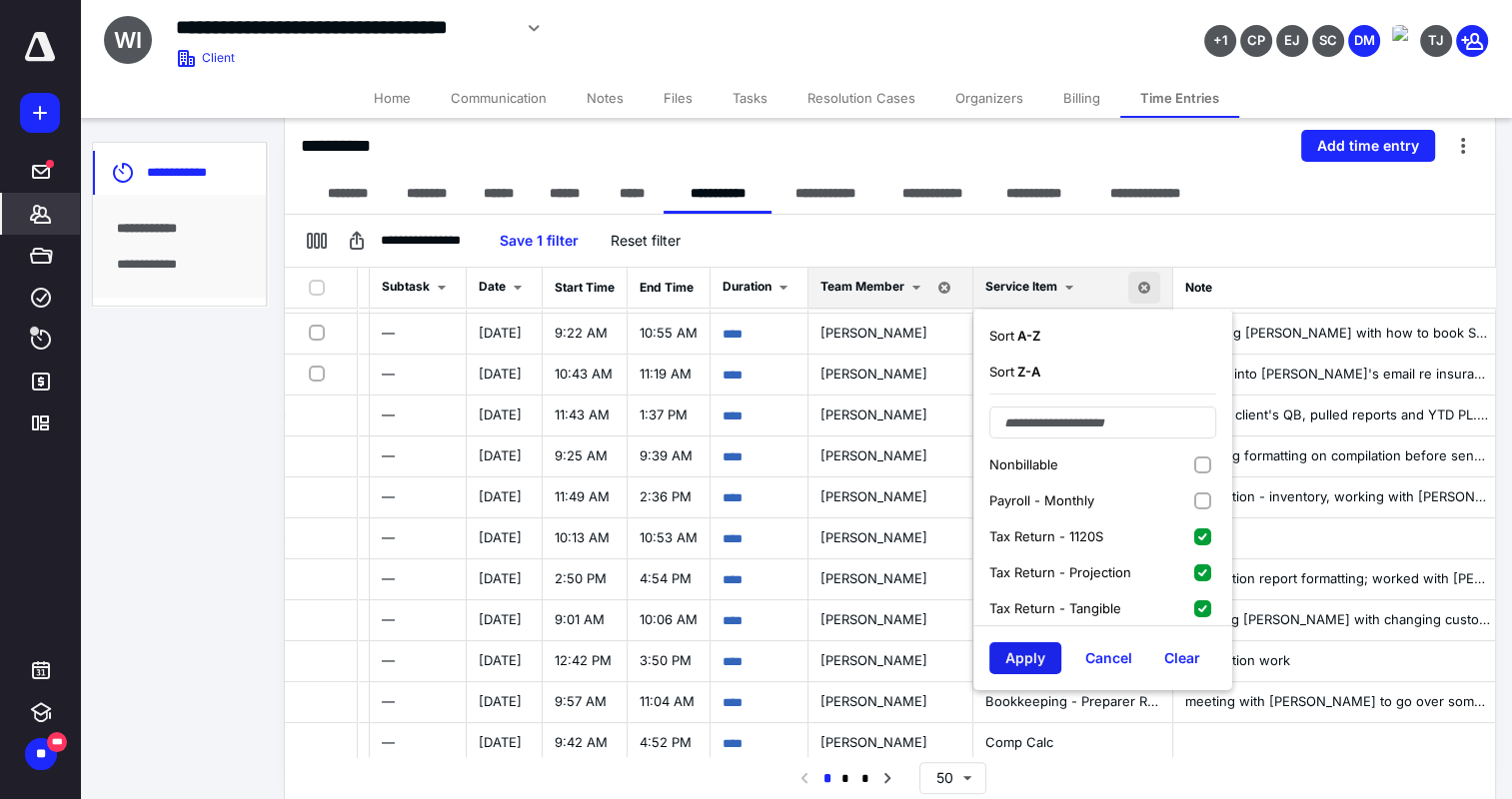 click on "Apply" at bounding box center (1025, 658) 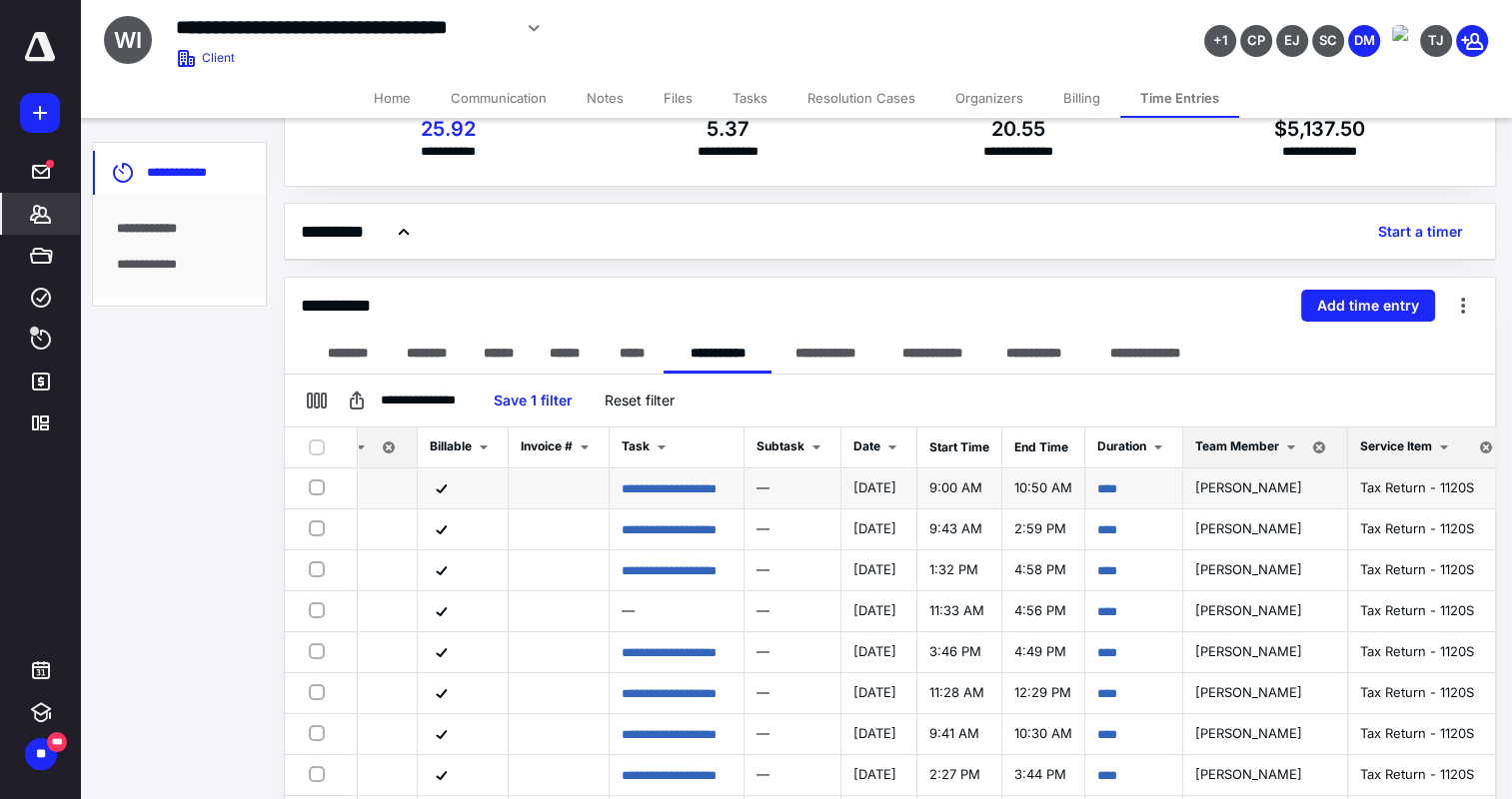 scroll, scrollTop: 0, scrollLeft: 0, axis: both 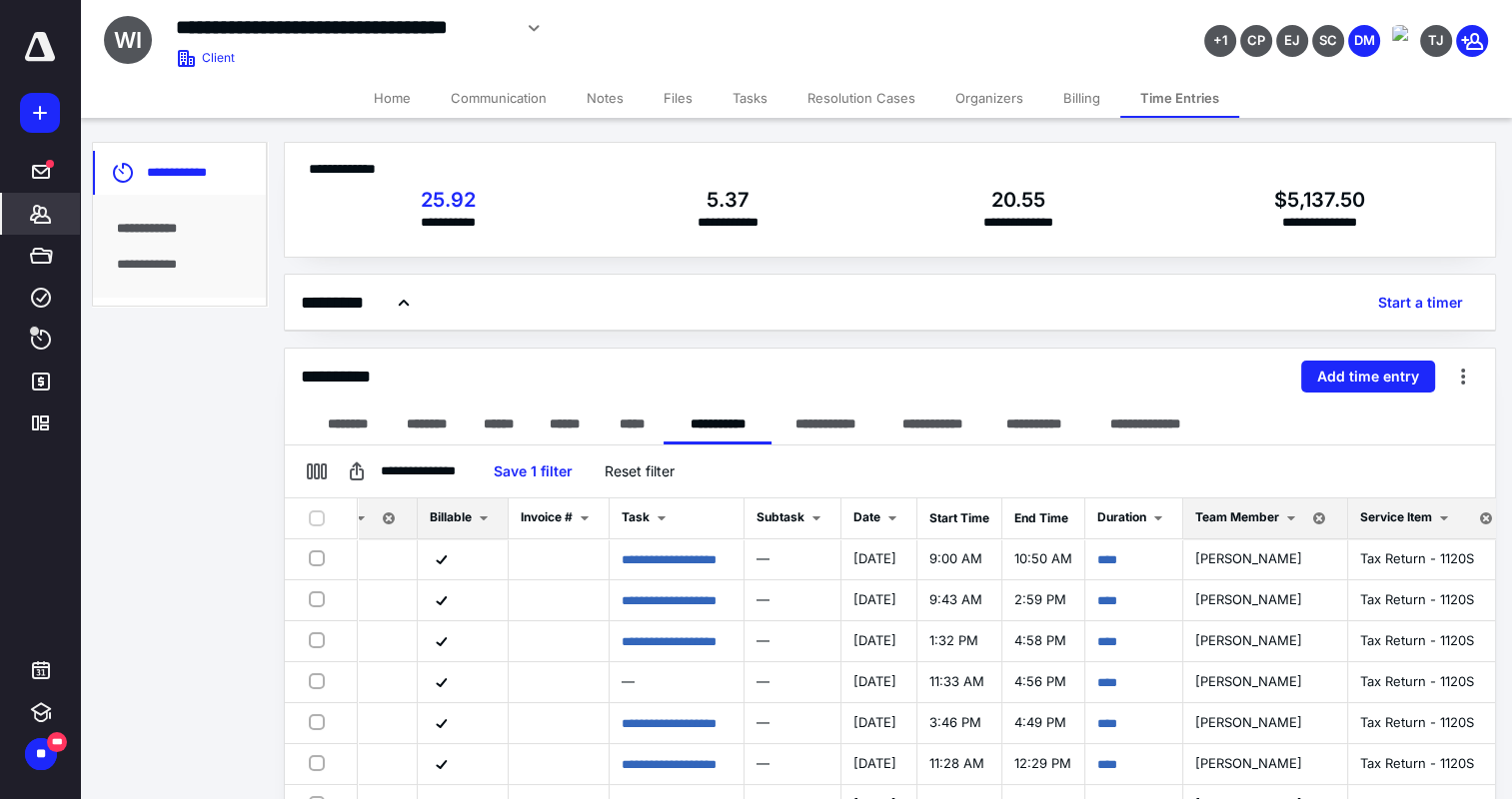 click at bounding box center [484, 518] 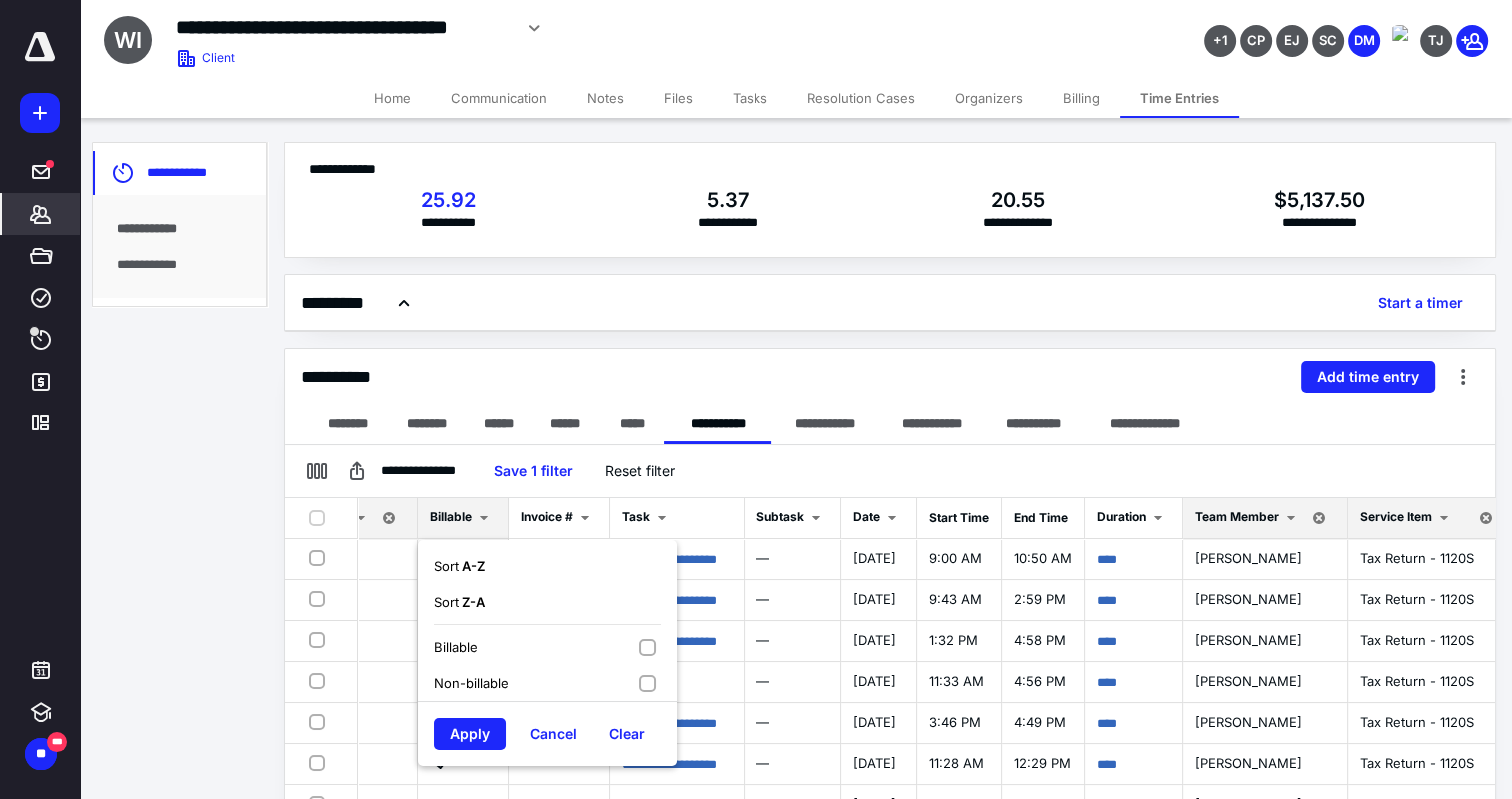 click at bounding box center [484, 518] 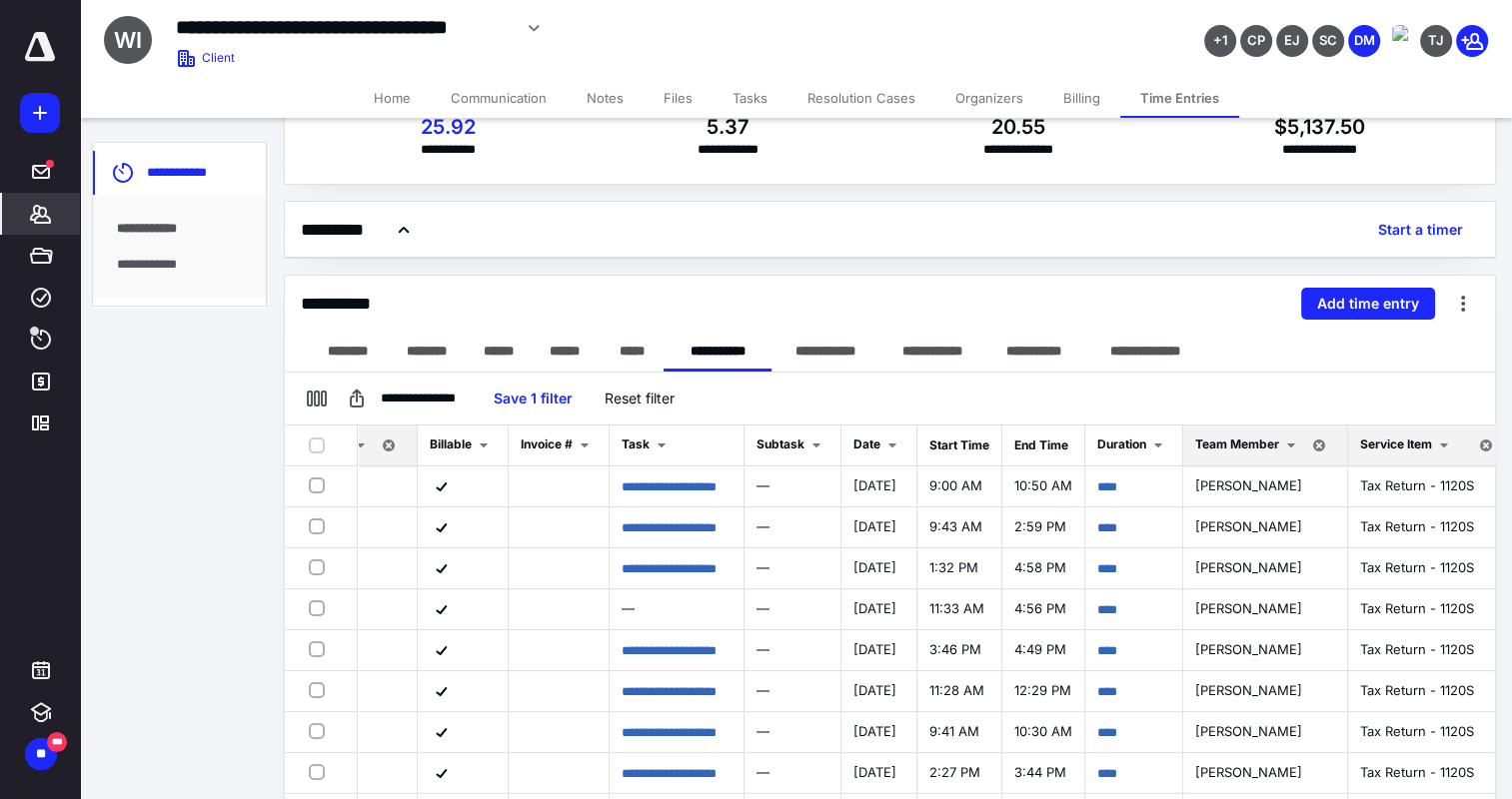 scroll, scrollTop: 231, scrollLeft: 0, axis: vertical 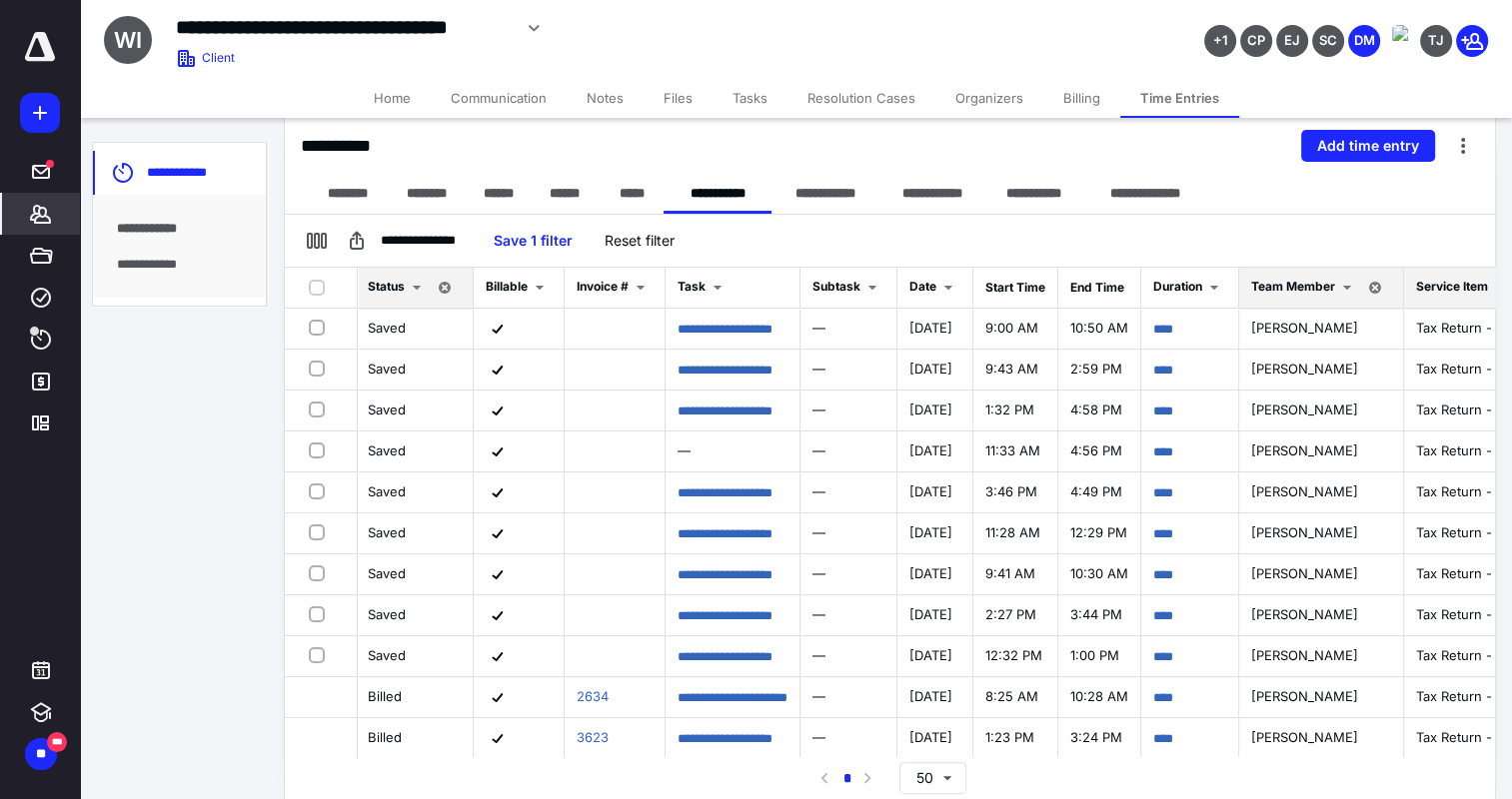 click at bounding box center [417, 288] 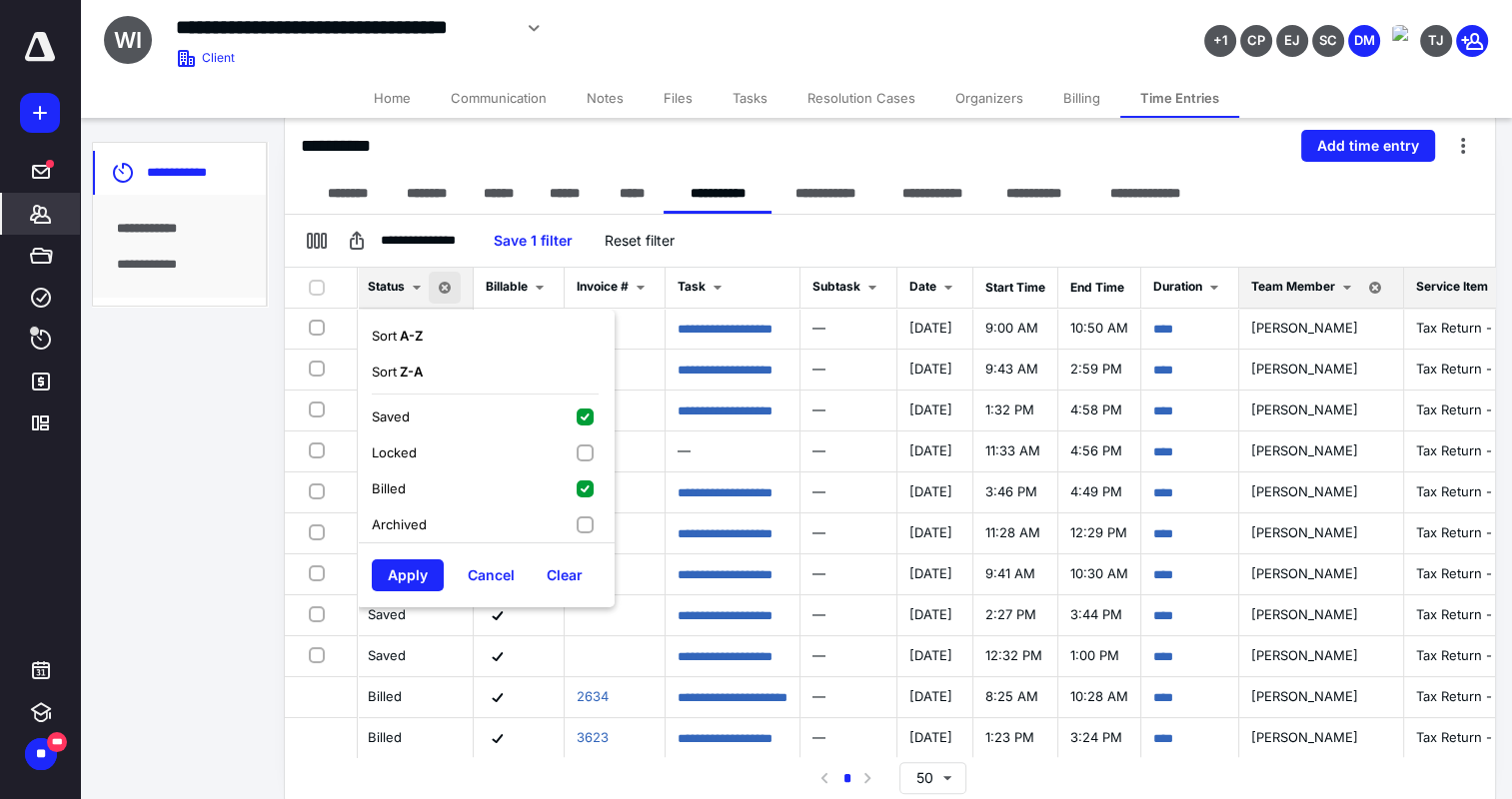 click on "Billed" at bounding box center (485, 488) 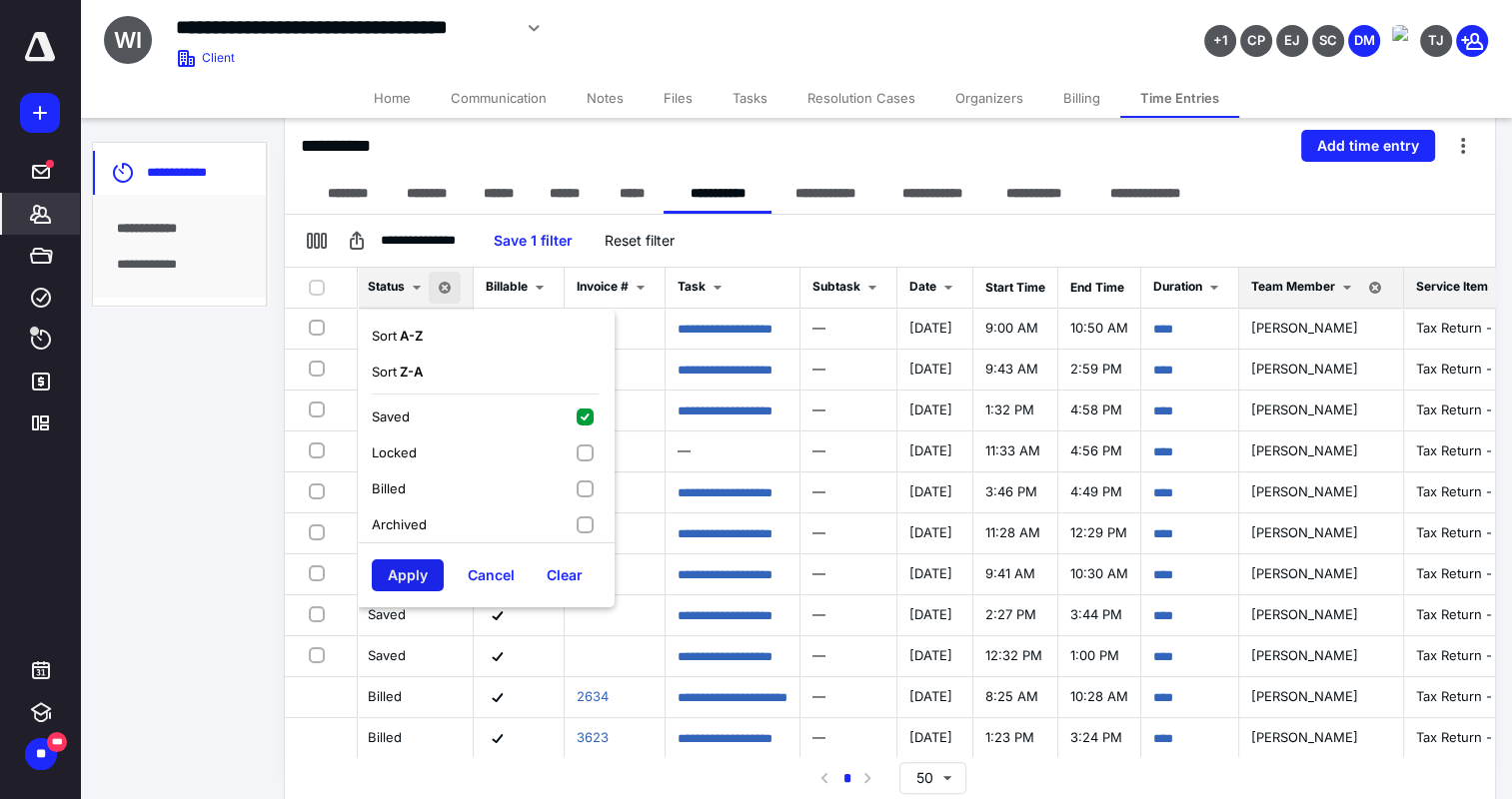 click on "Apply" at bounding box center [408, 575] 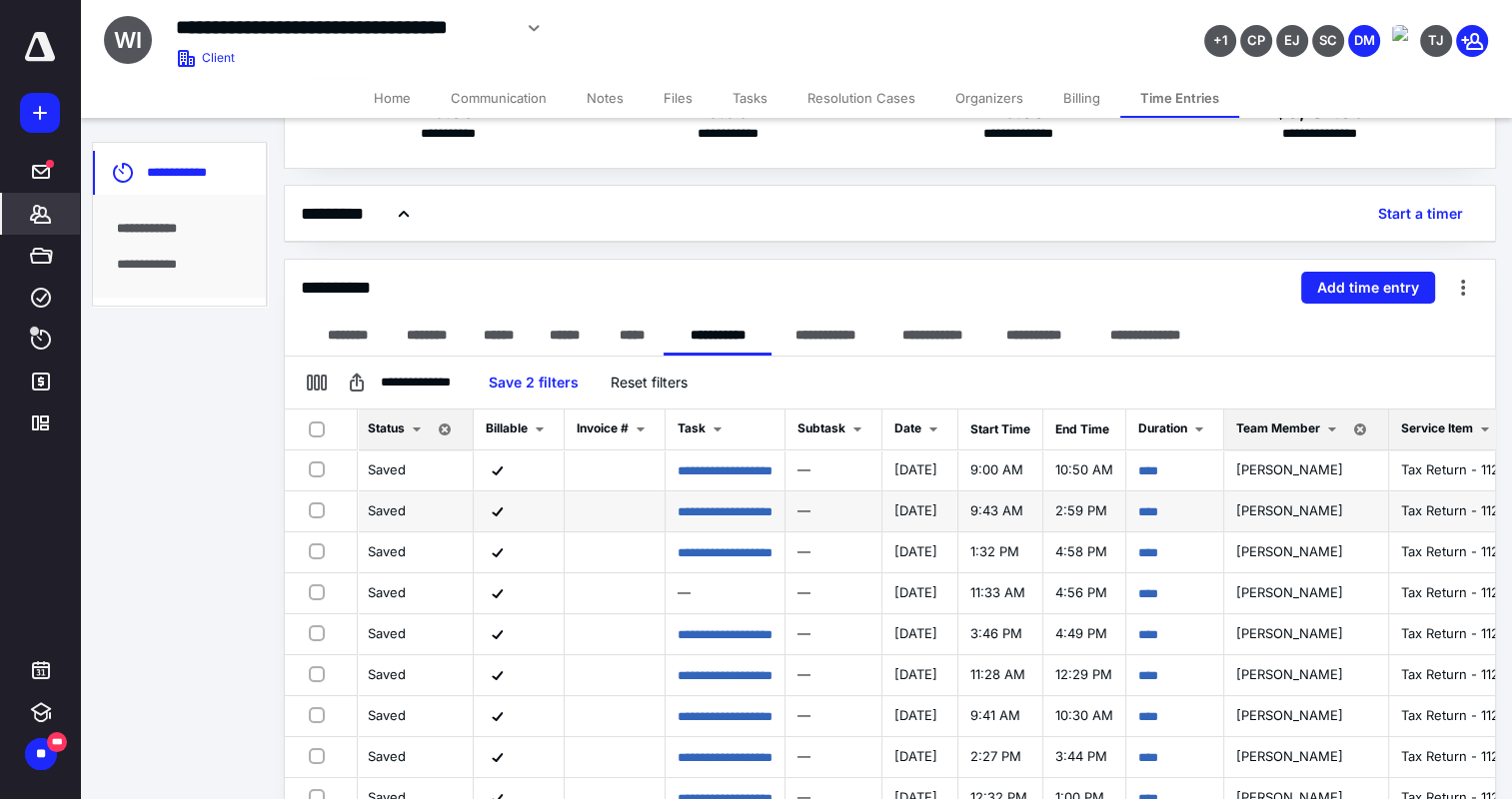scroll, scrollTop: 0, scrollLeft: 0, axis: both 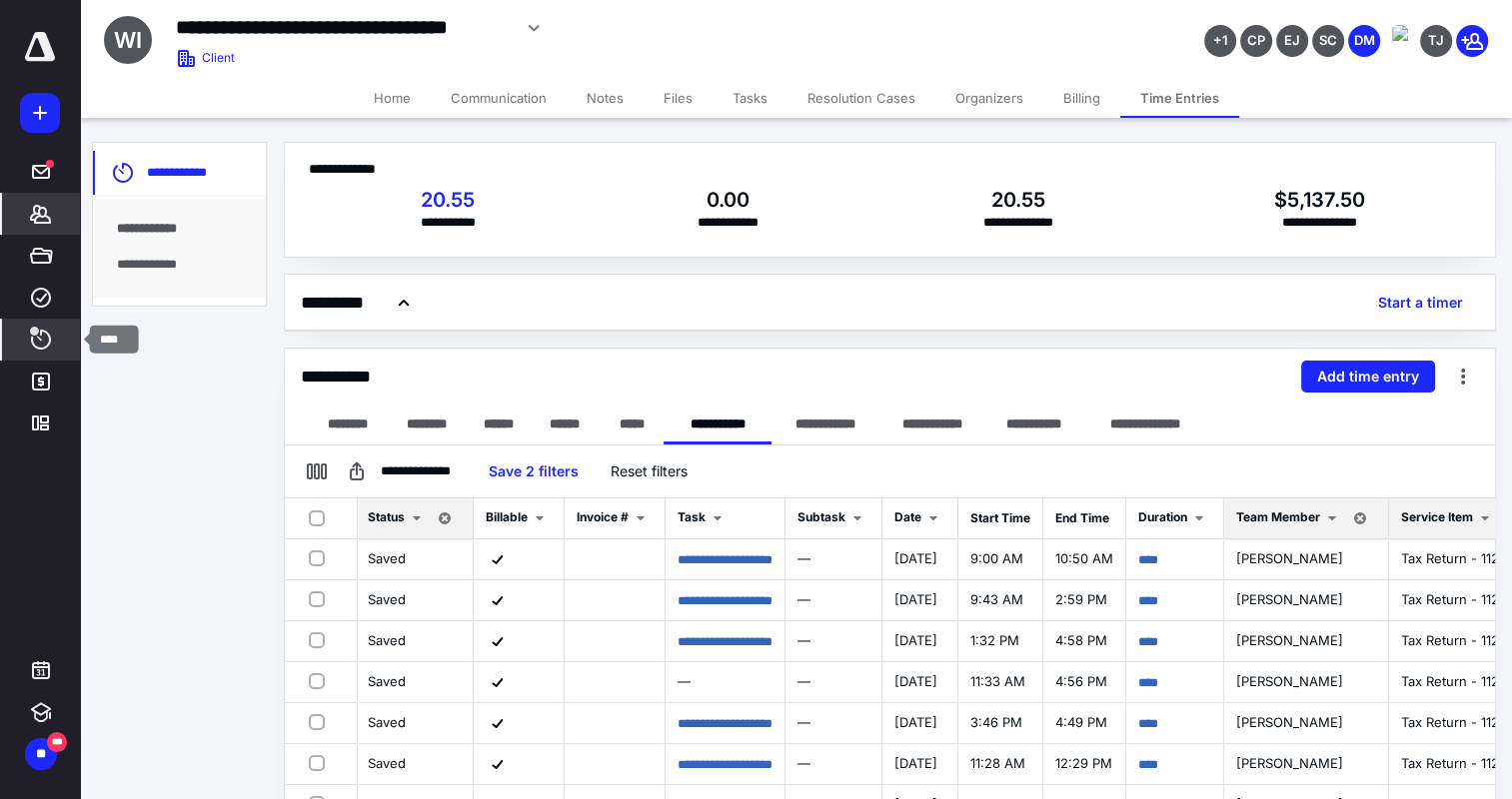 click 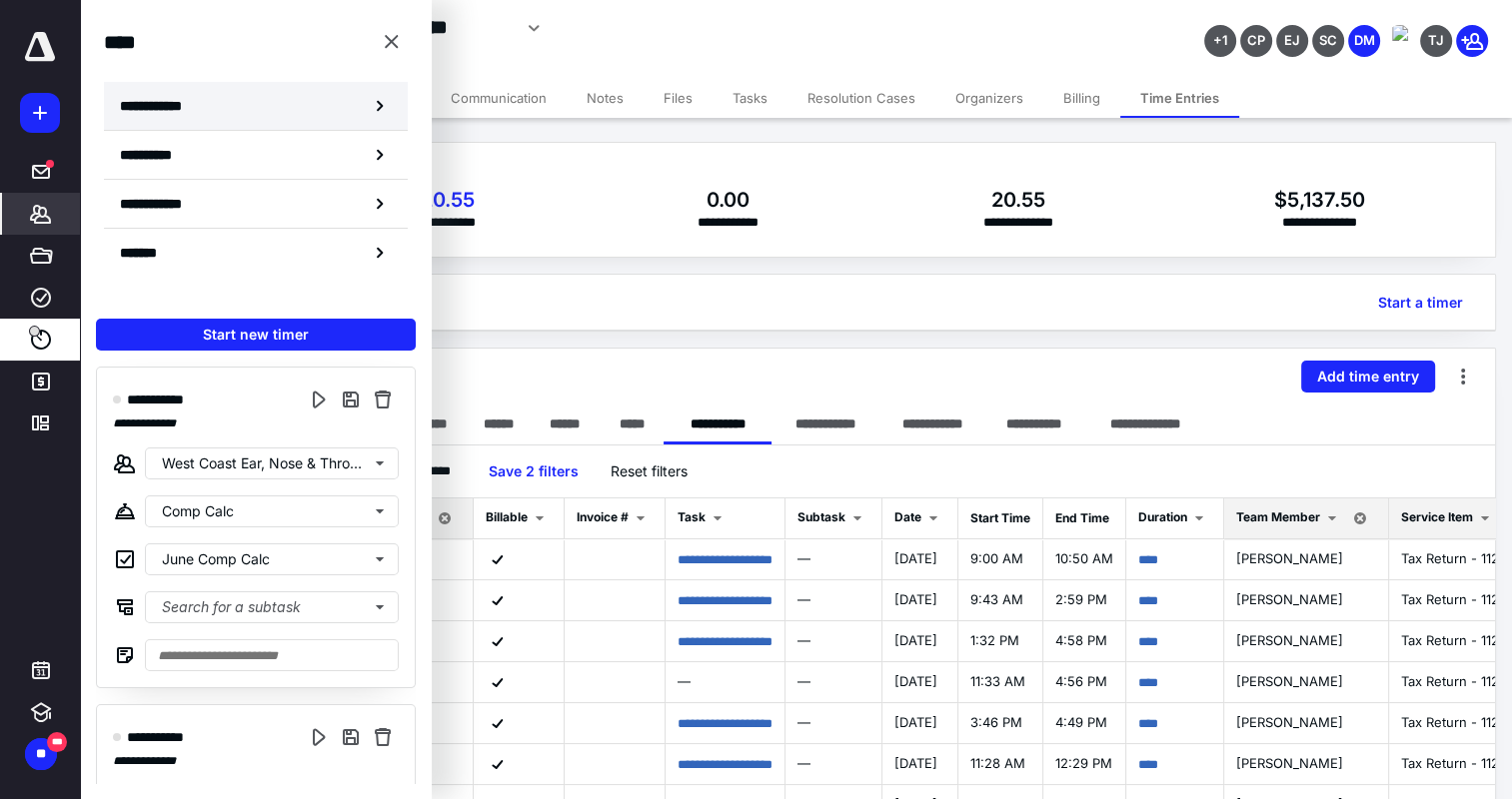 click on "**********" at bounding box center (162, 106) 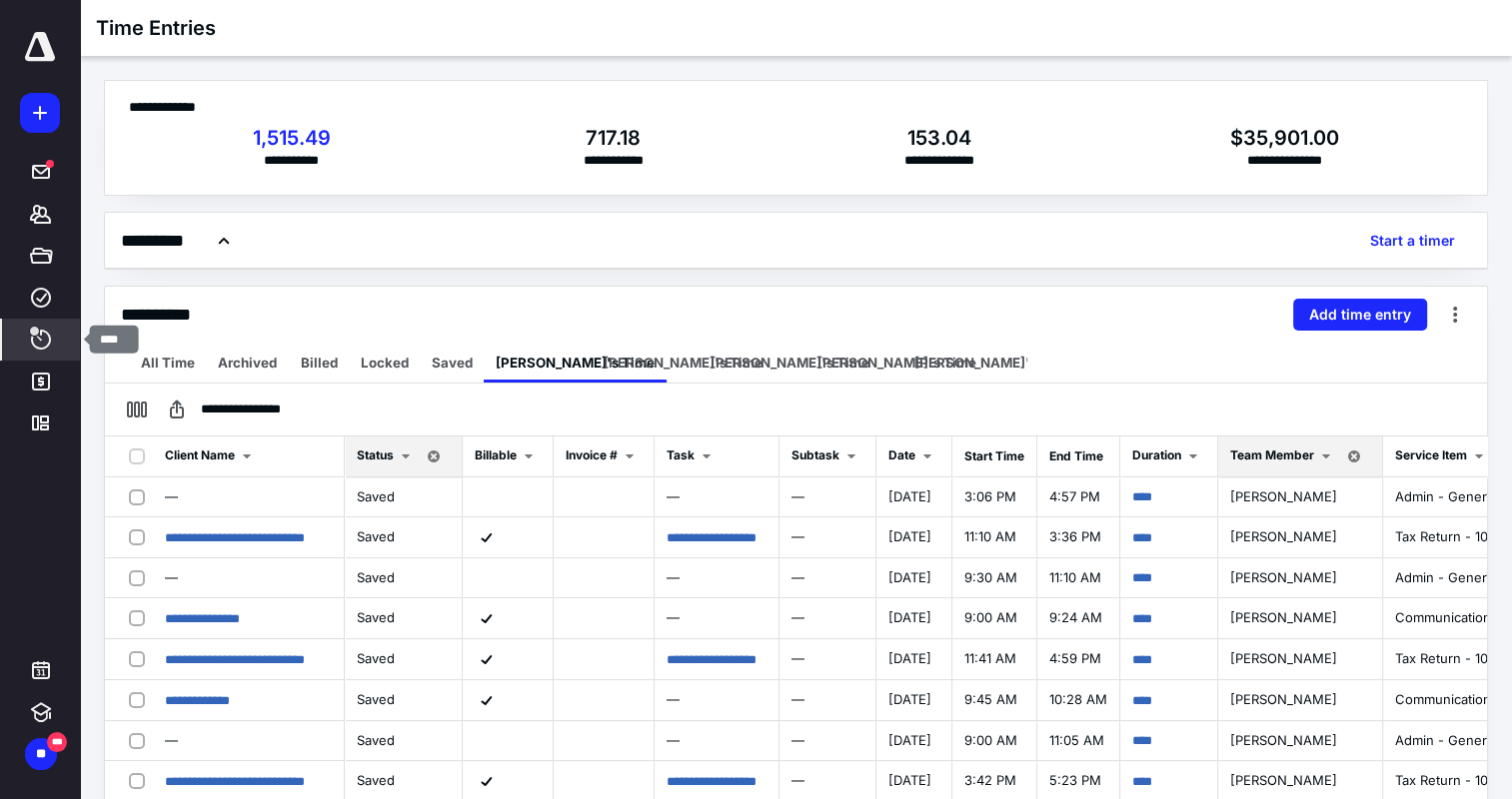 click on "****" at bounding box center (41, 340) 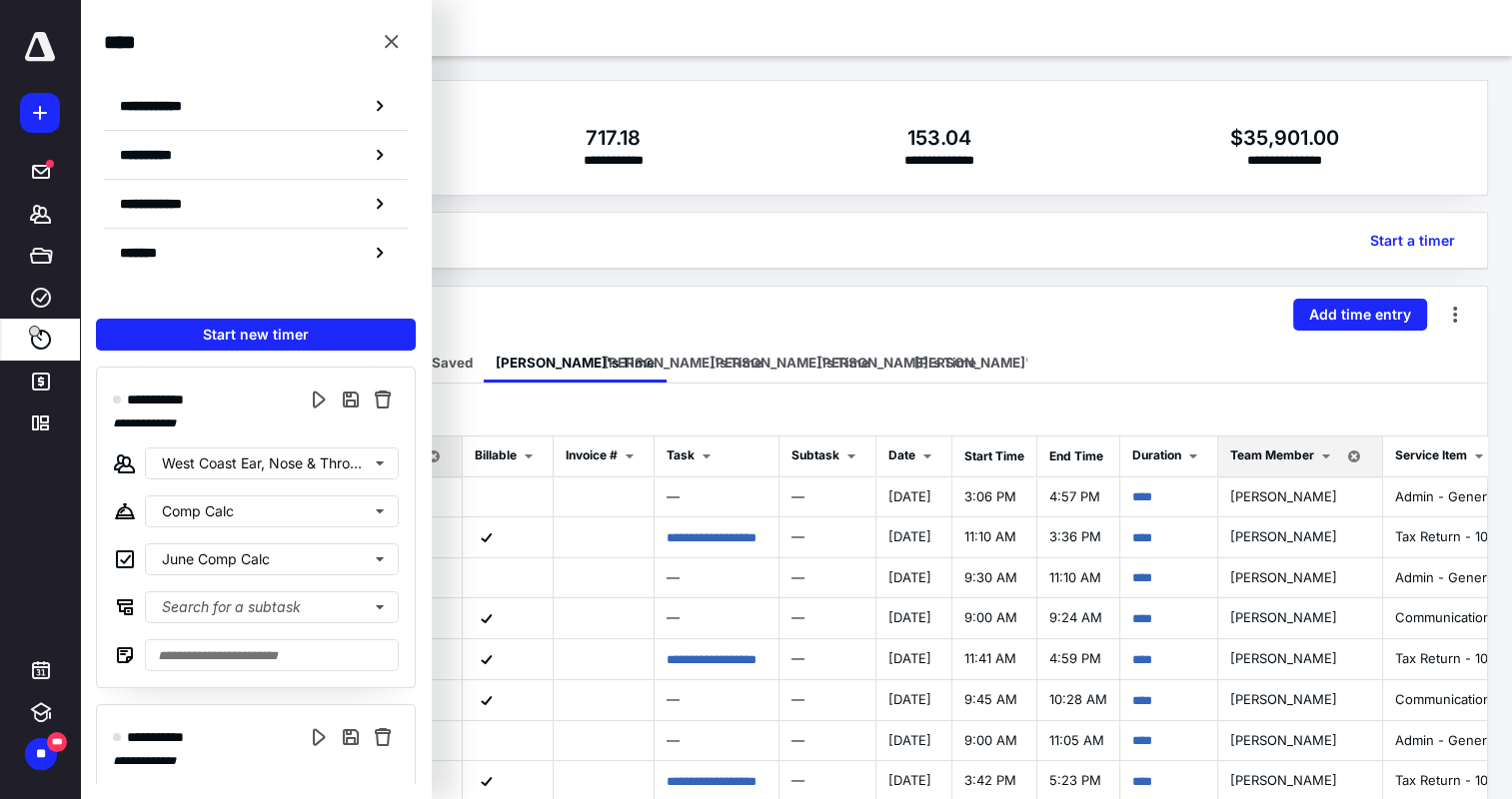 click on "*******" at bounding box center [256, 253] 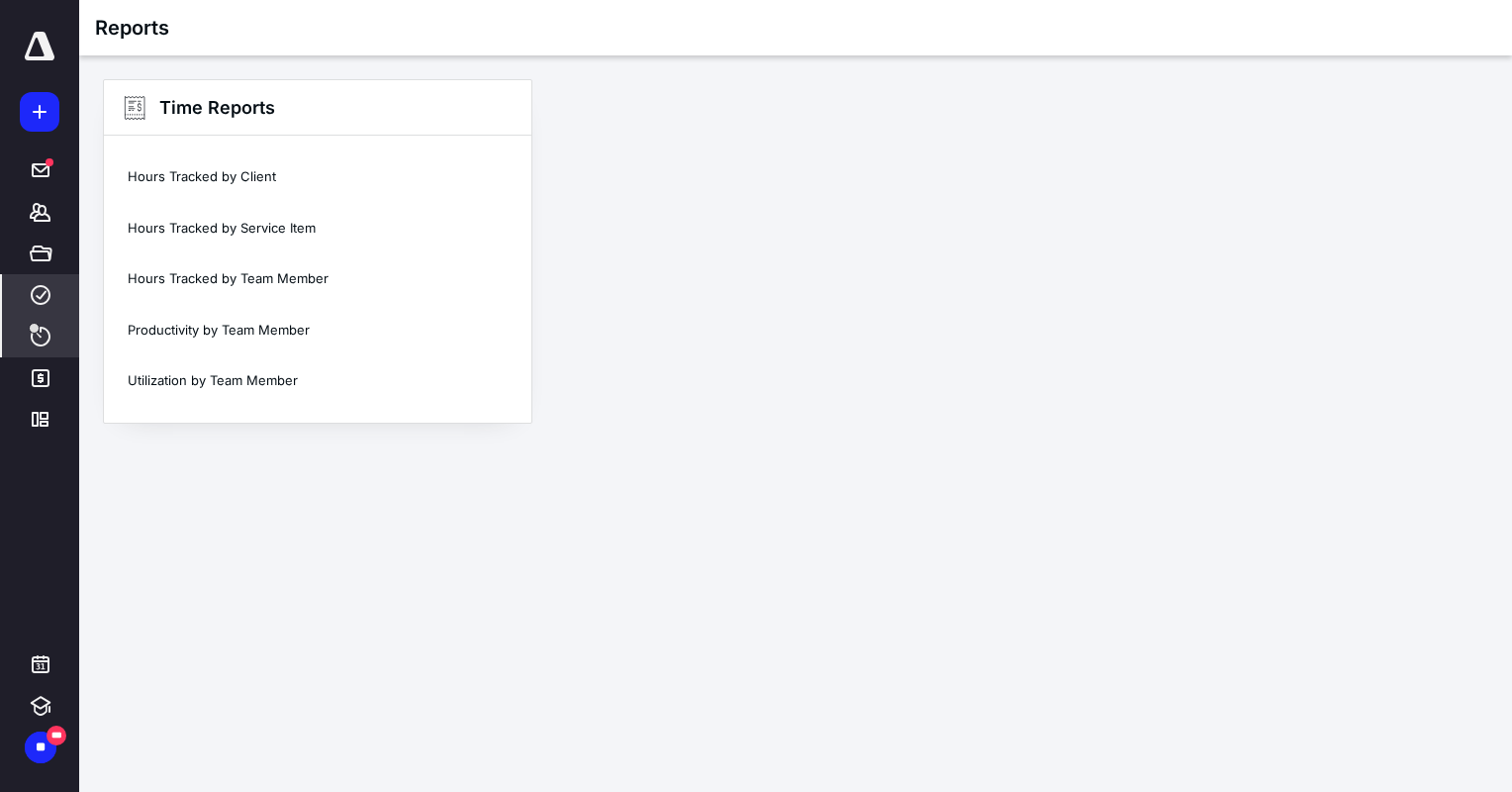 click 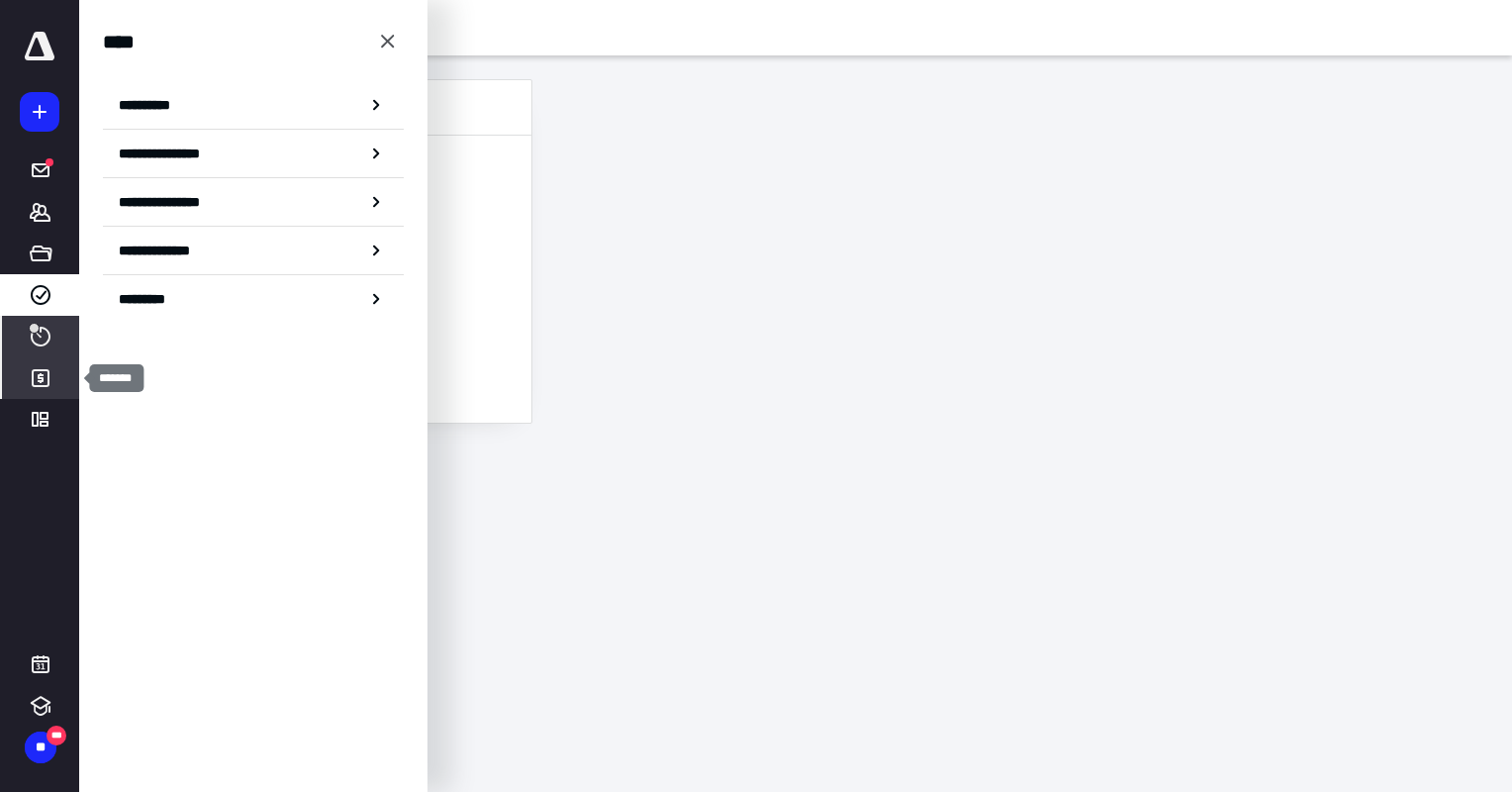 click on "*******" at bounding box center (41, 378) 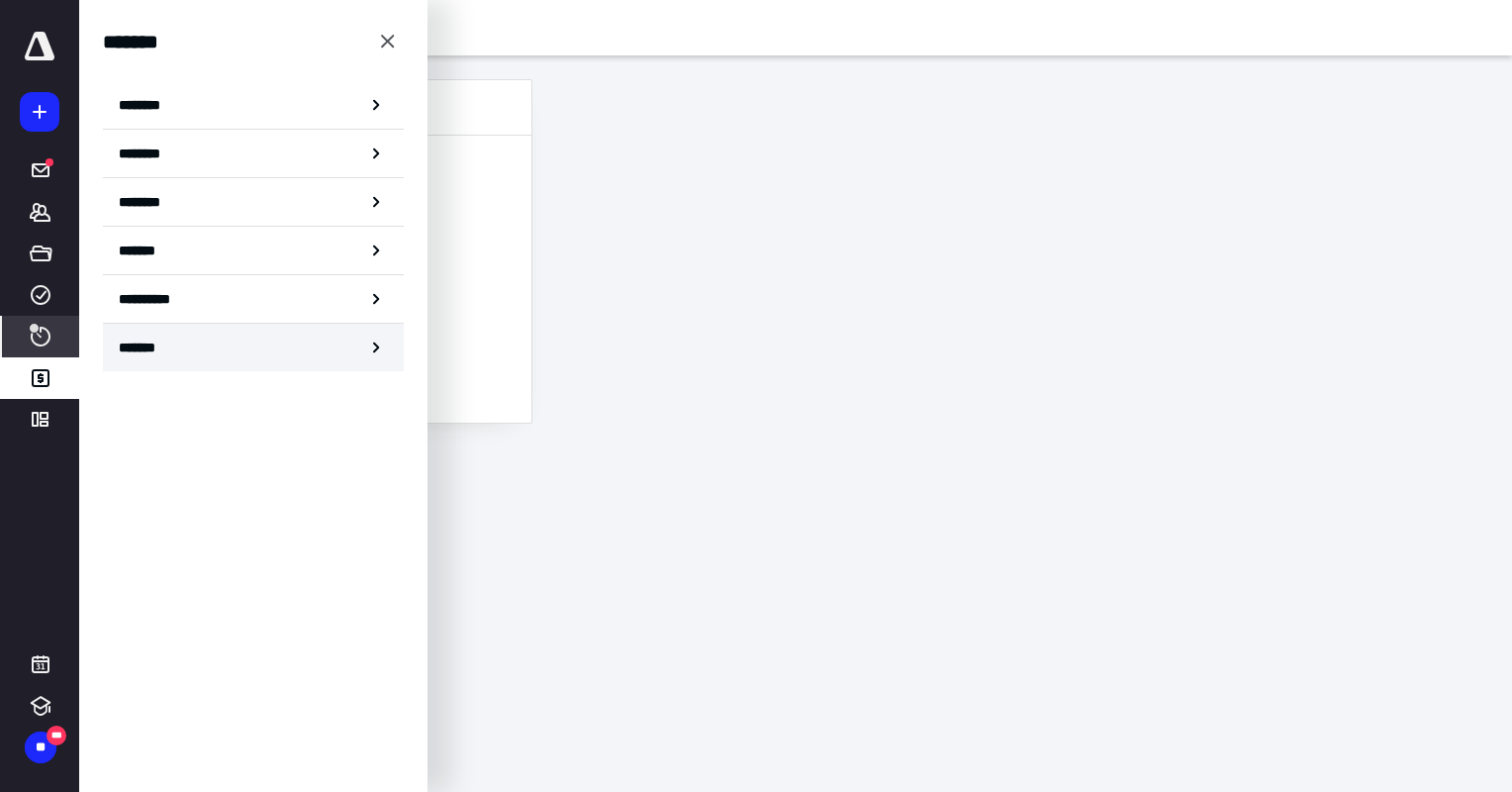 click on "*******" at bounding box center [253, 347] 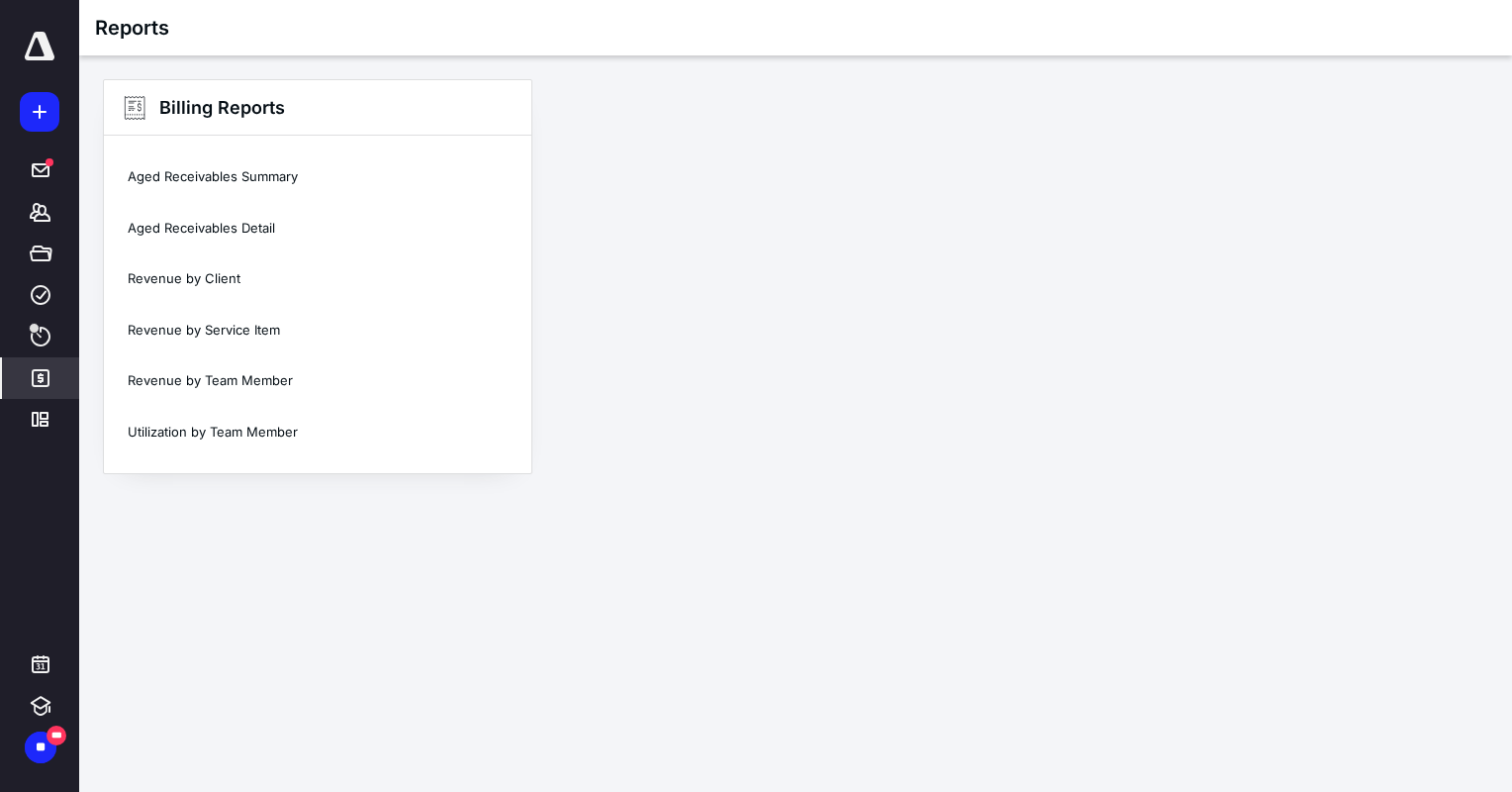 click on "Revenue by Team Member" at bounding box center (318, 381) 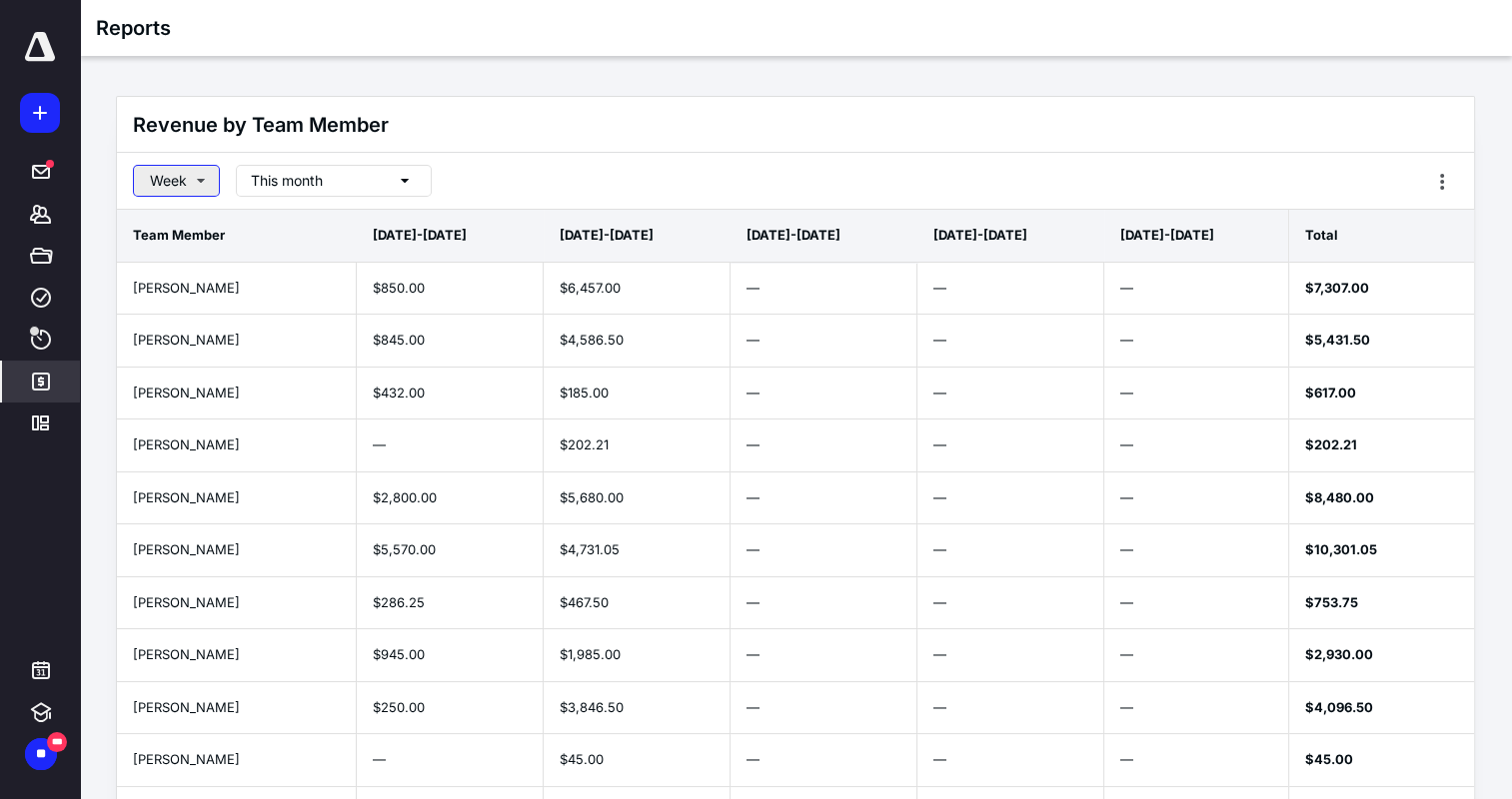 click on "Week" at bounding box center [176, 181] 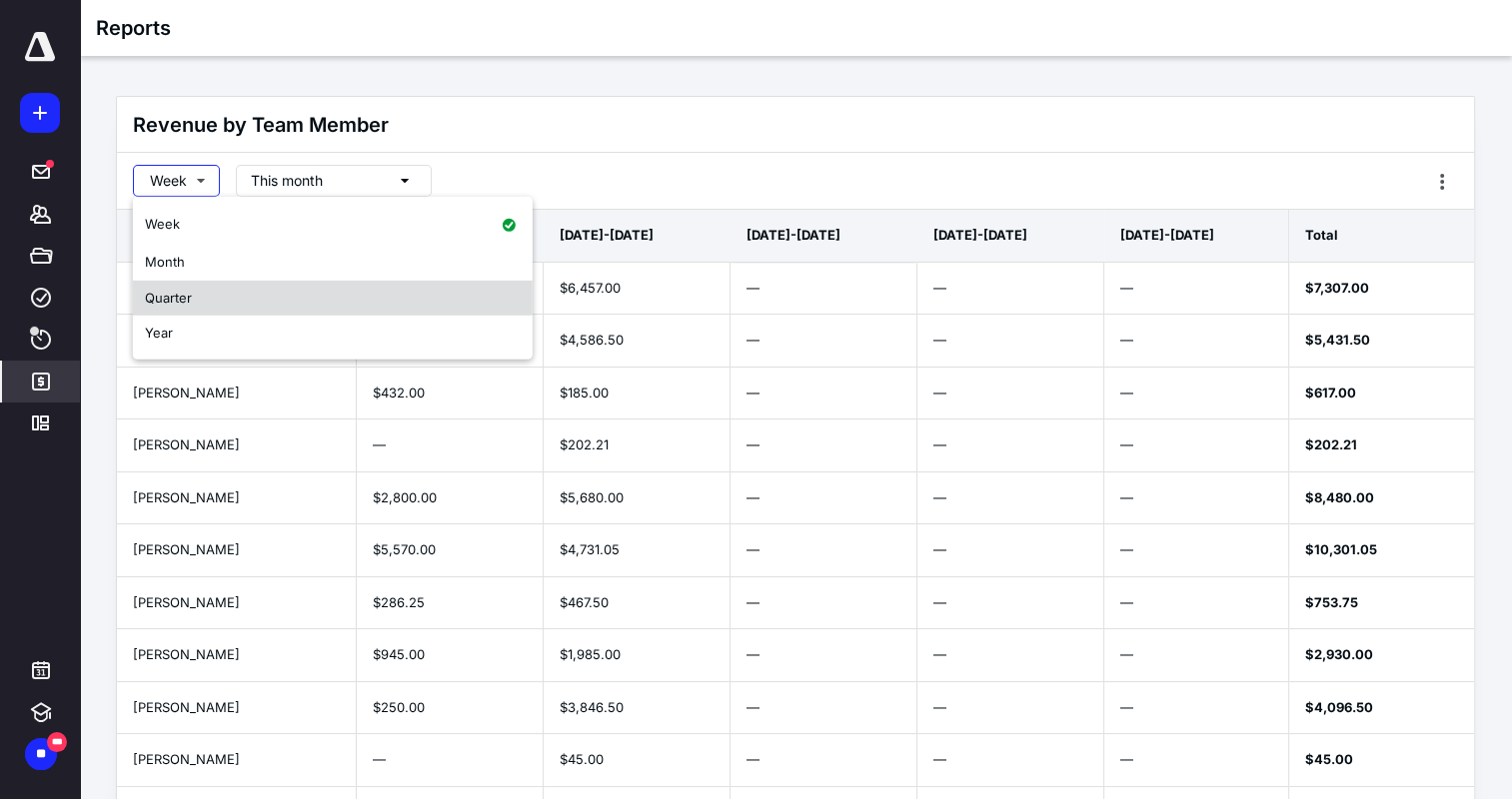 click on "Quarter" at bounding box center [333, 298] 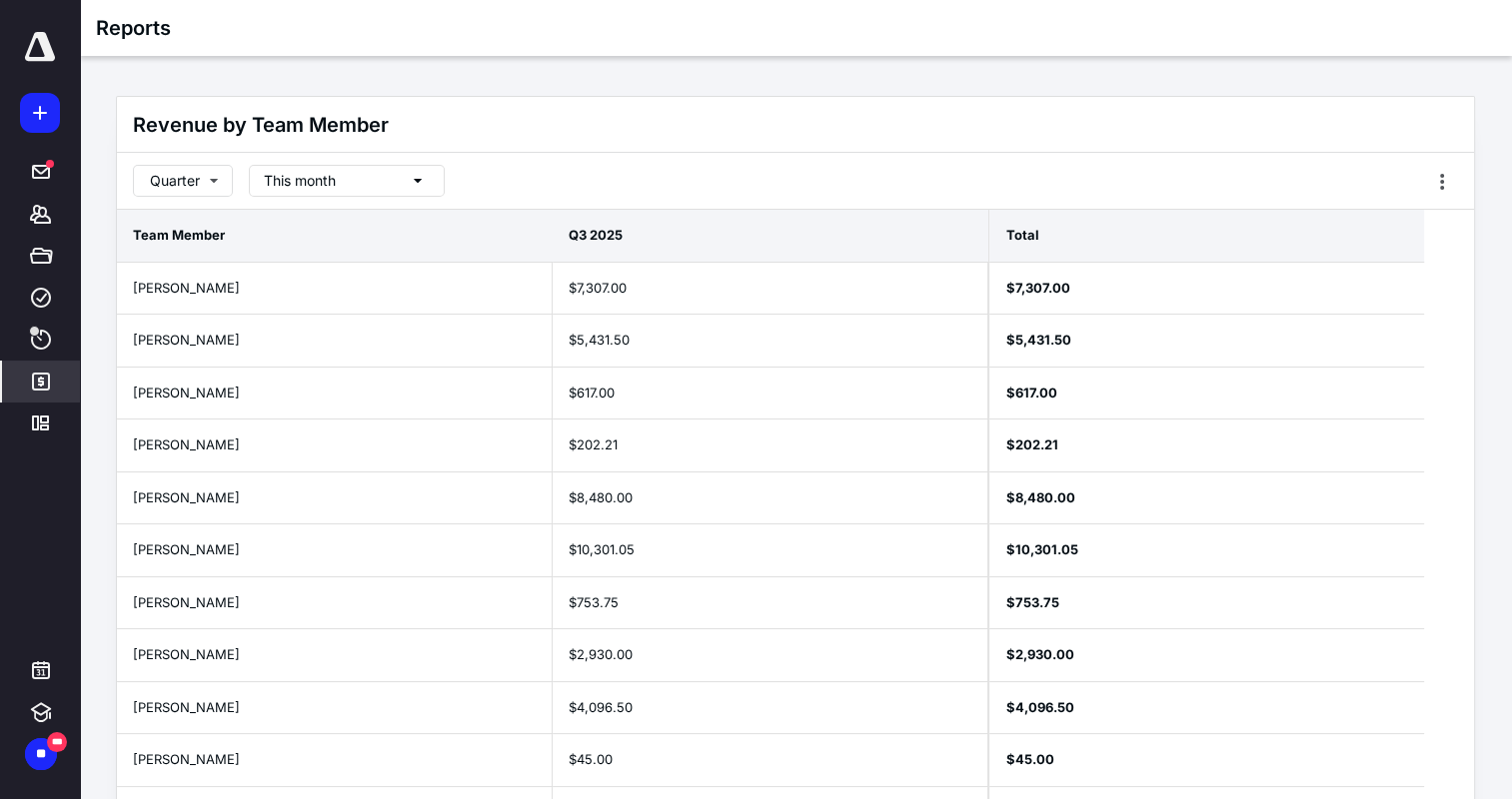 click on "This month" at bounding box center [347, 181] 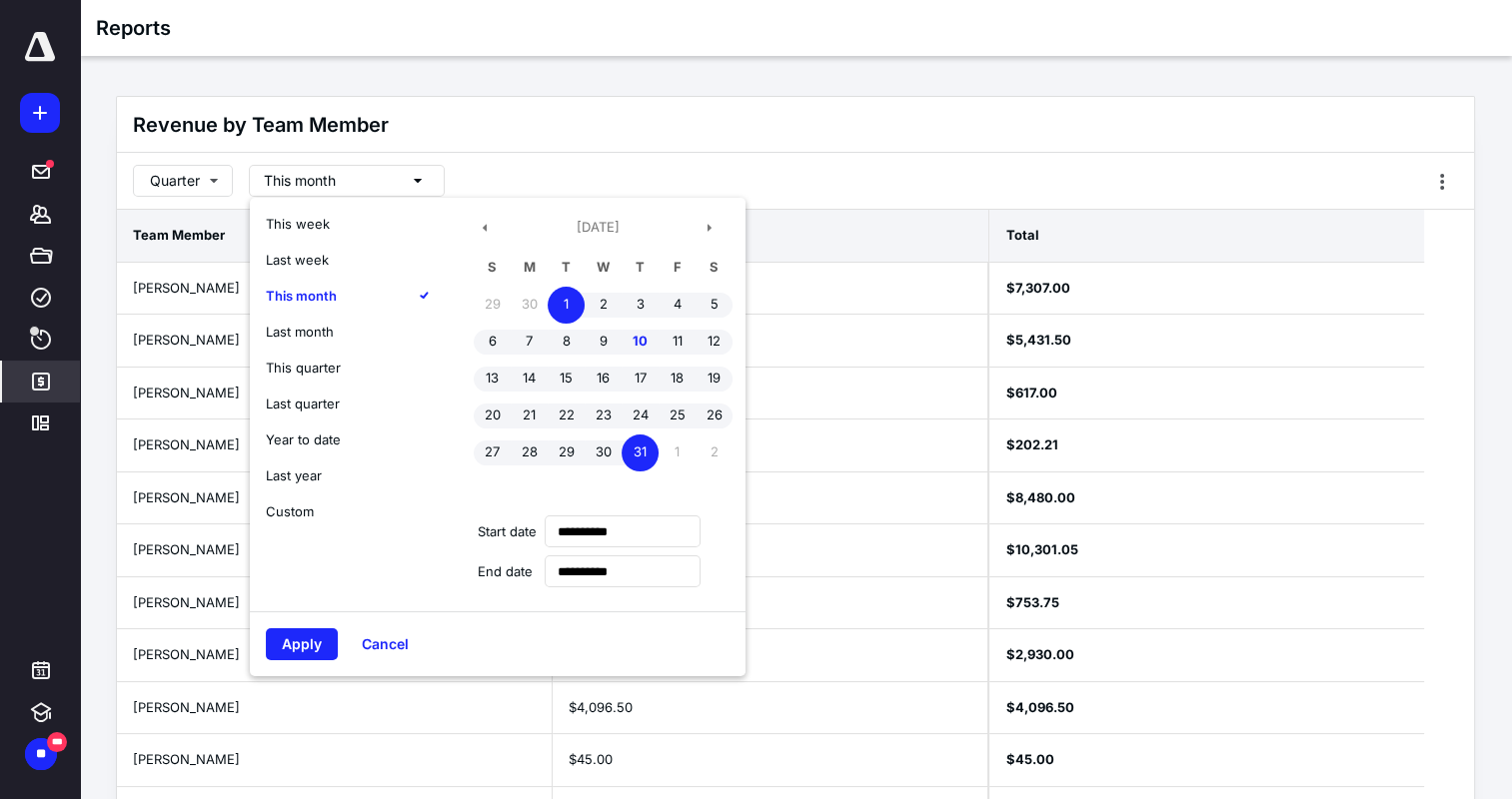 click on "Year to date" at bounding box center (303, 439) 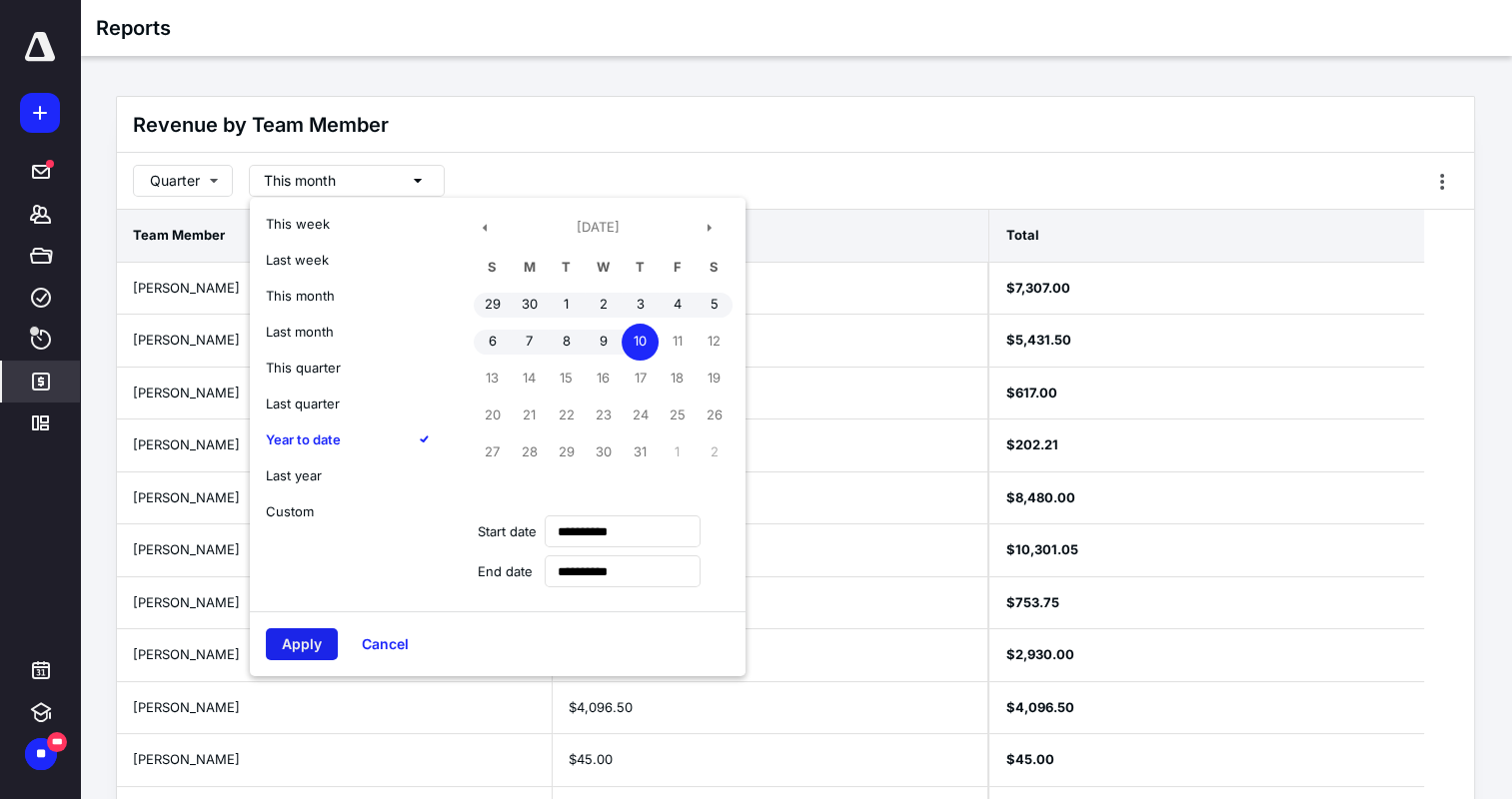 click on "Apply" at bounding box center [302, 644] 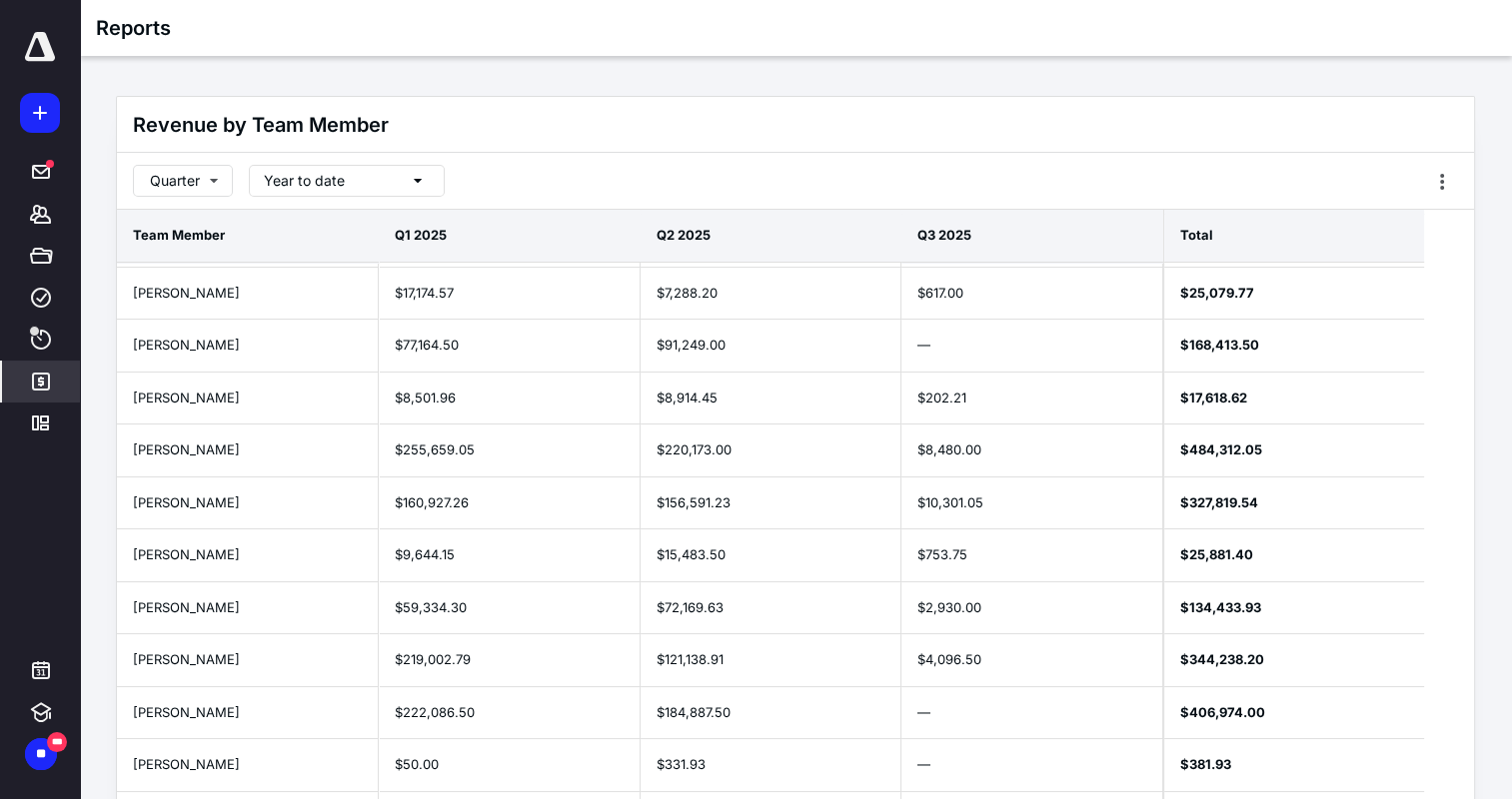 scroll, scrollTop: 179, scrollLeft: 0, axis: vertical 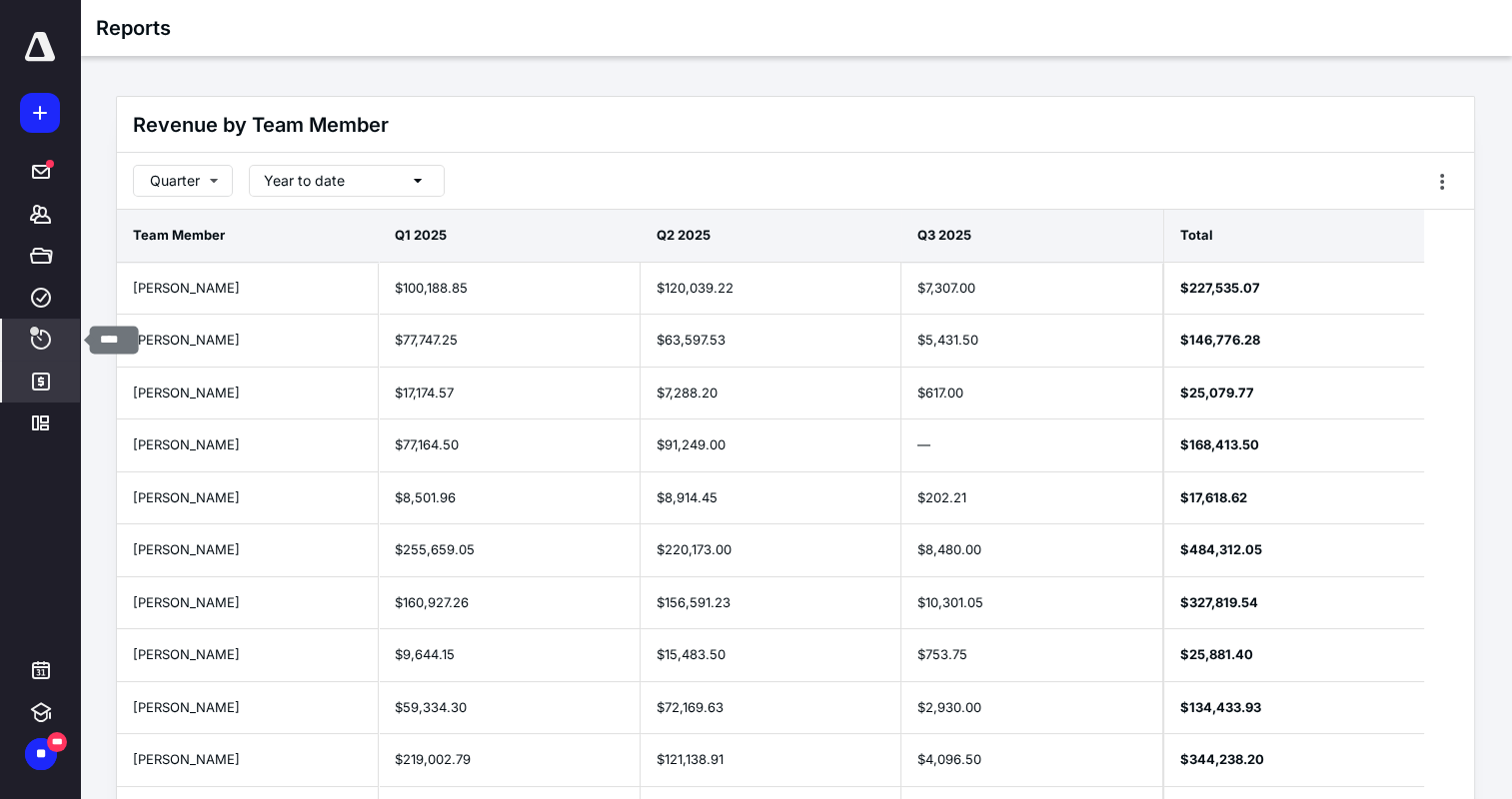 click at bounding box center (34, 331) 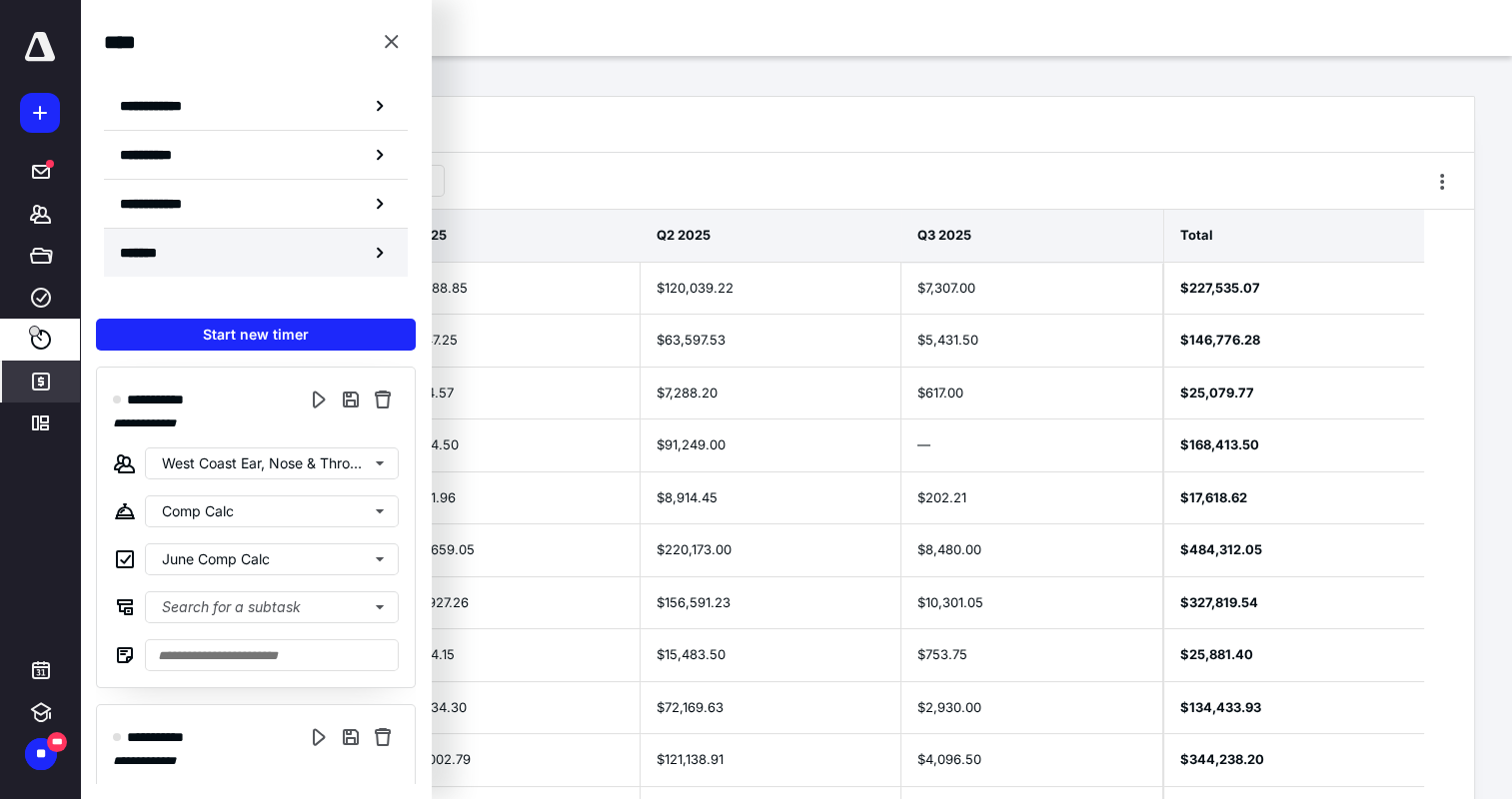 click on "*******" at bounding box center (256, 253) 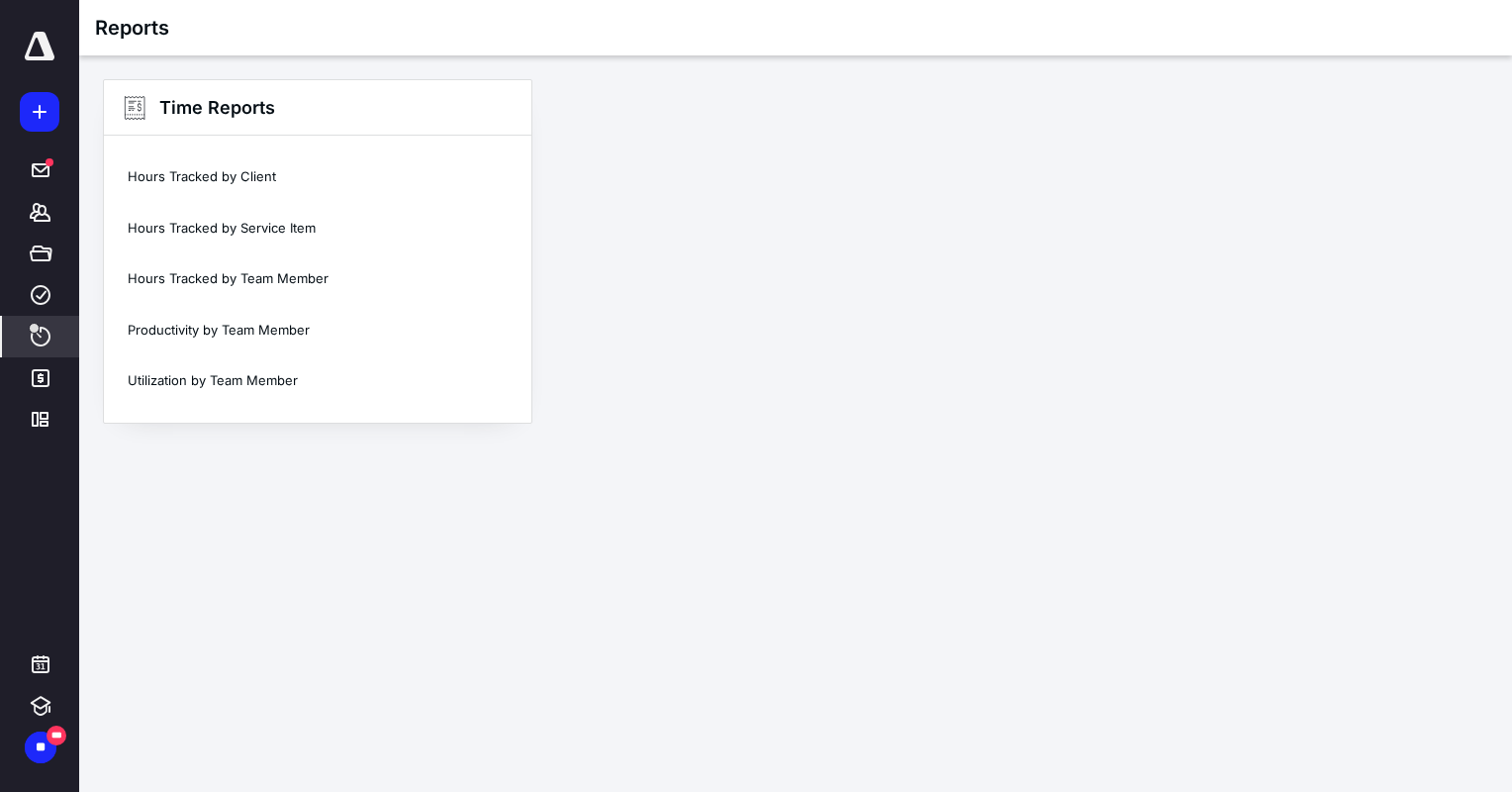 click on "Productivity by Team Member" at bounding box center [318, 331] 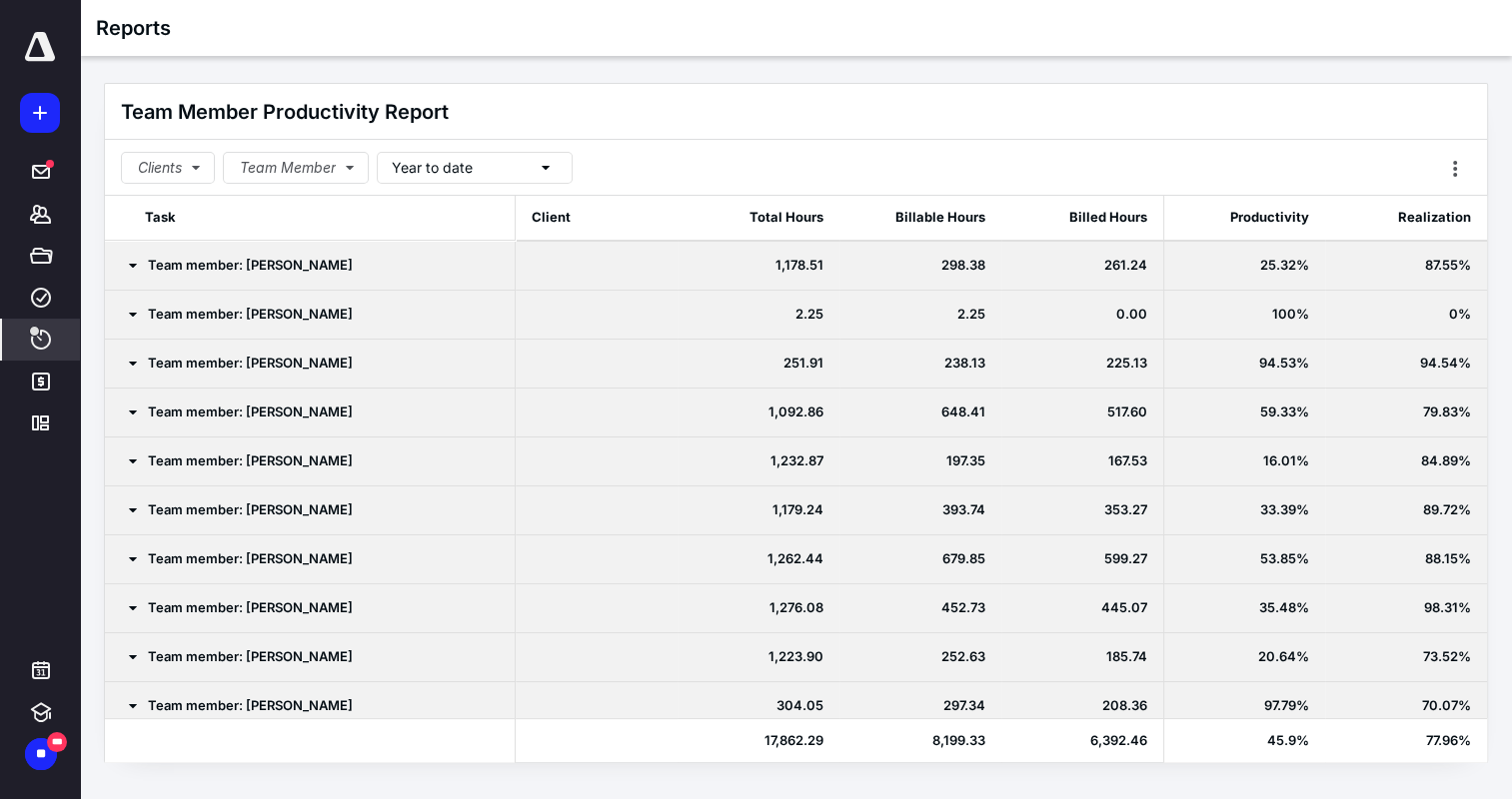 scroll, scrollTop: 16, scrollLeft: 0, axis: vertical 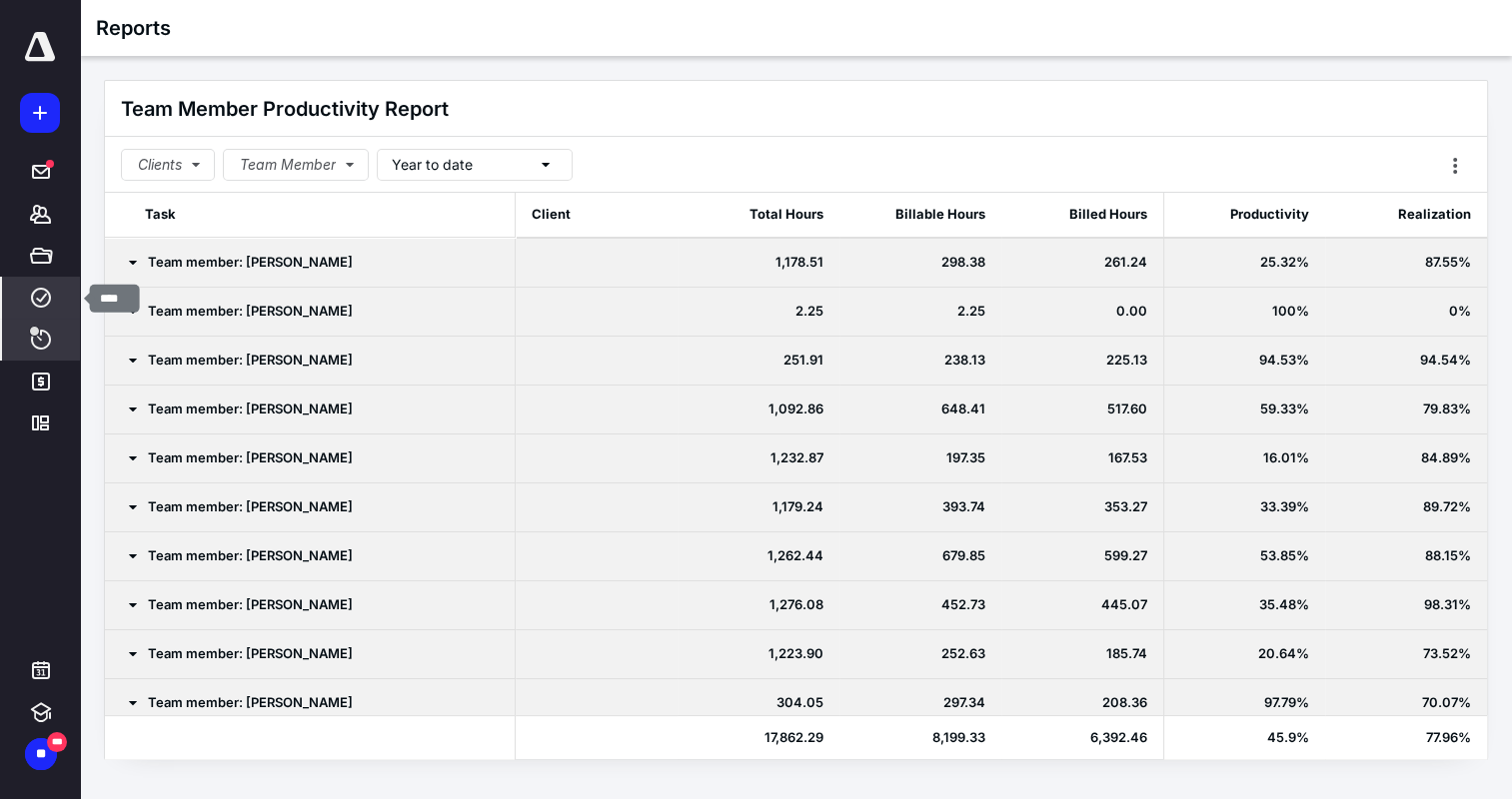 click on "****" at bounding box center (41, 298) 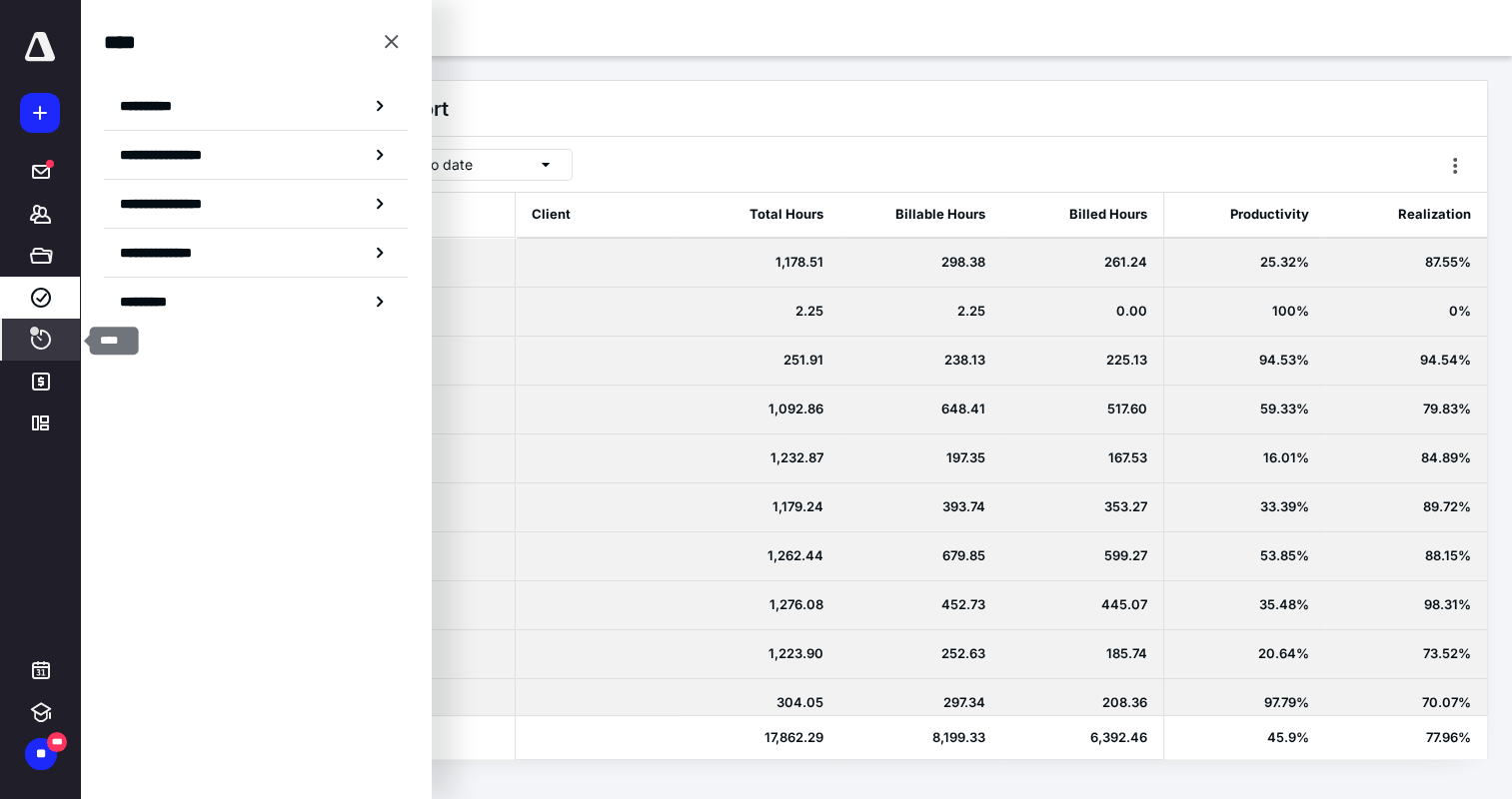 click 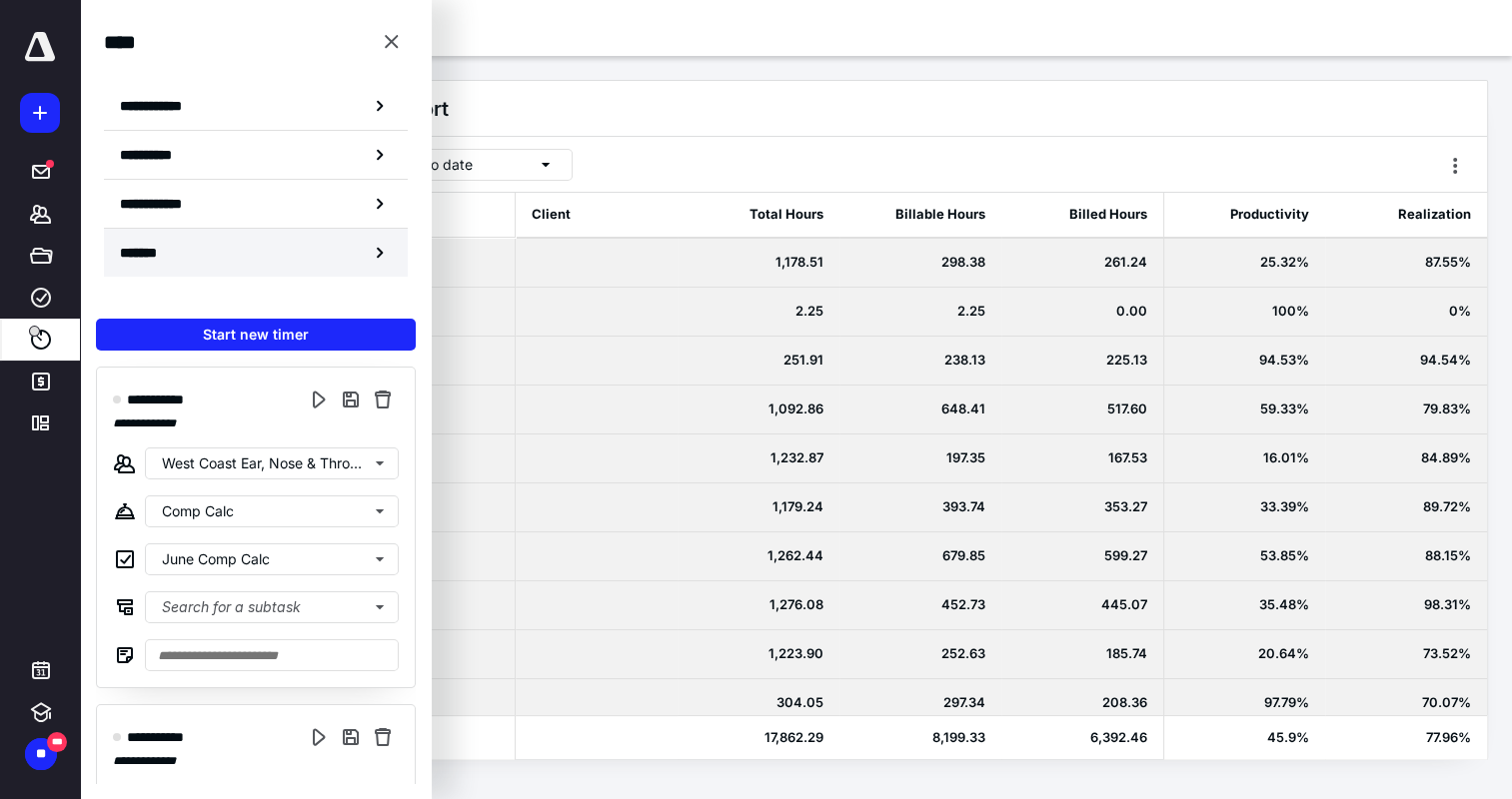 click on "*******" at bounding box center [146, 253] 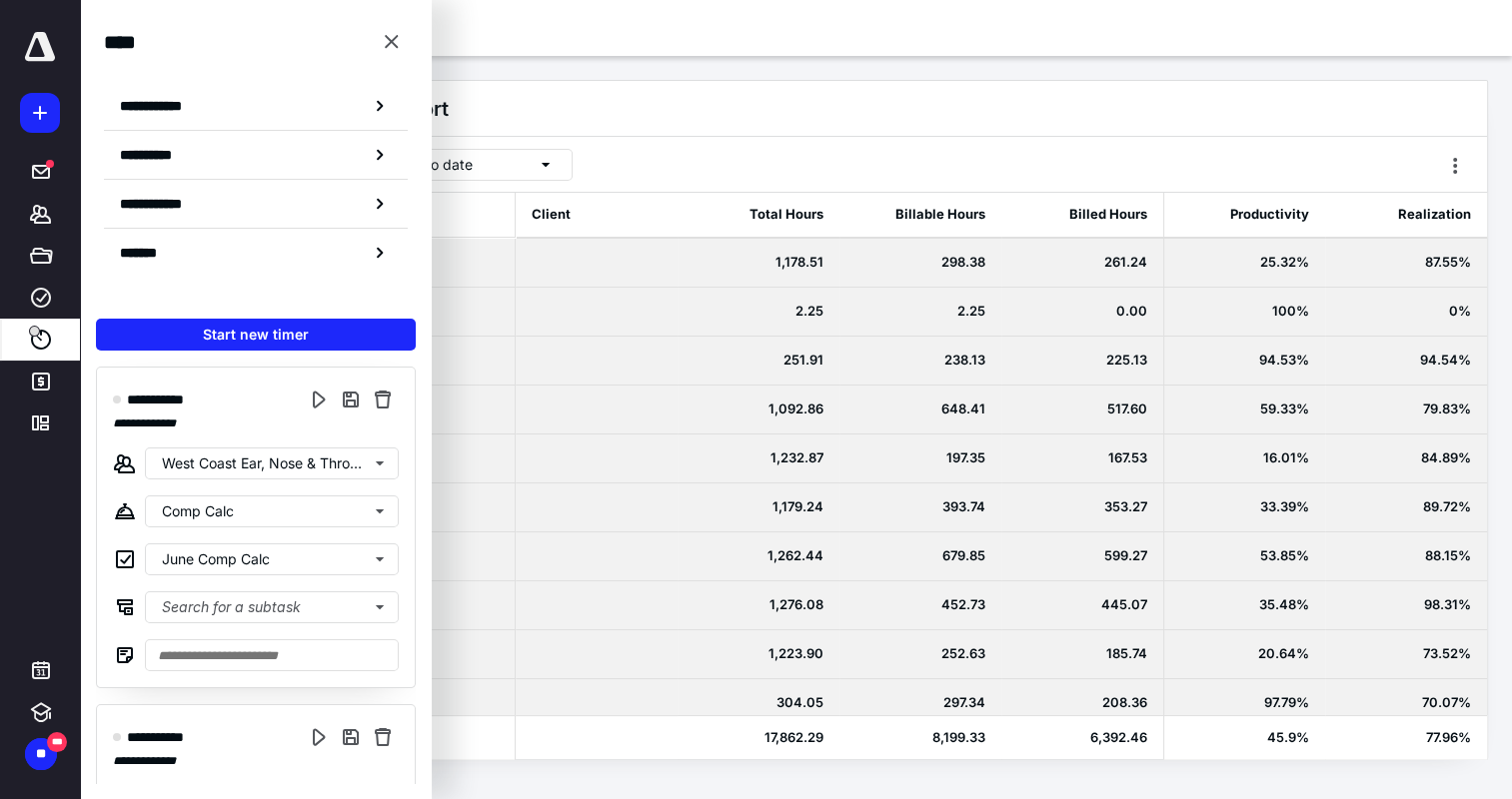 scroll, scrollTop: 0, scrollLeft: 0, axis: both 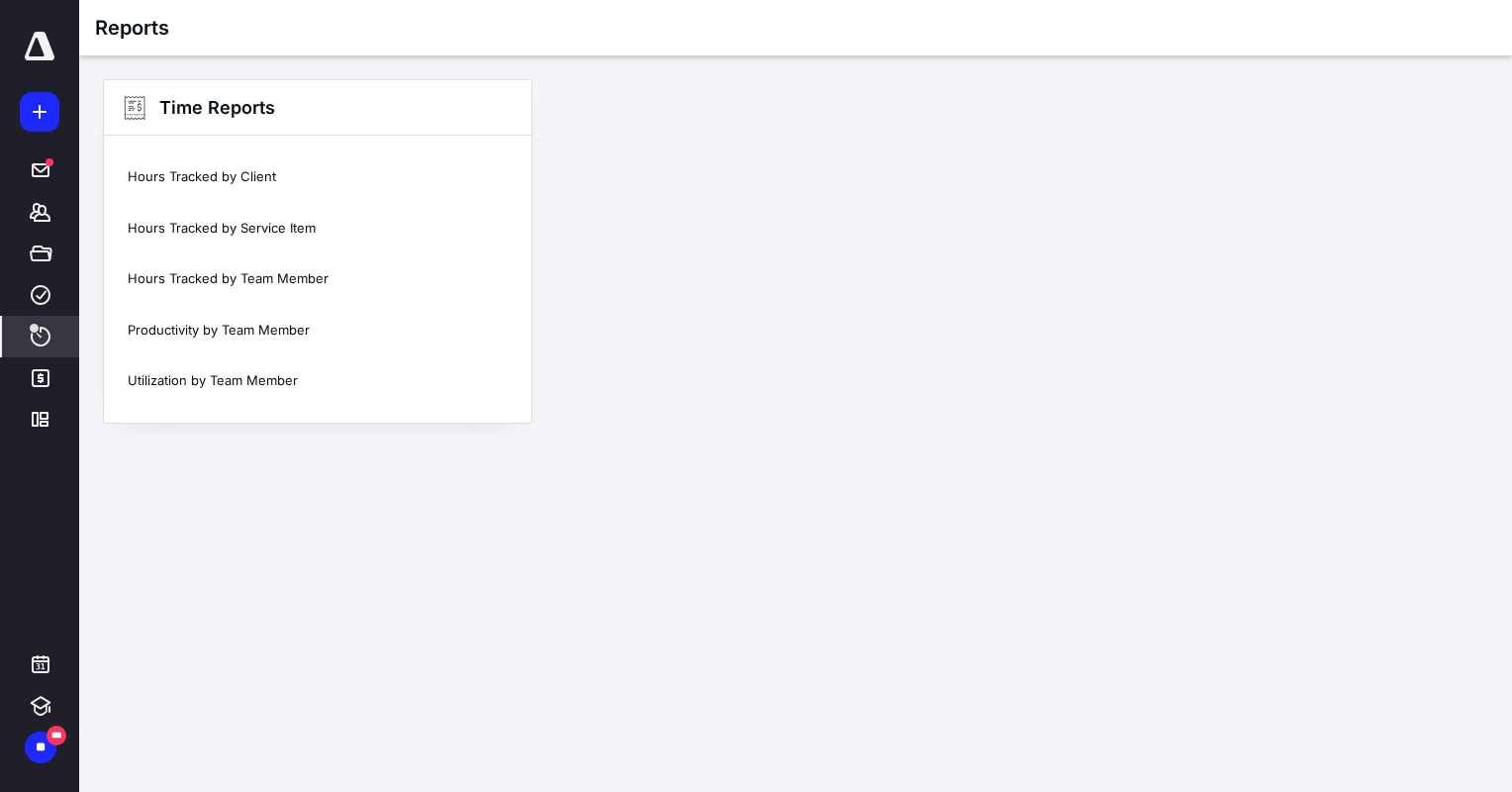 click on "Utilization by Team Member" at bounding box center (318, 381) 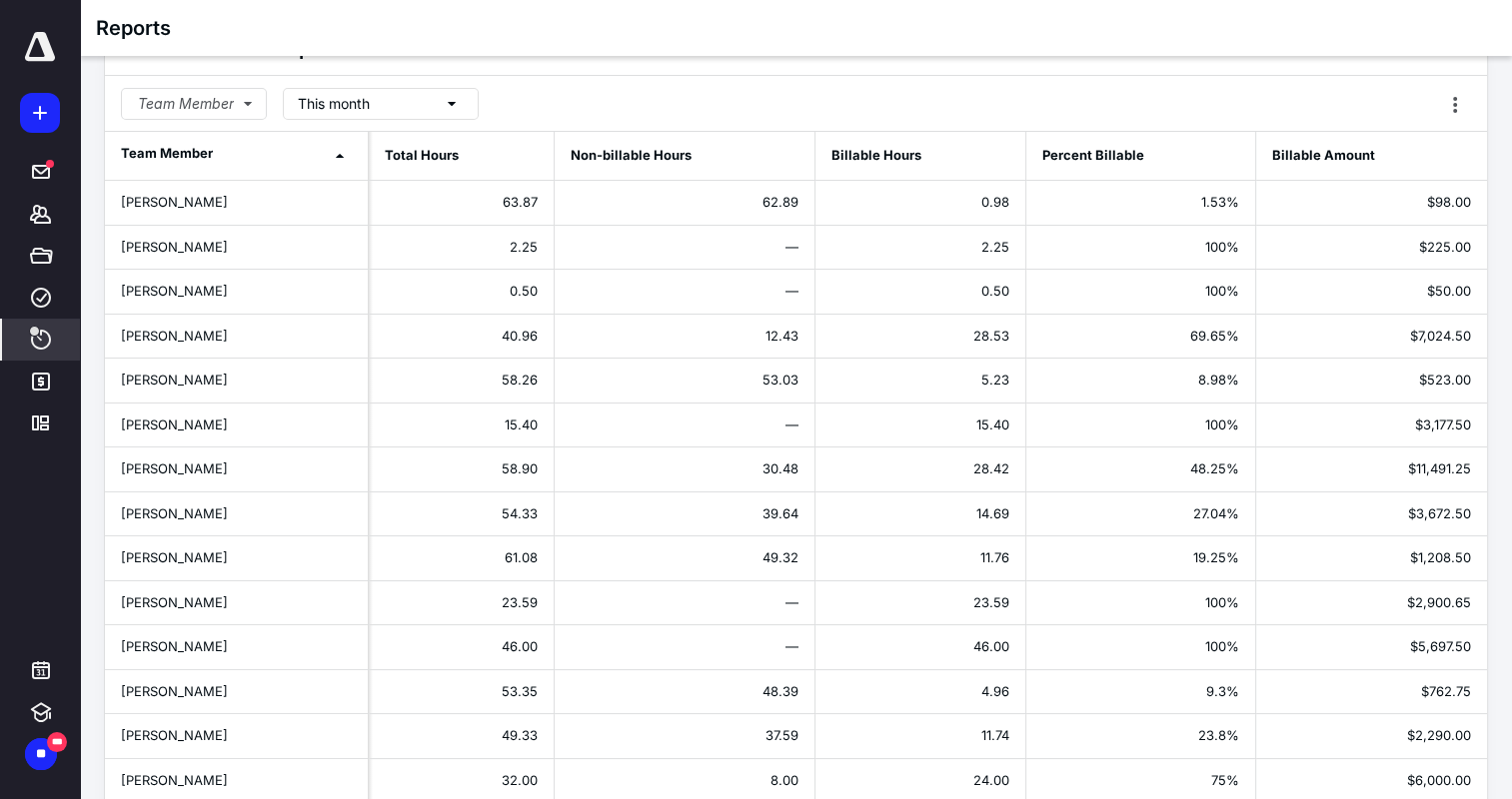 scroll, scrollTop: 0, scrollLeft: 0, axis: both 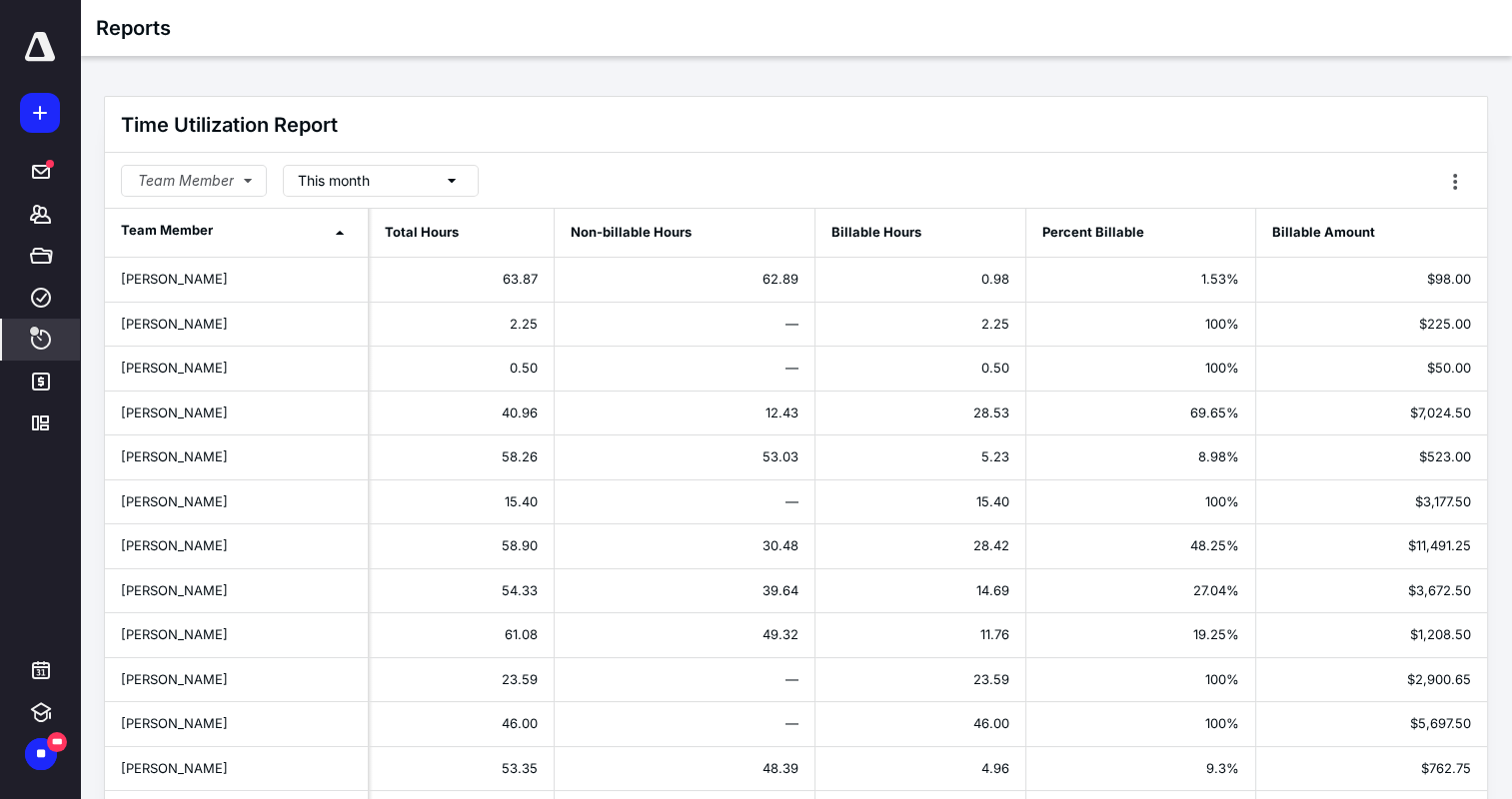 click on "This month" at bounding box center (381, 181) 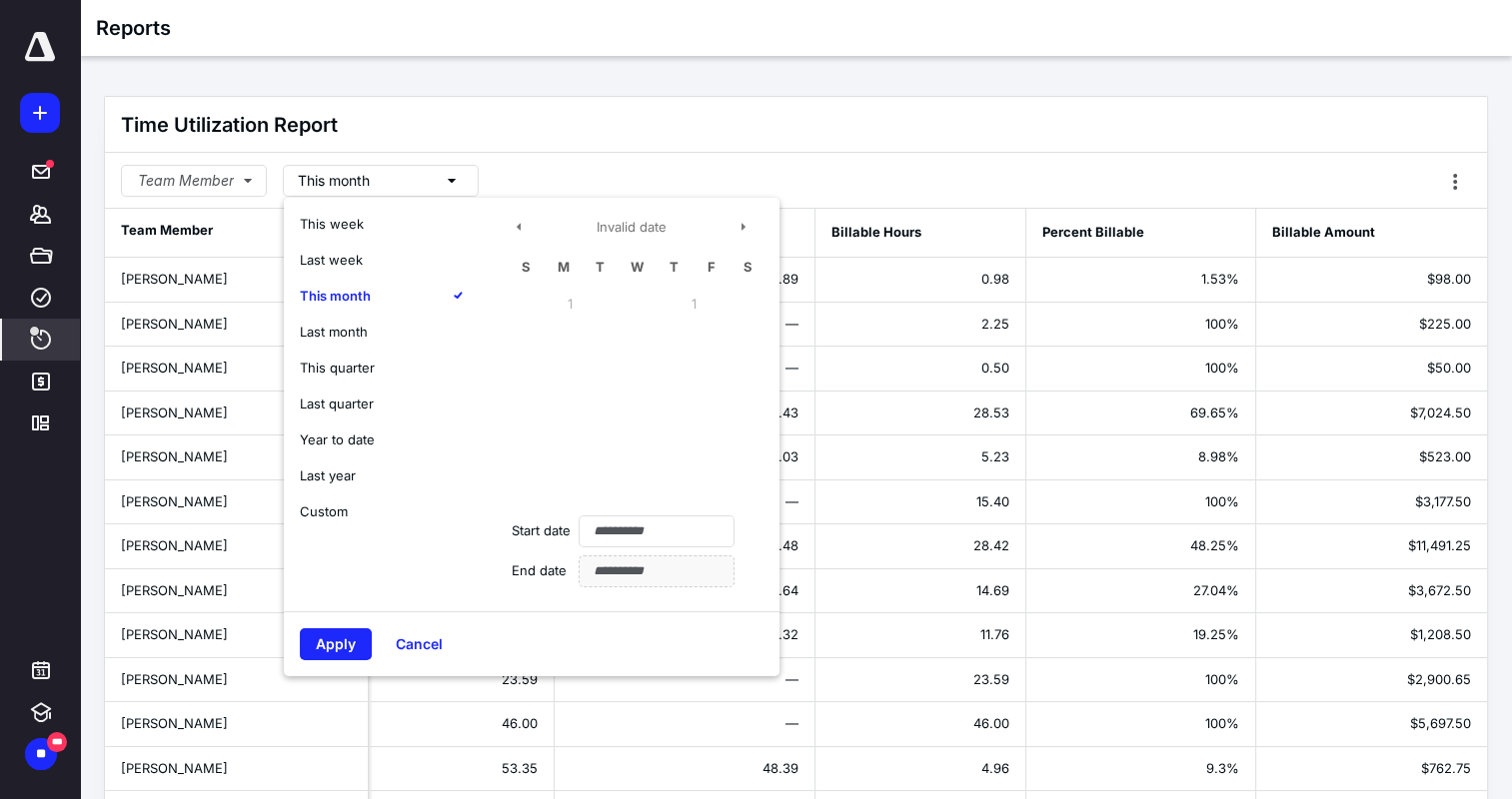 type on "**********" 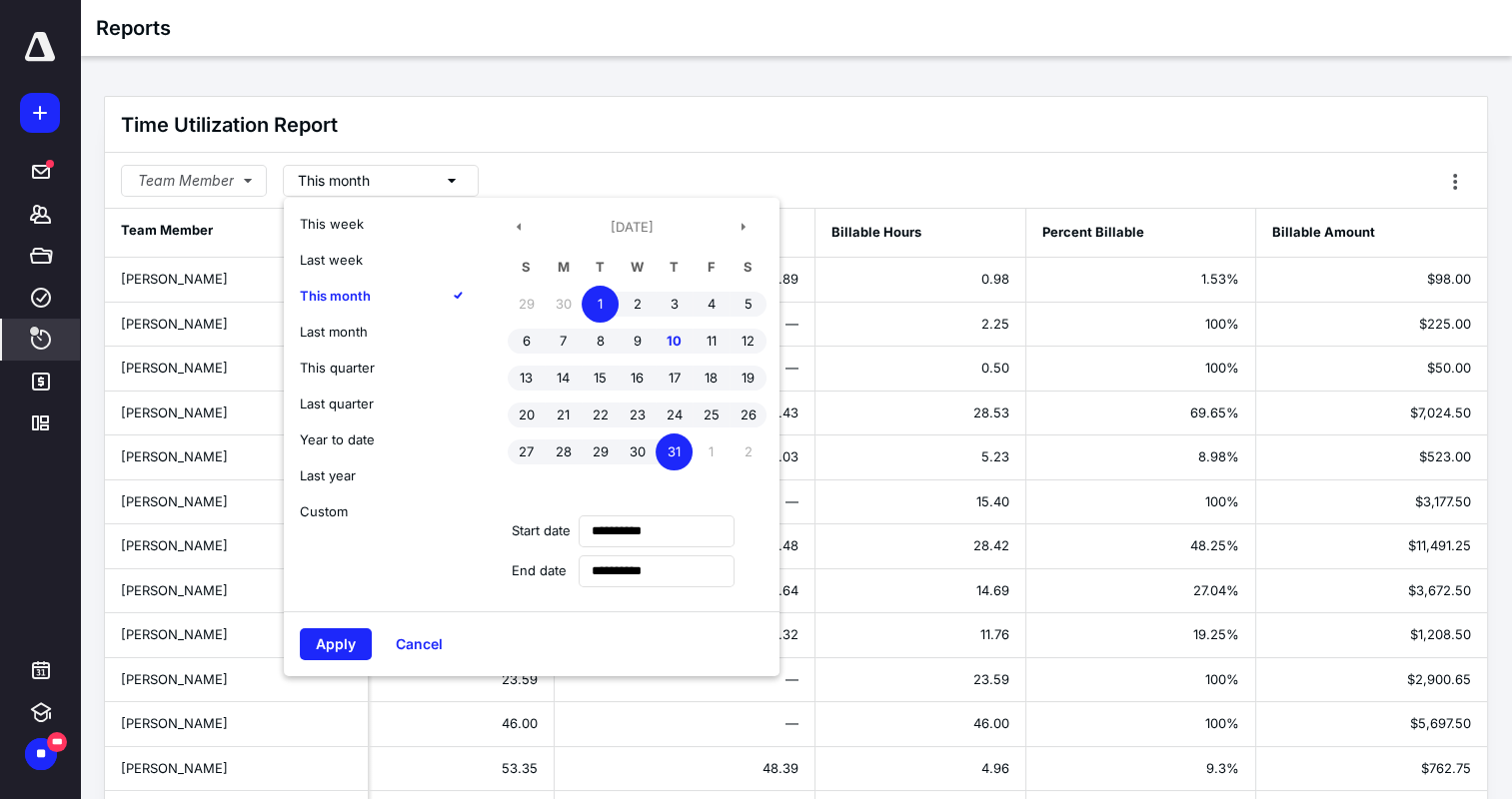 click on "This quarter" at bounding box center [337, 368] 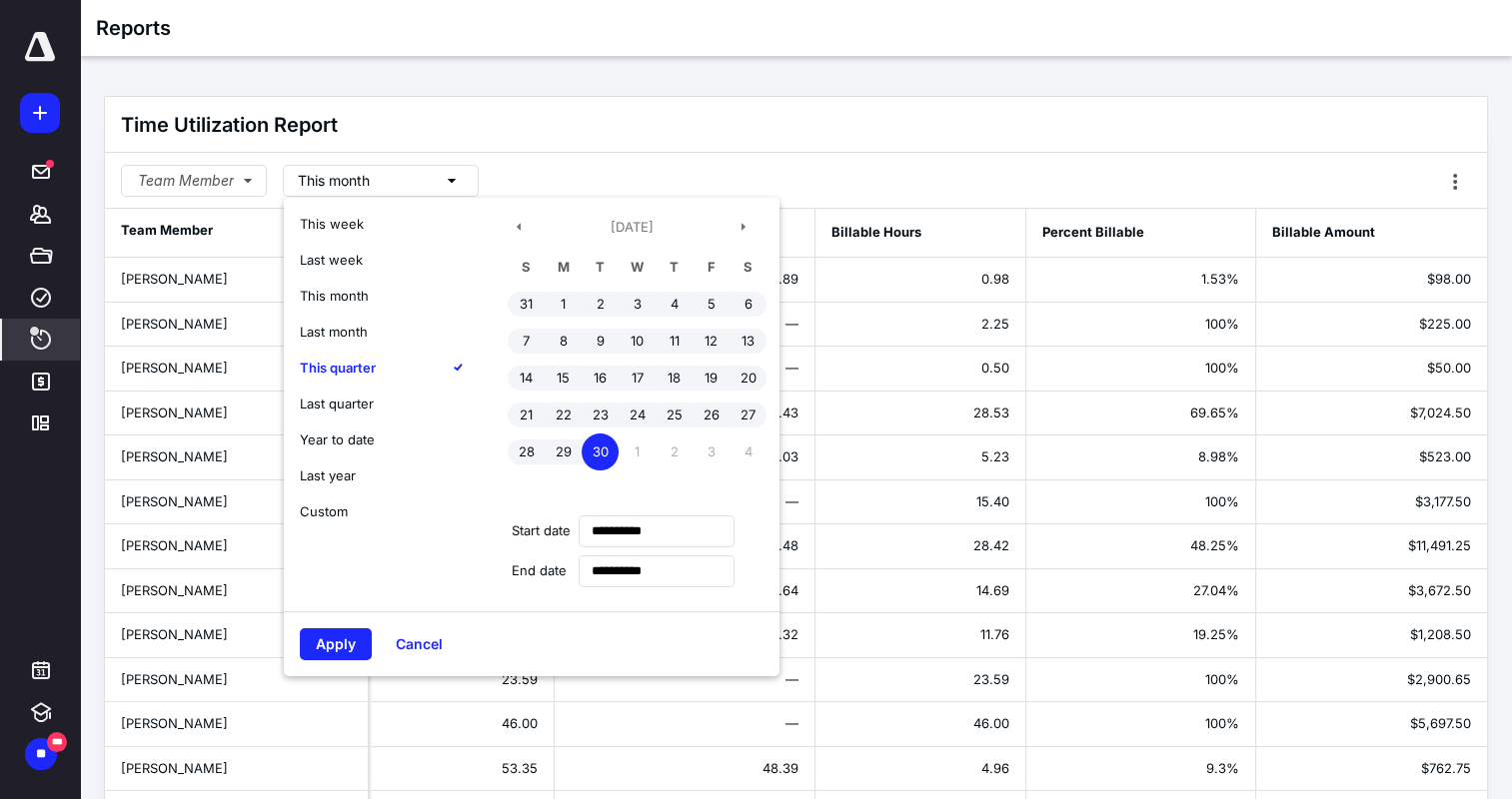 click on "Last quarter" at bounding box center [337, 403] 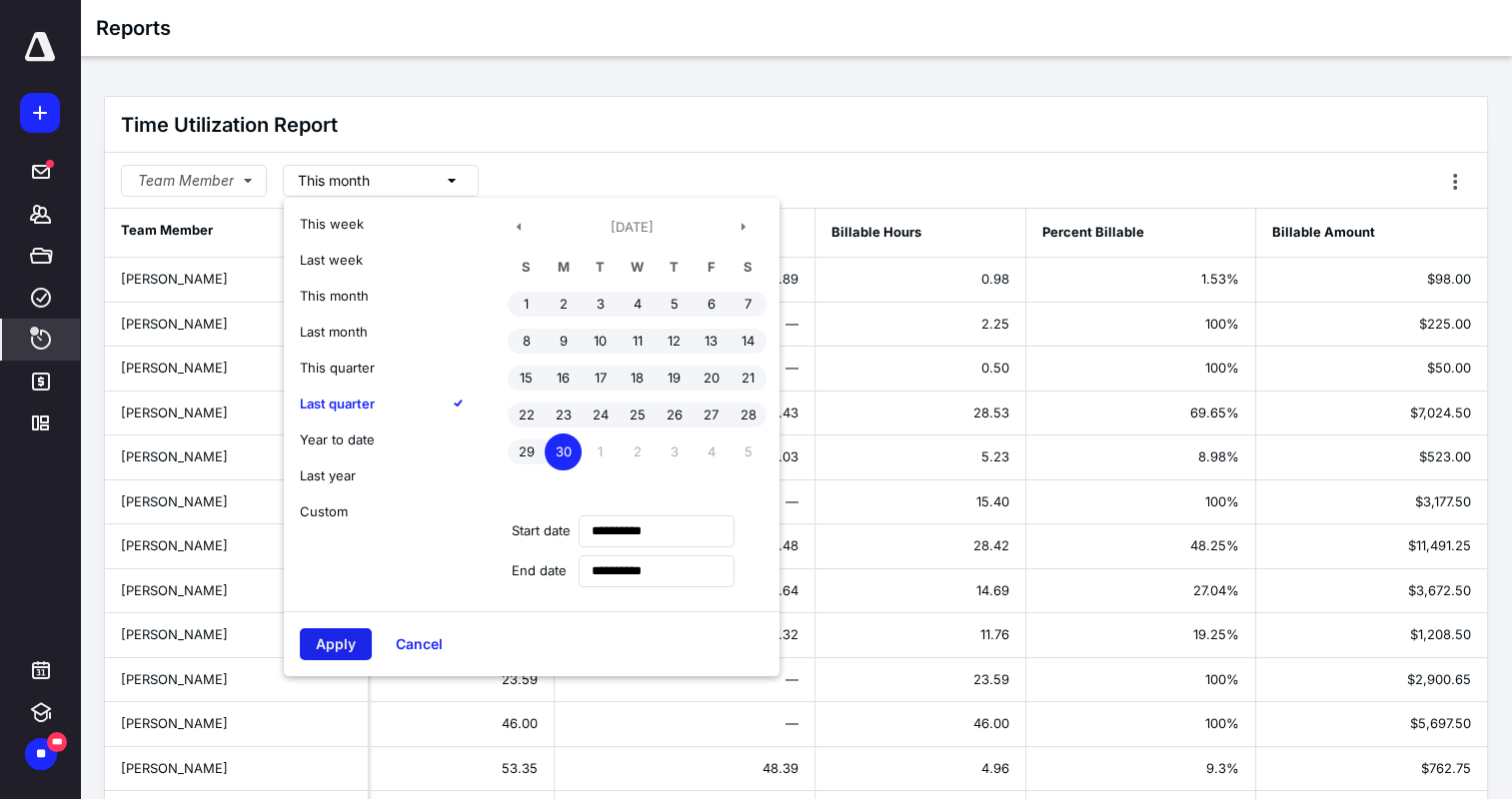 click on "Apply" at bounding box center (336, 644) 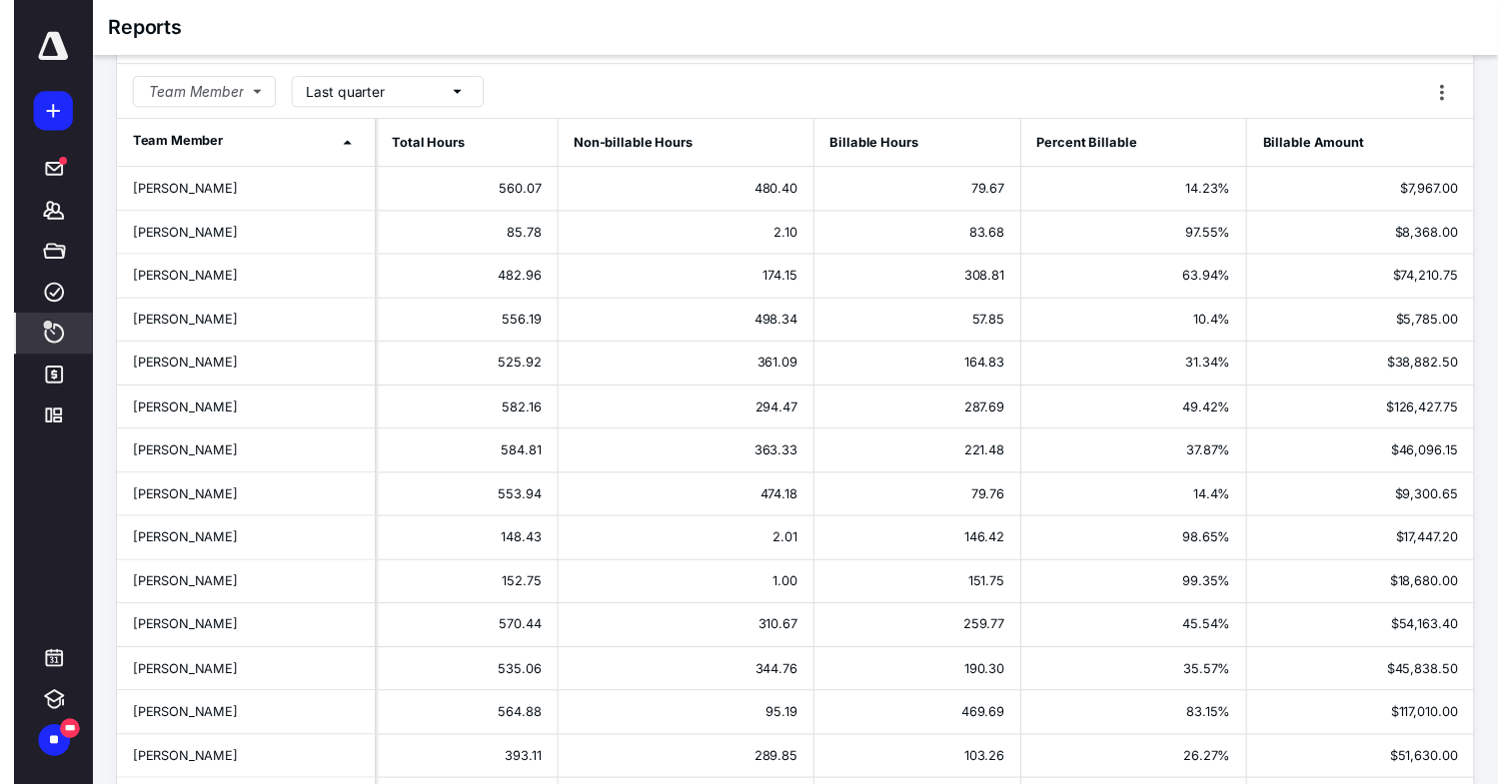 scroll, scrollTop: 0, scrollLeft: 0, axis: both 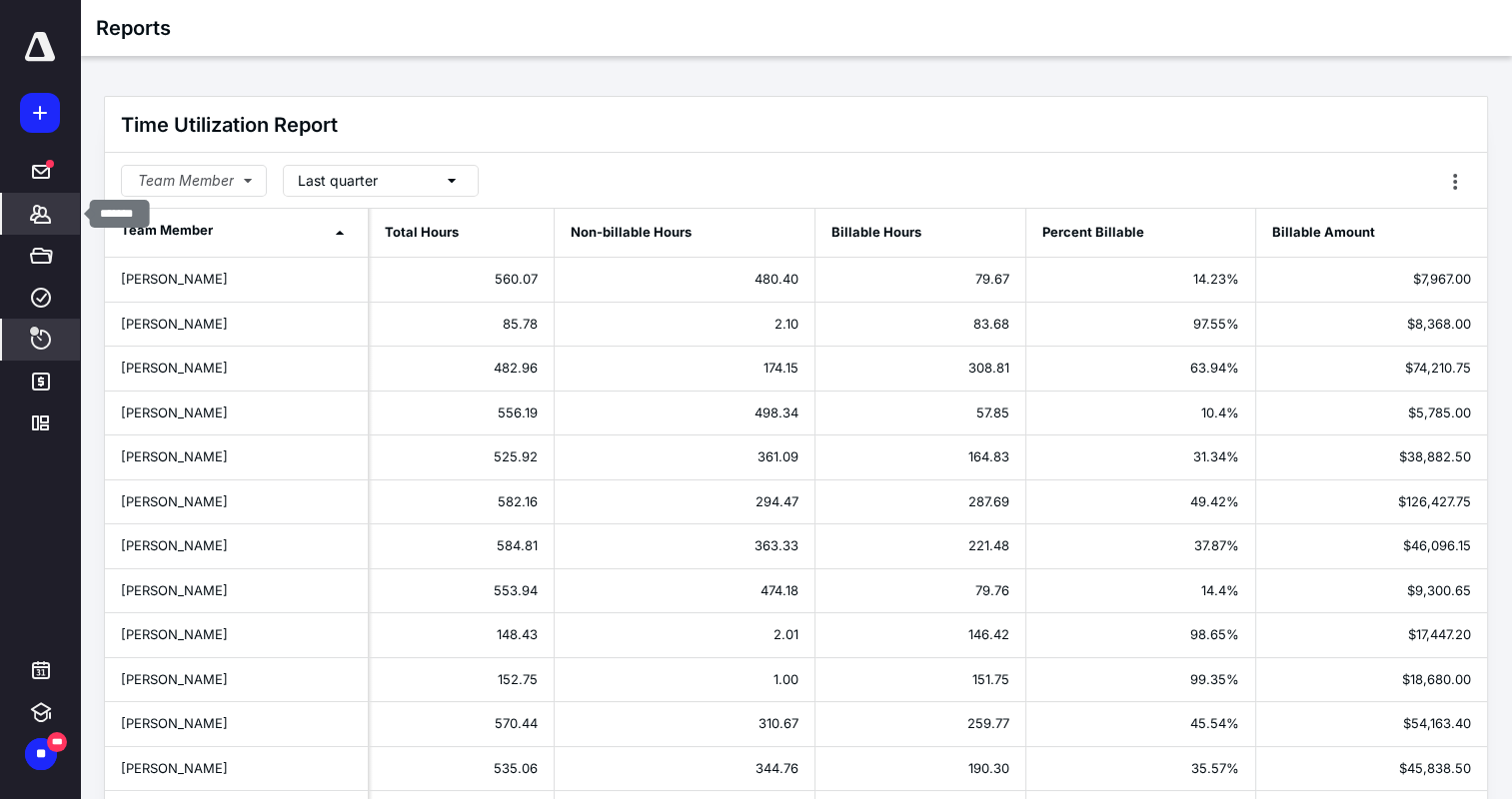 click 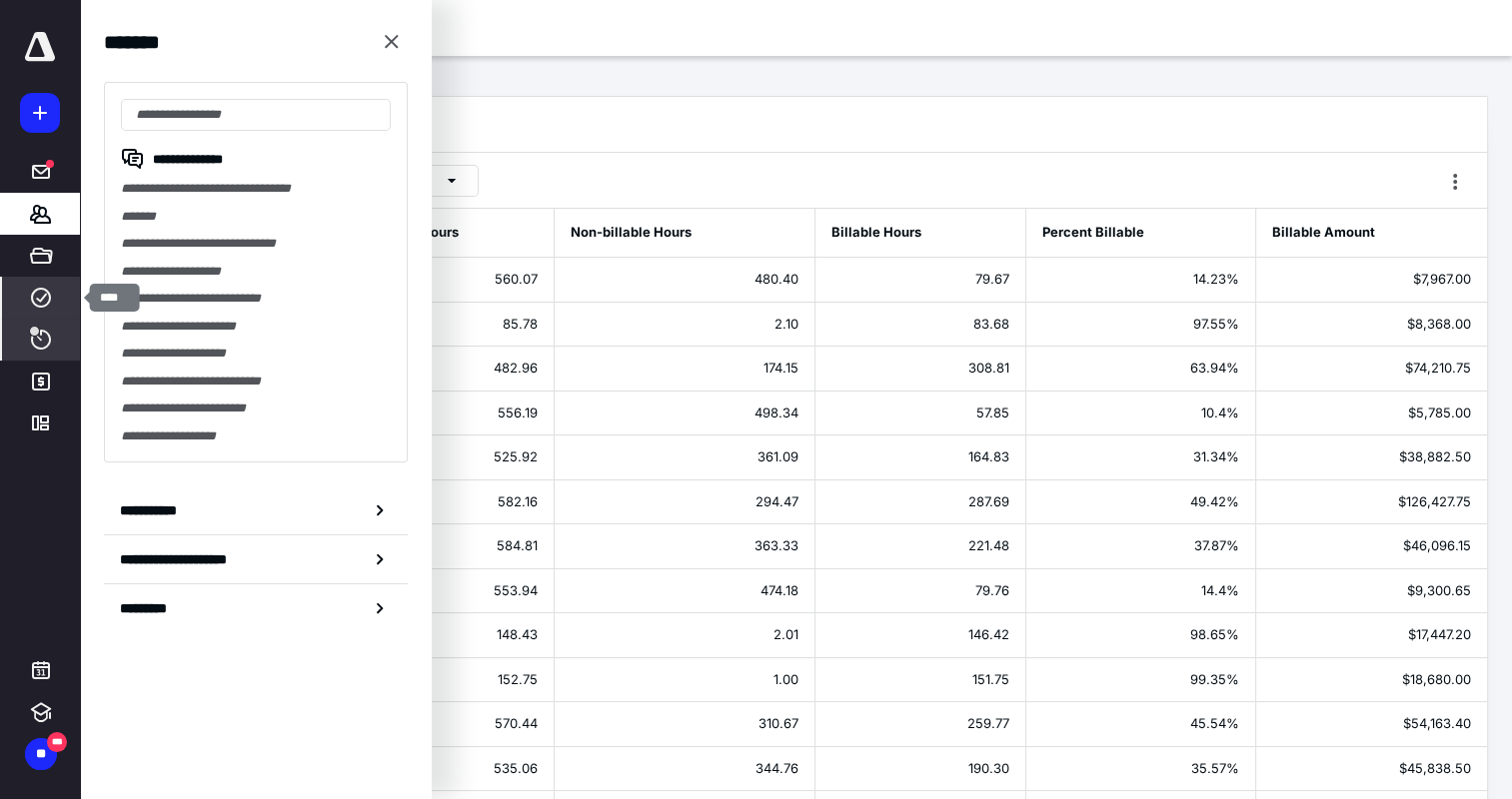 click on "****" at bounding box center [41, 298] 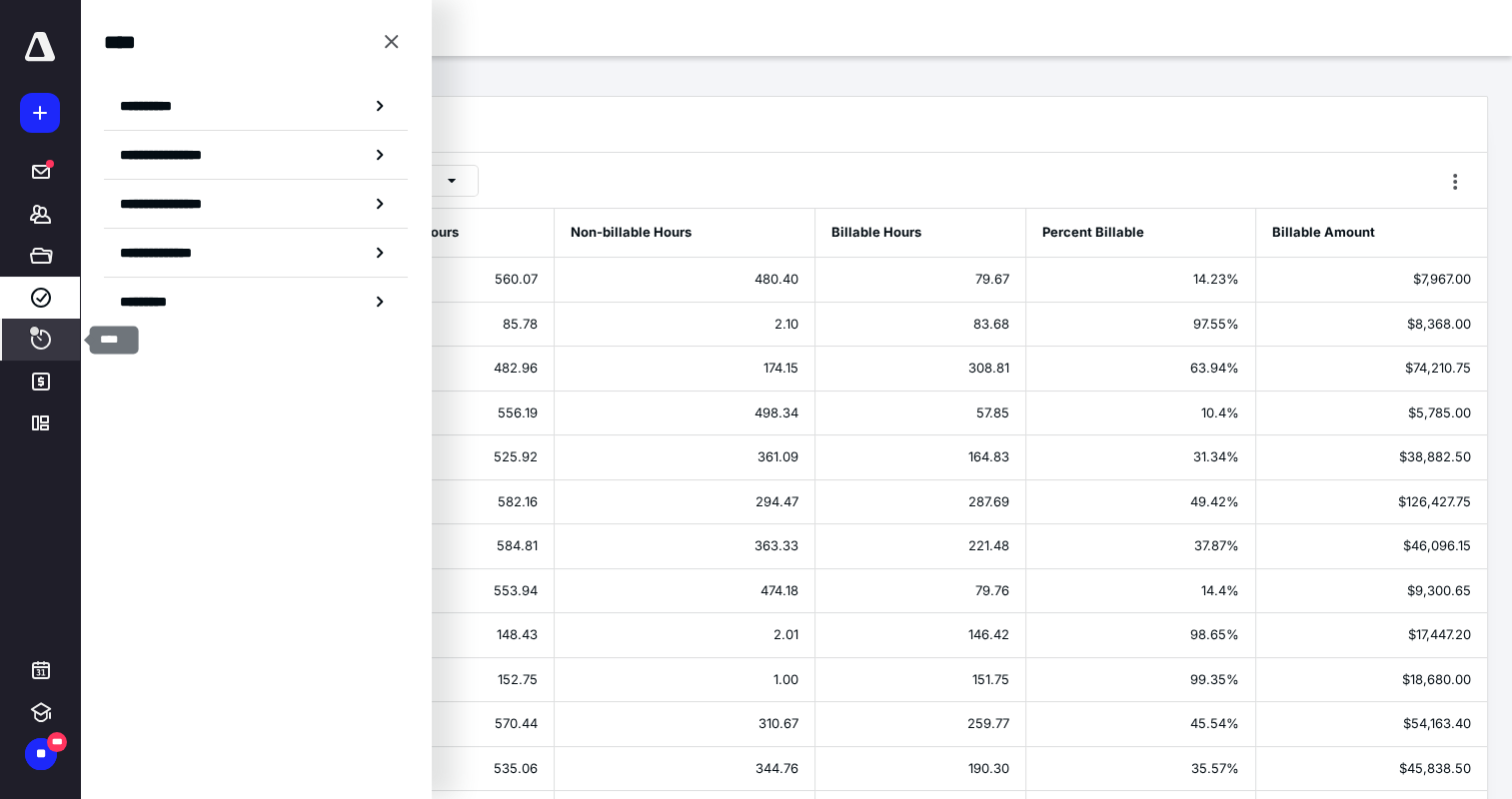 click 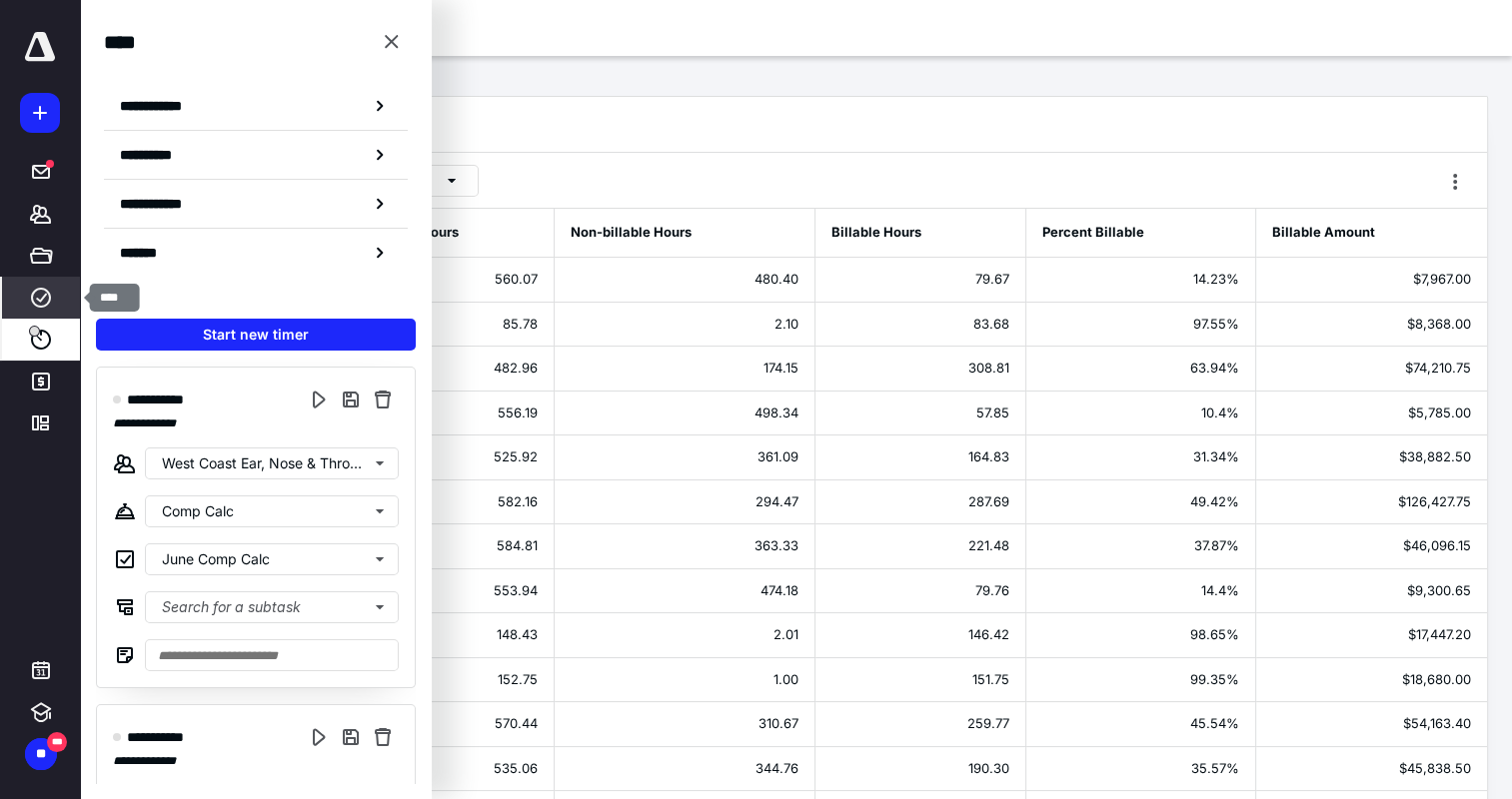 click 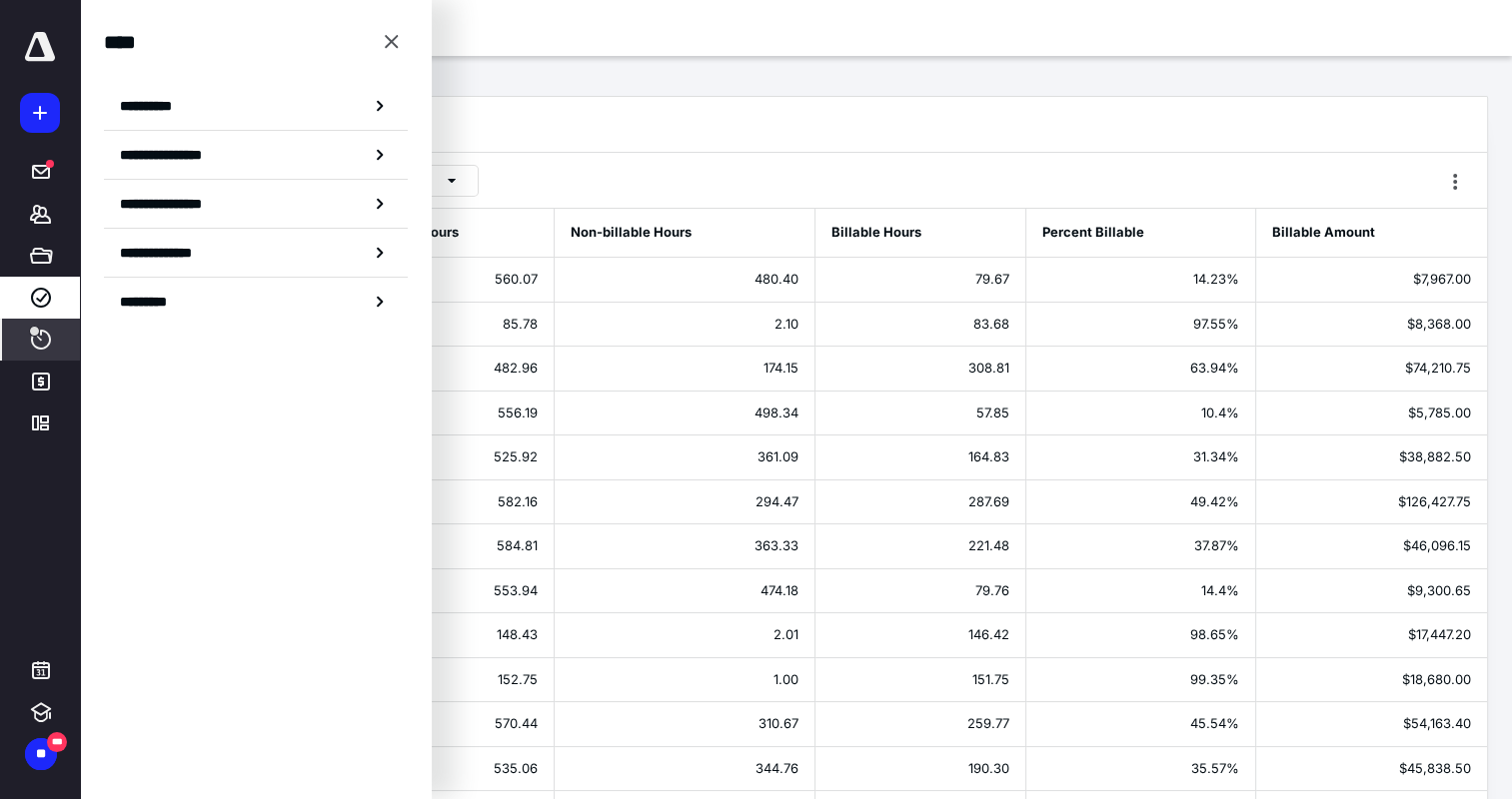 click on "**********" at bounding box center (153, 106) 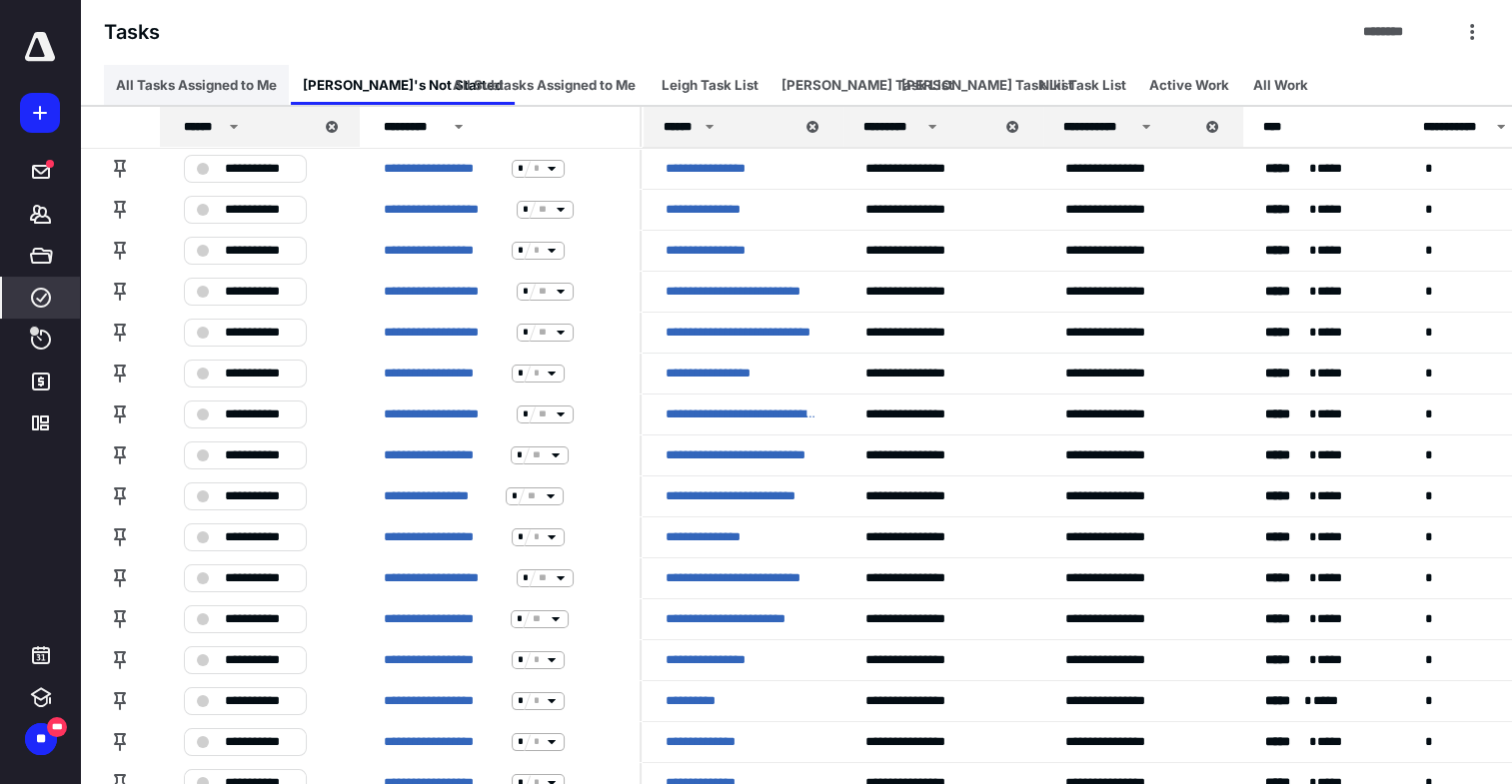 click on "All Tasks Assigned to Me" at bounding box center (196, 85) 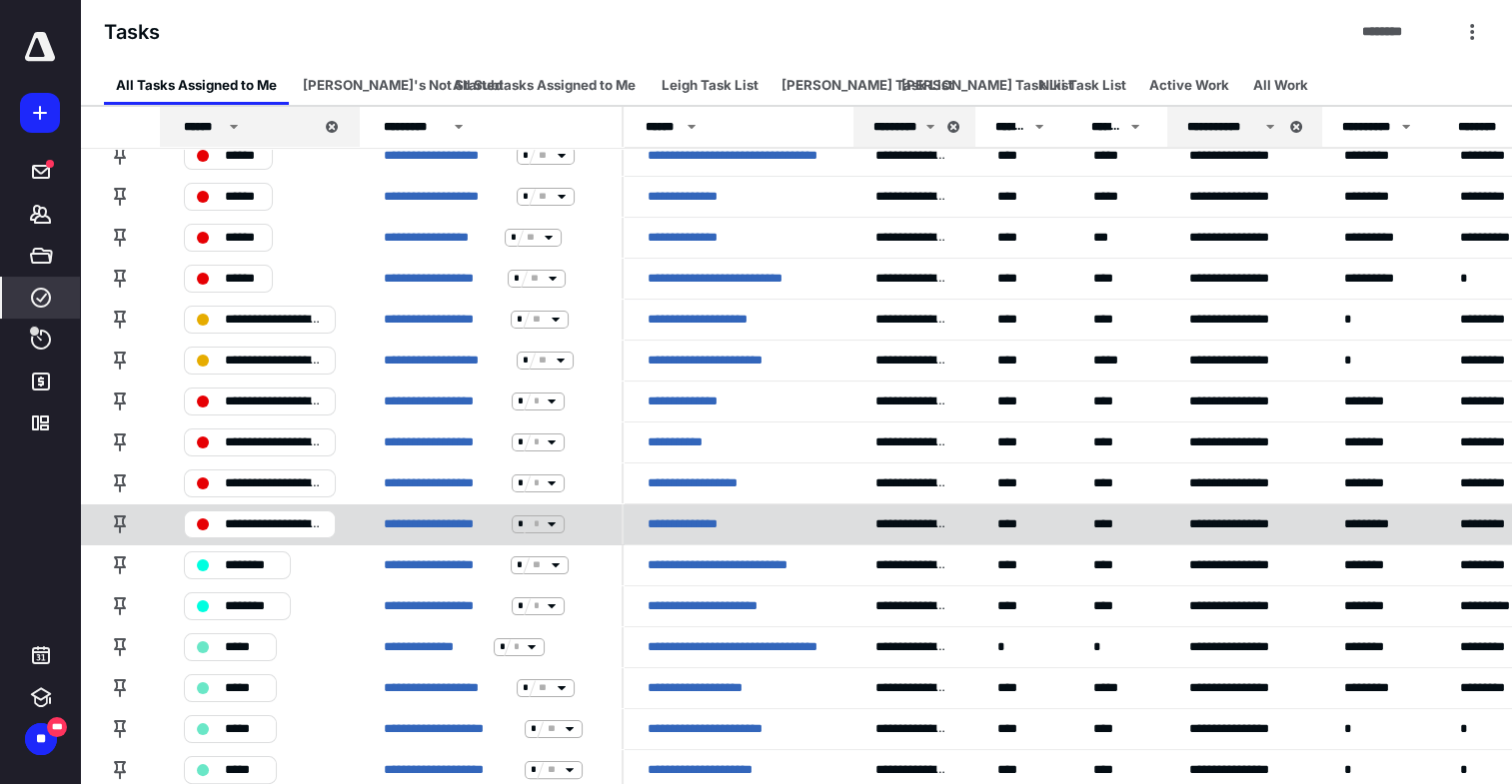 scroll, scrollTop: 204, scrollLeft: 0, axis: vertical 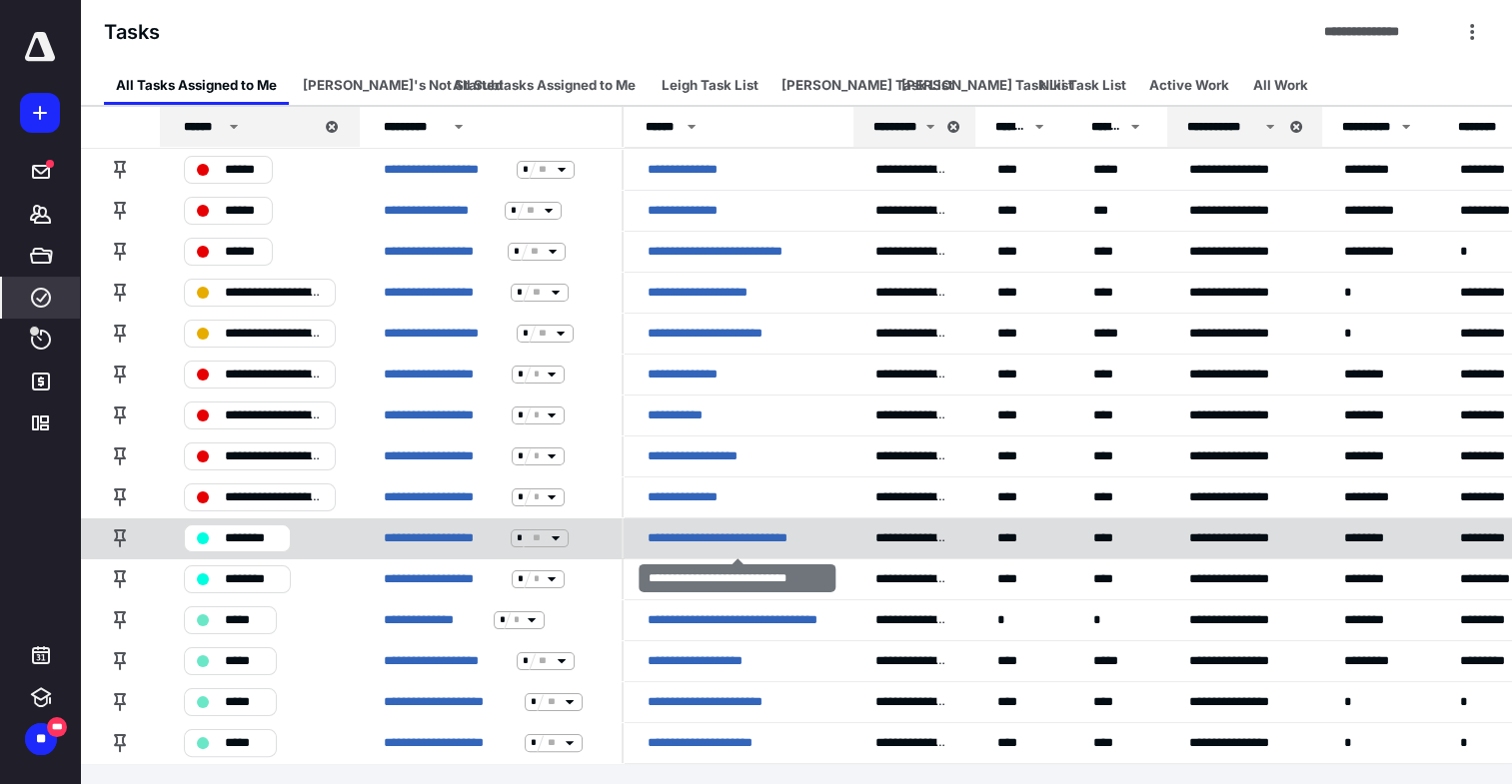 click on "**********" at bounding box center [738, 538] 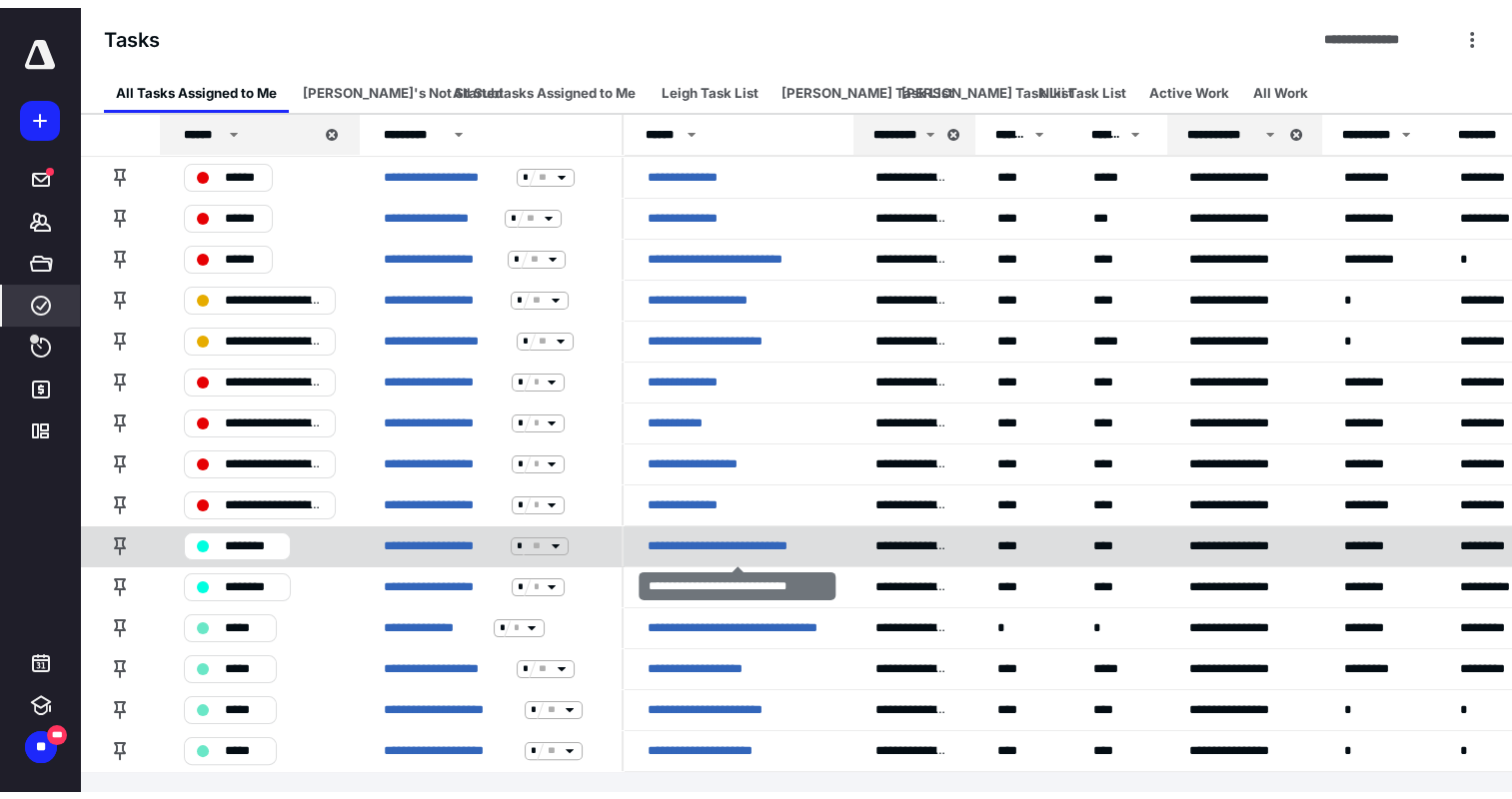scroll, scrollTop: 0, scrollLeft: 0, axis: both 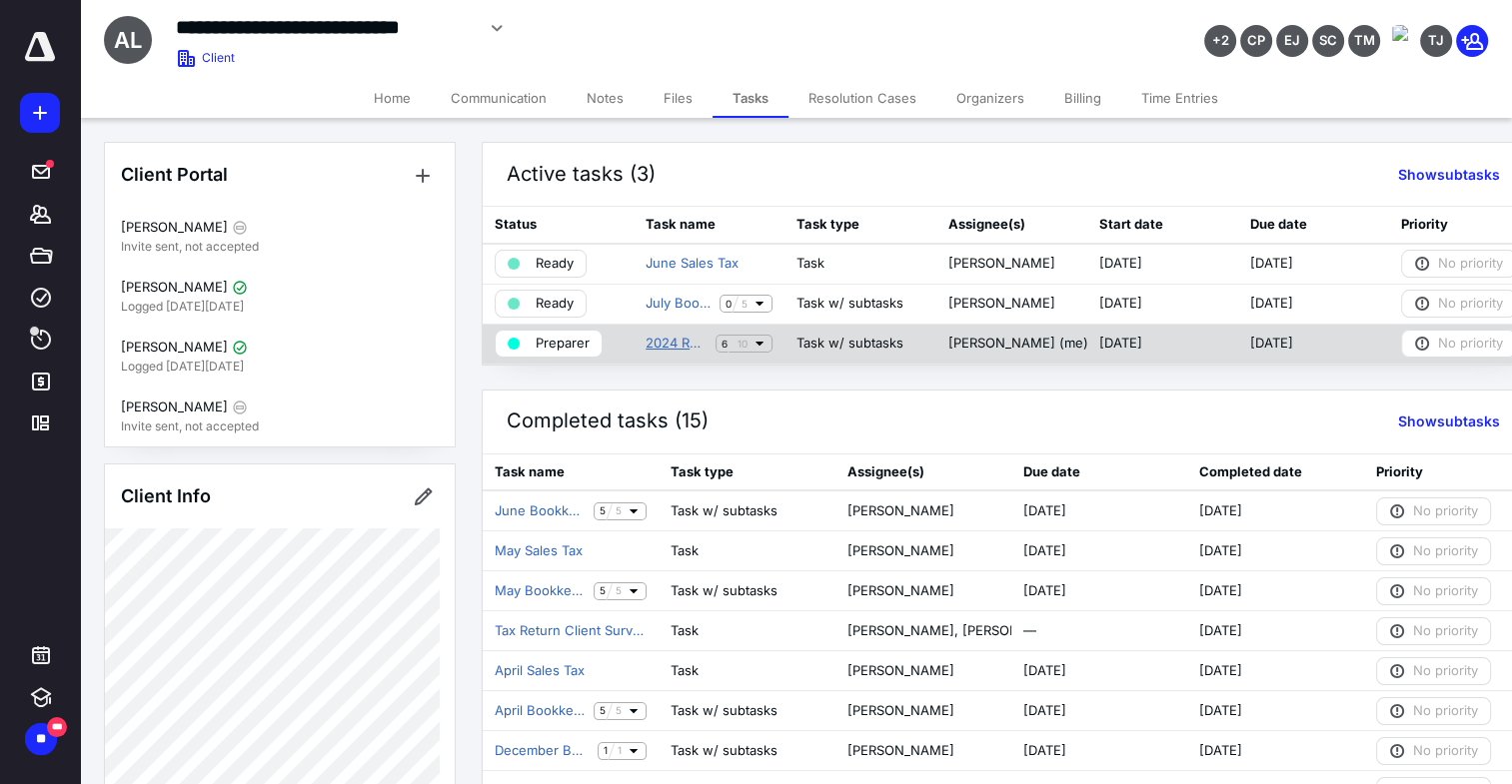click on "2024 Return - 1065" at bounding box center (677, 344) 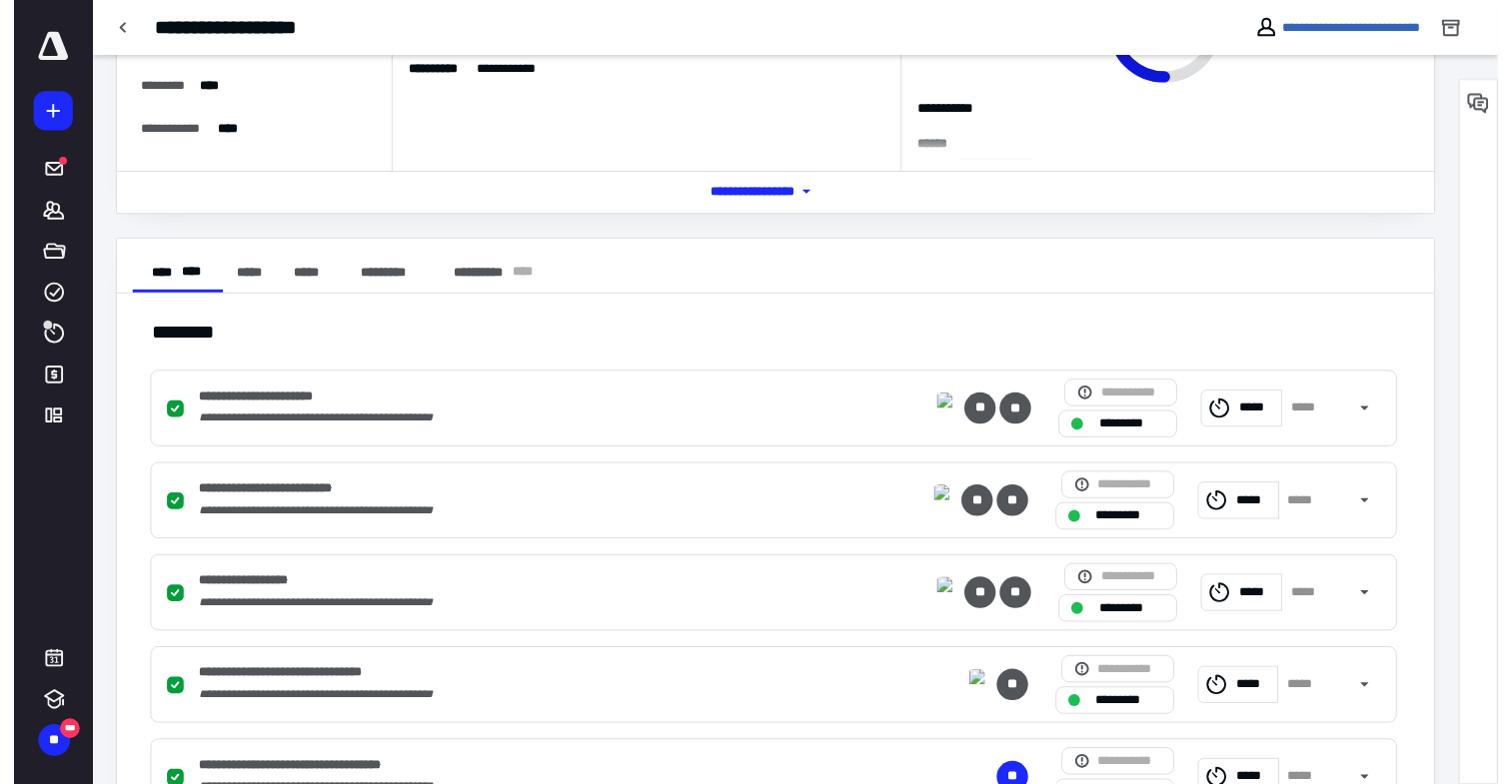 scroll, scrollTop: 0, scrollLeft: 0, axis: both 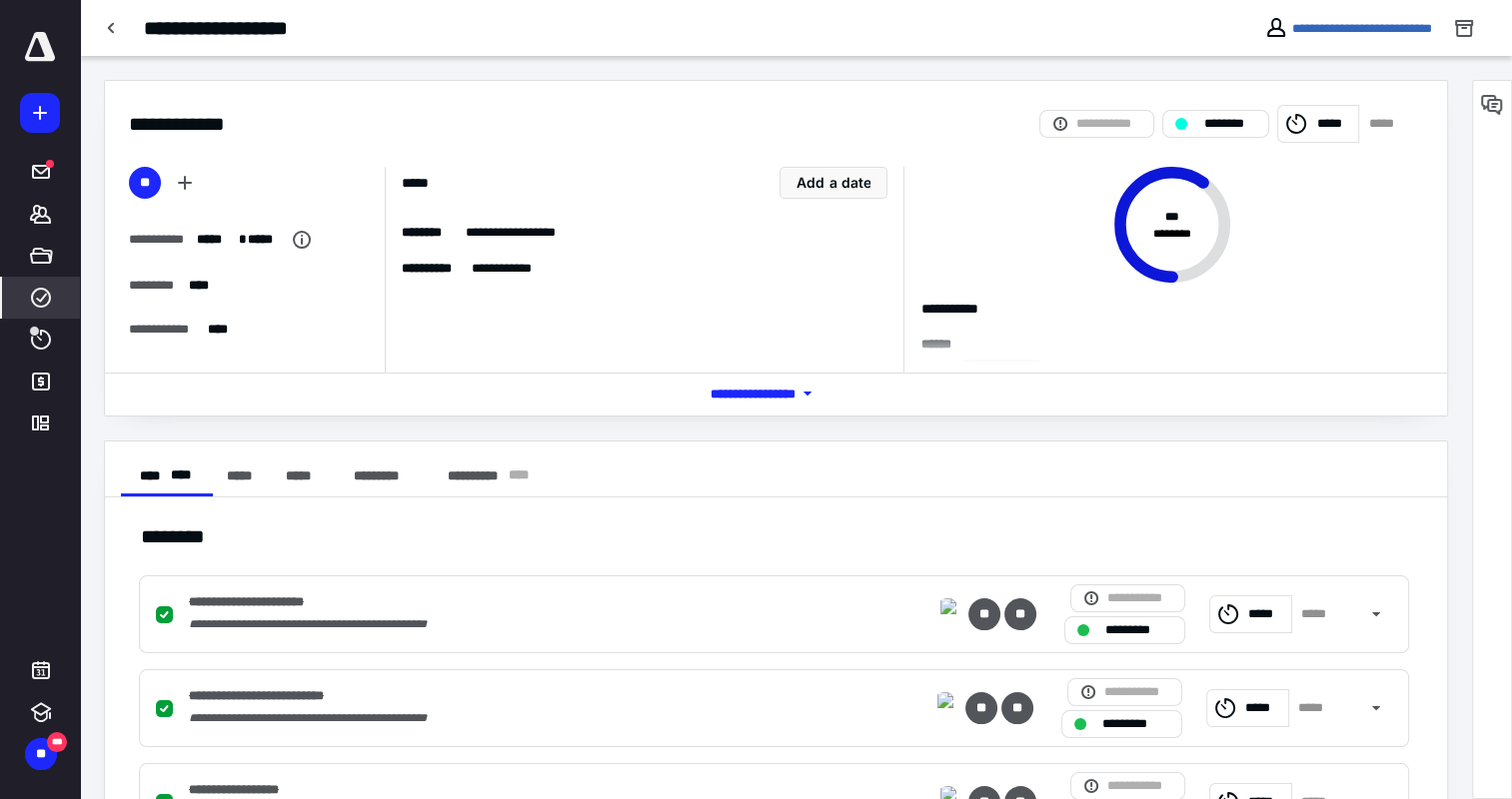 click 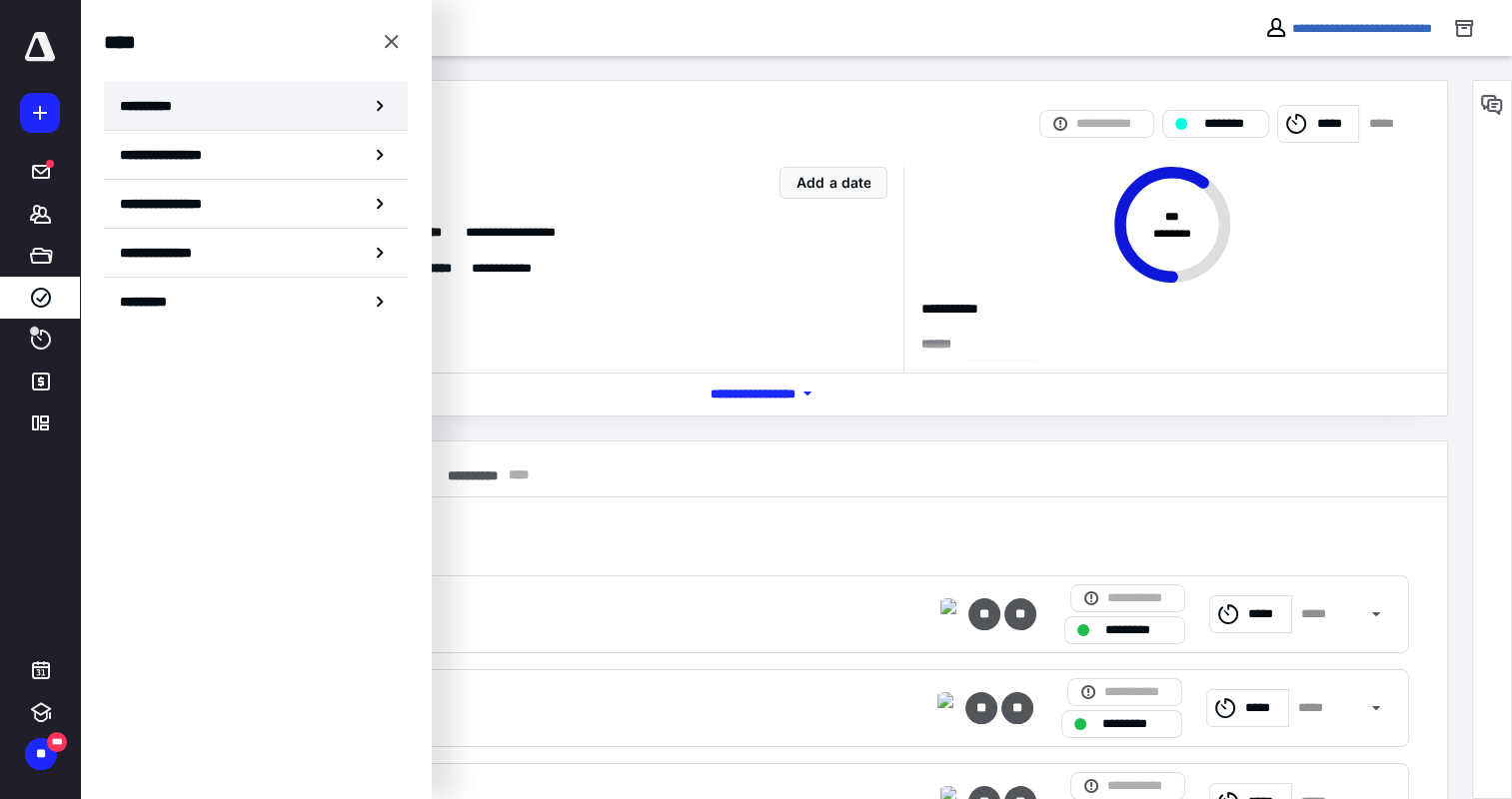 click on "**********" at bounding box center (256, 106) 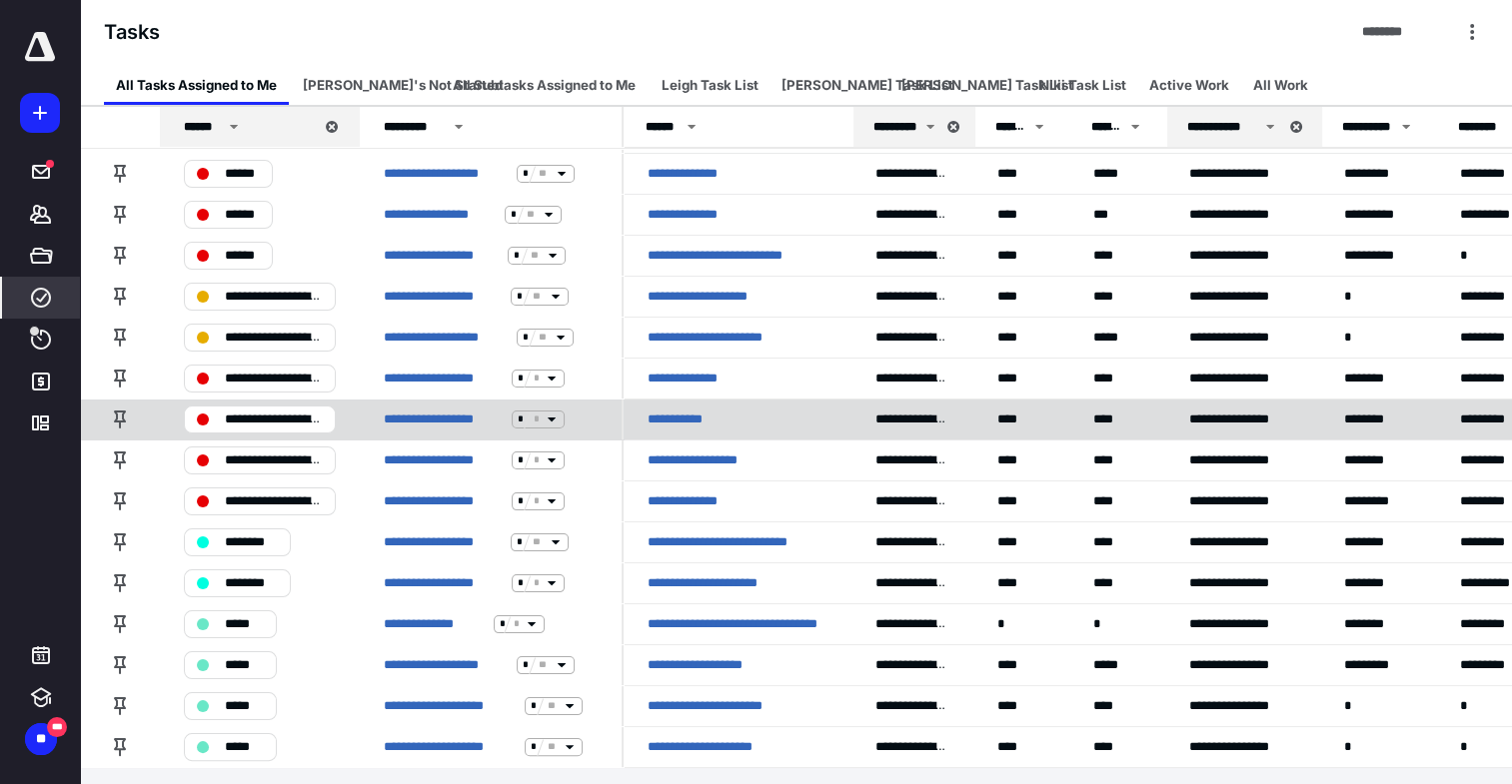 scroll, scrollTop: 204, scrollLeft: 0, axis: vertical 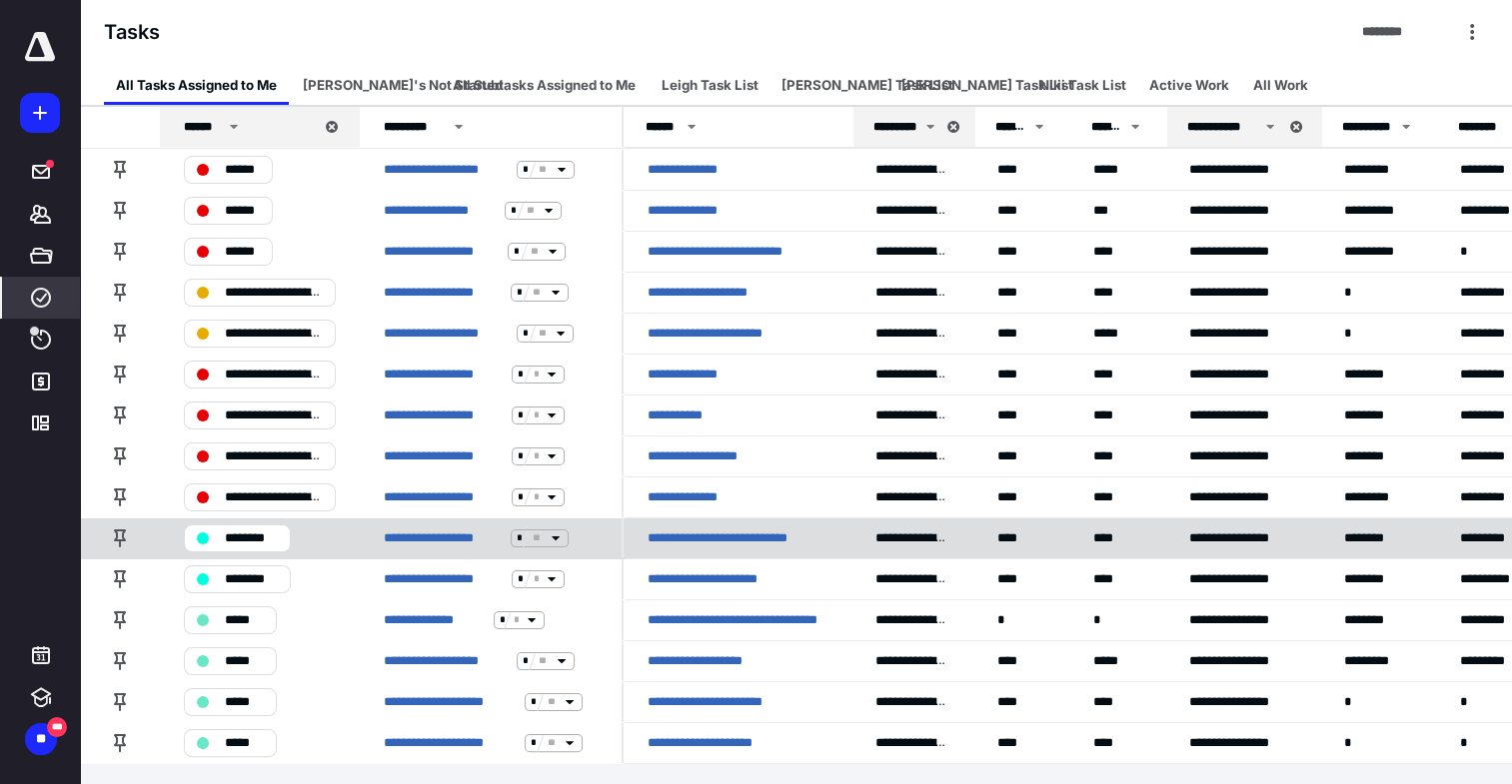 click on "**********" at bounding box center (738, 538) 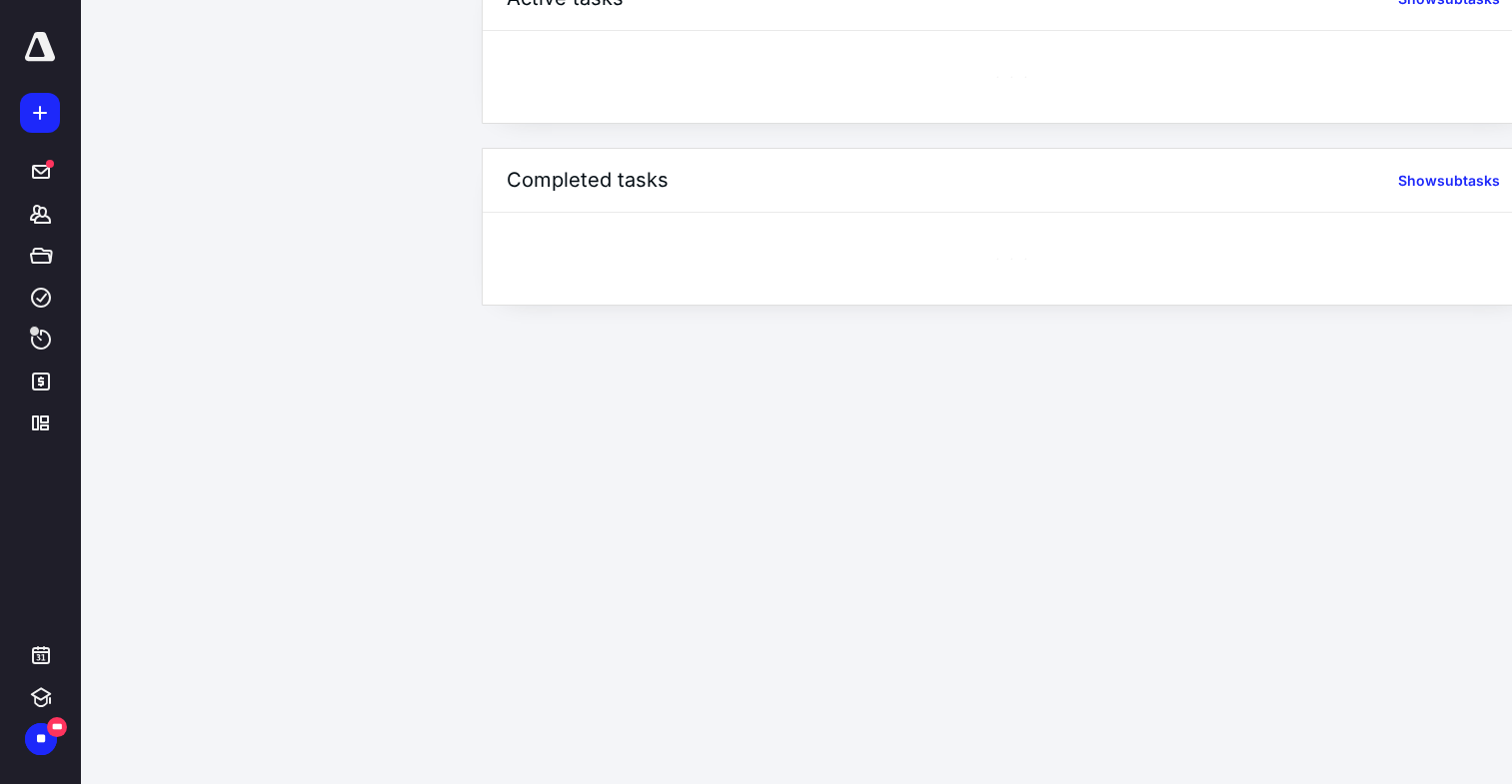 scroll, scrollTop: 0, scrollLeft: 0, axis: both 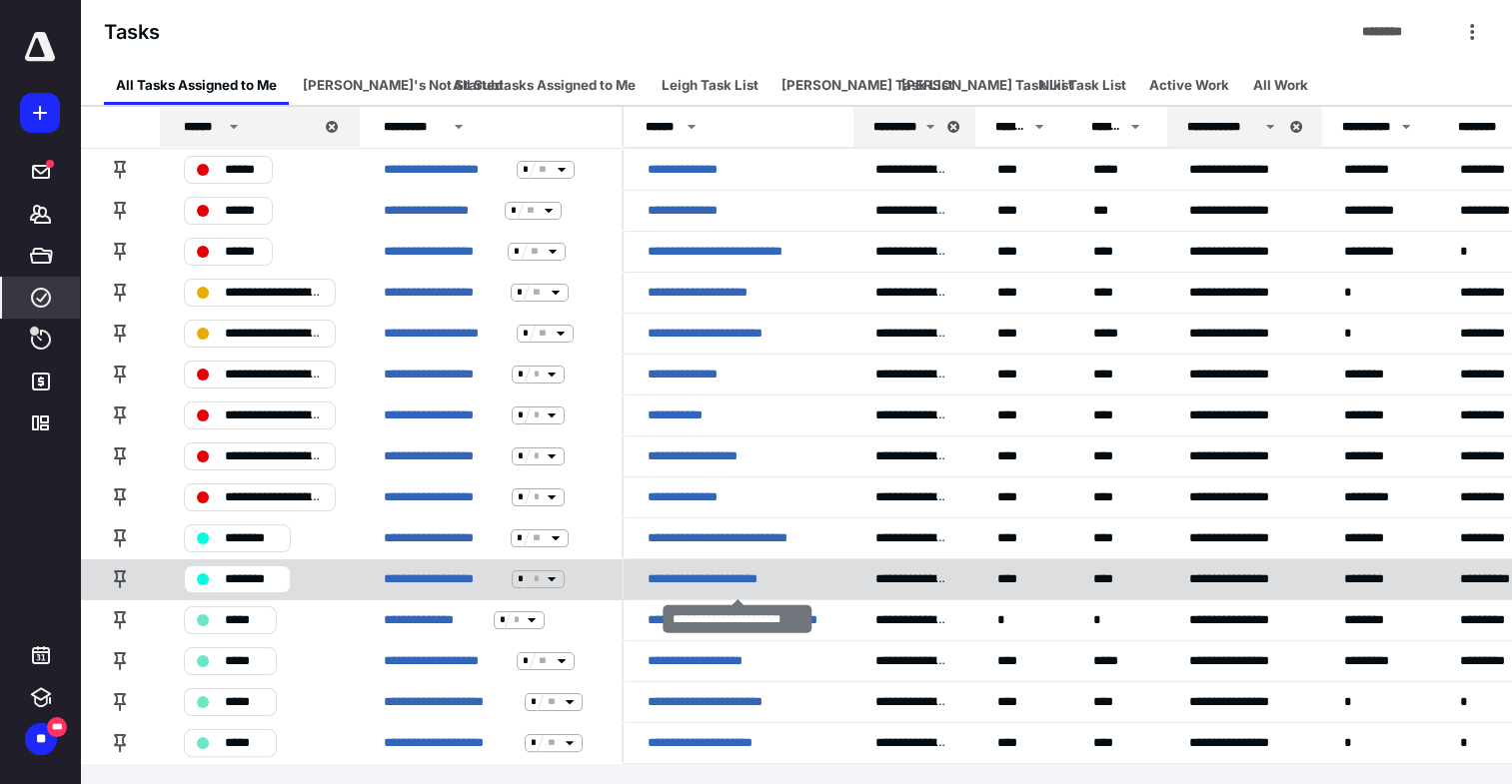 click on "**********" at bounding box center (717, 579) 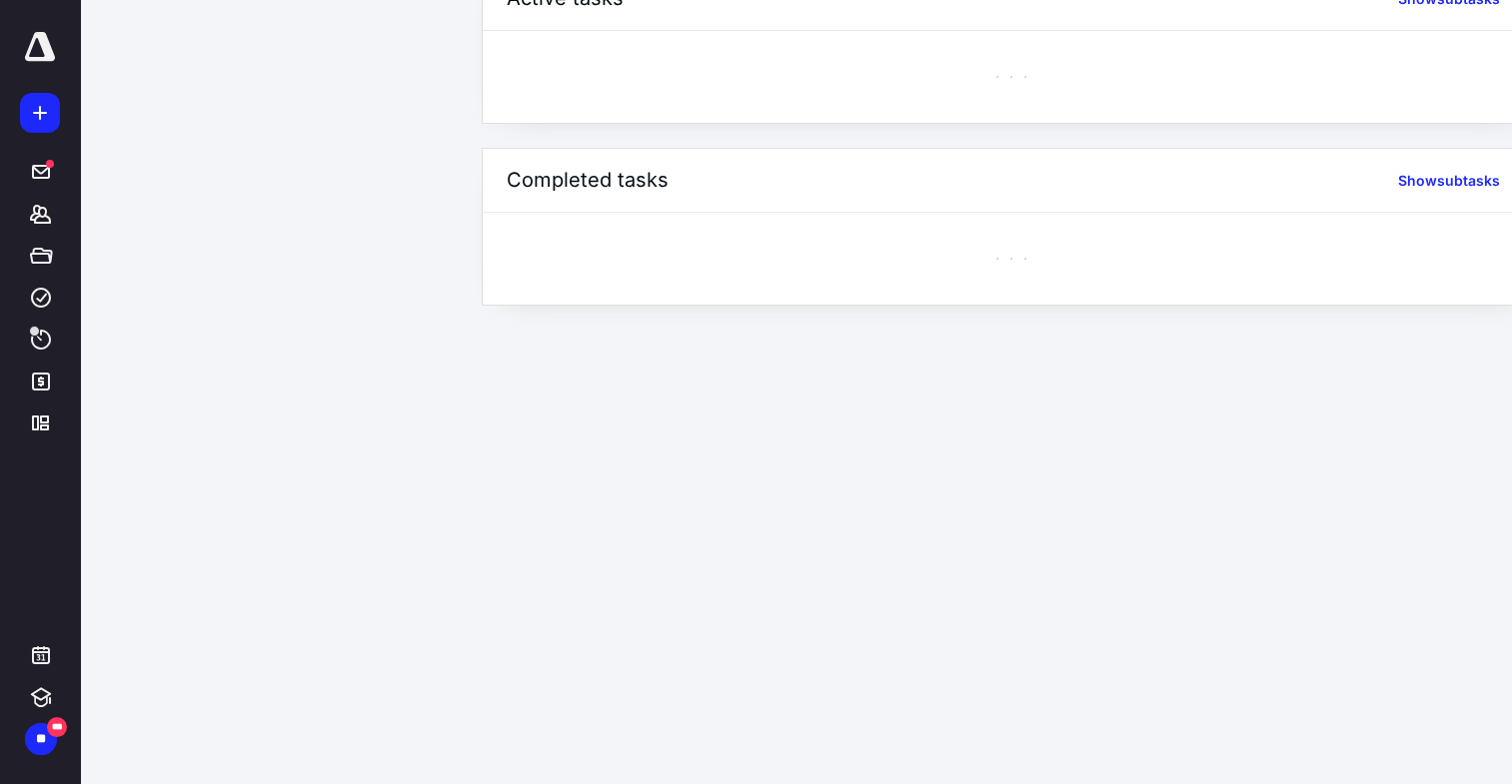 scroll, scrollTop: 0, scrollLeft: 0, axis: both 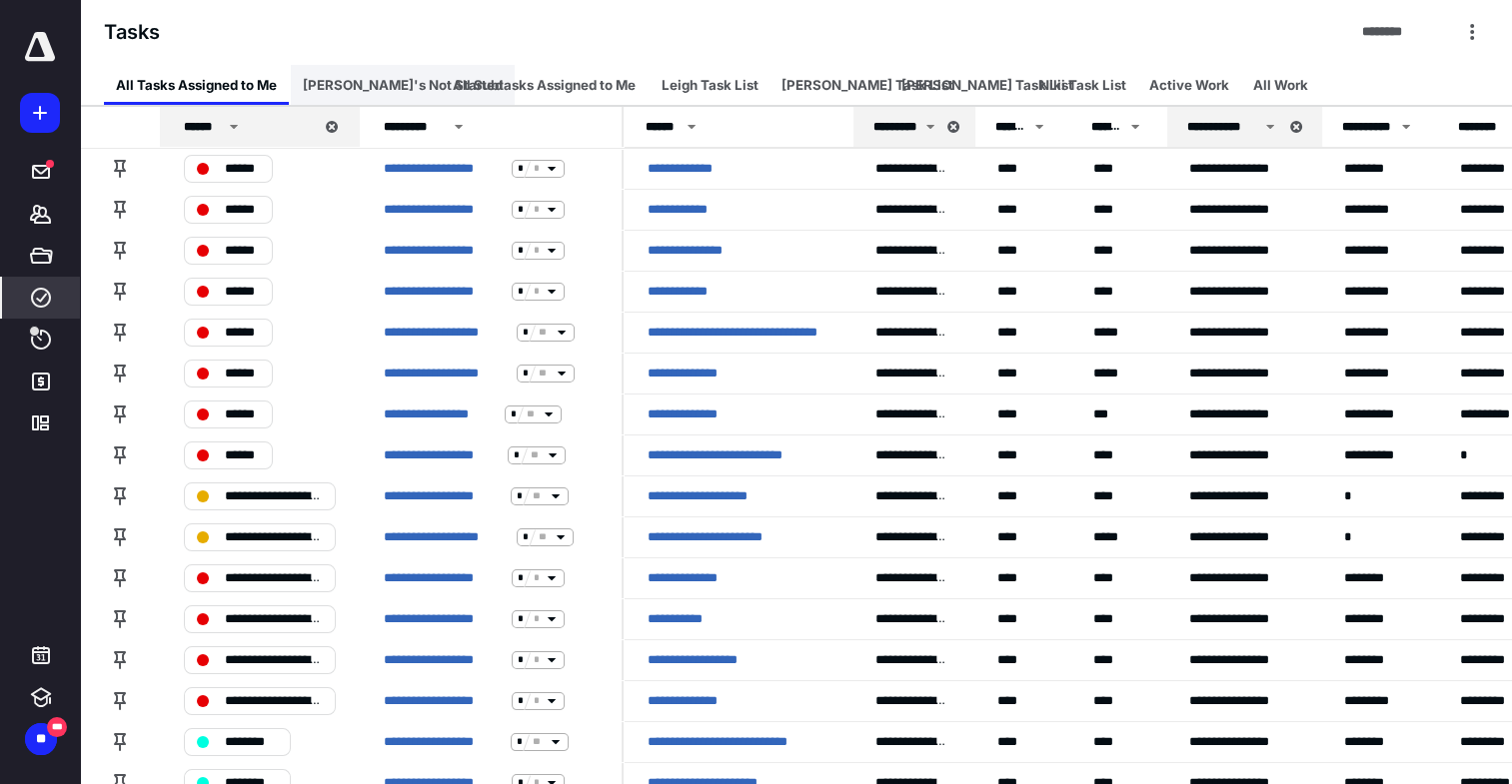 click on "[PERSON_NAME]'s Not Started" at bounding box center [403, 85] 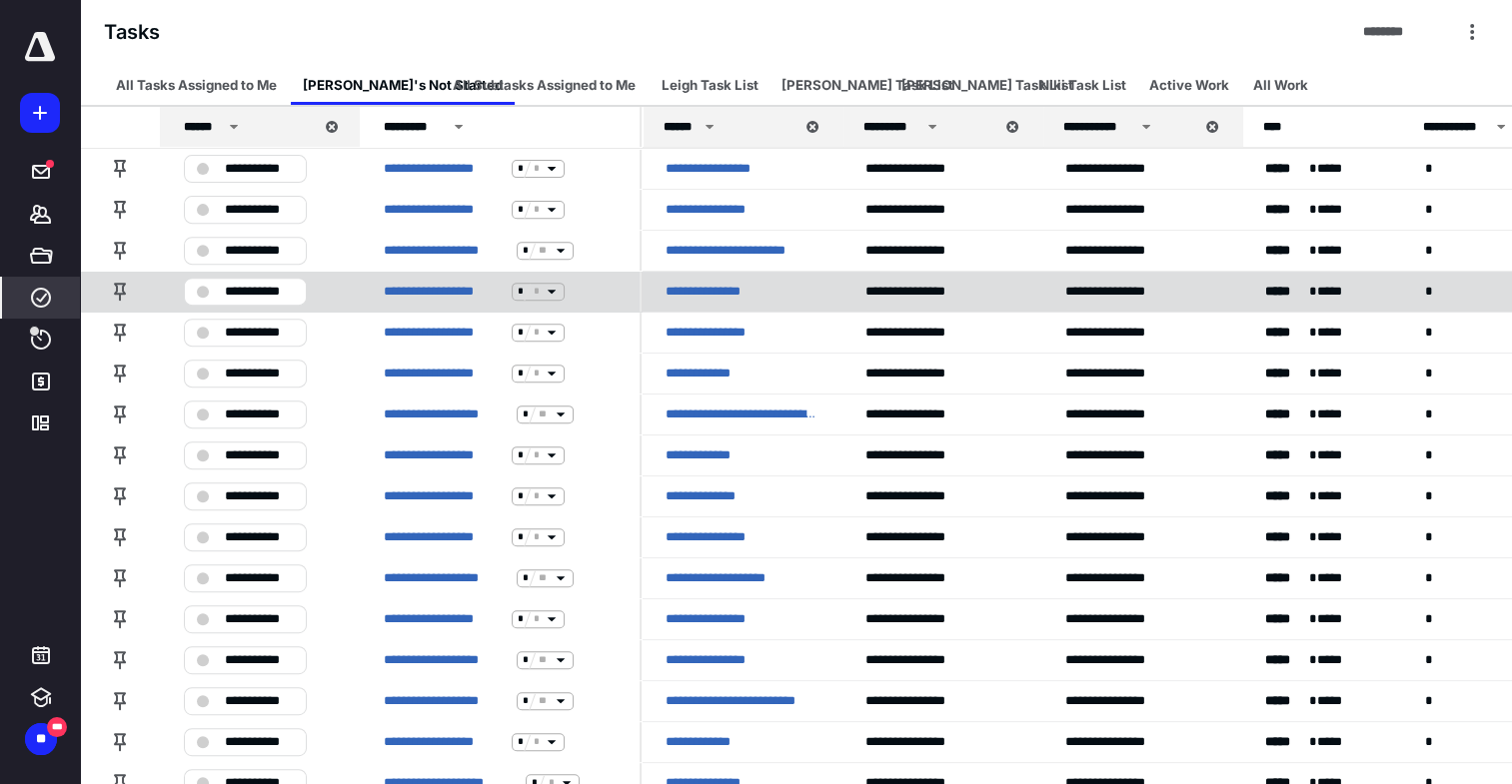 scroll, scrollTop: 855, scrollLeft: 0, axis: vertical 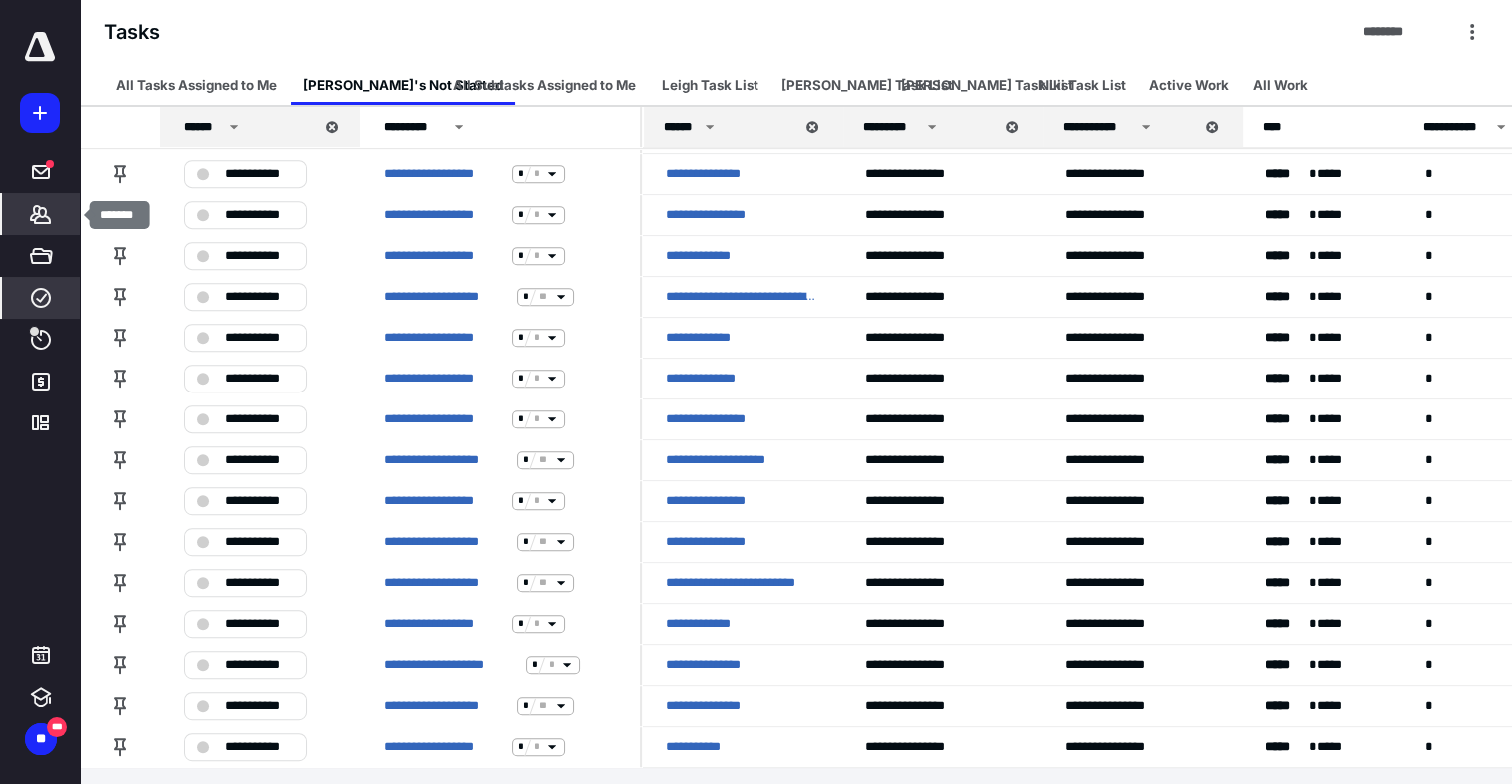 click 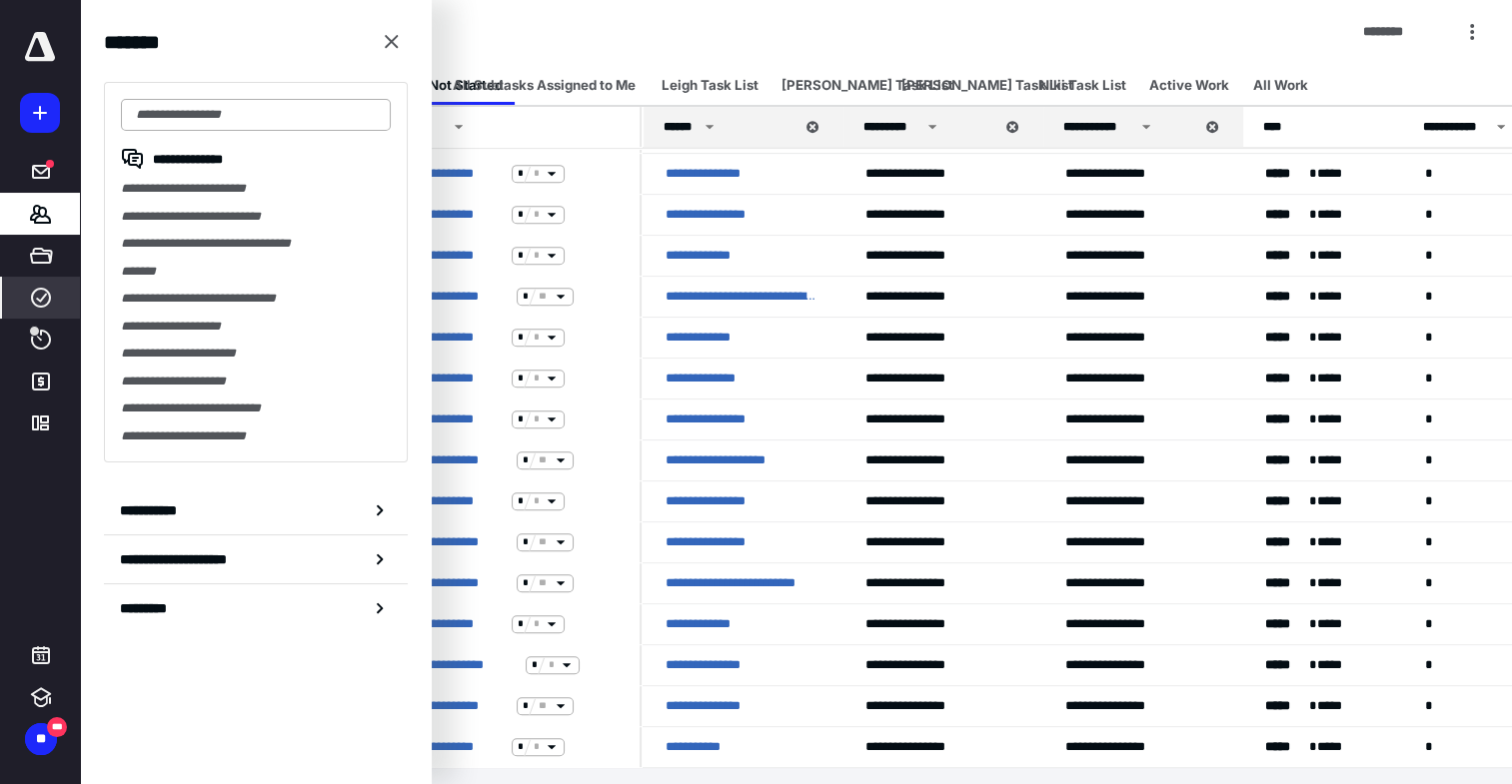 click at bounding box center [256, 115] 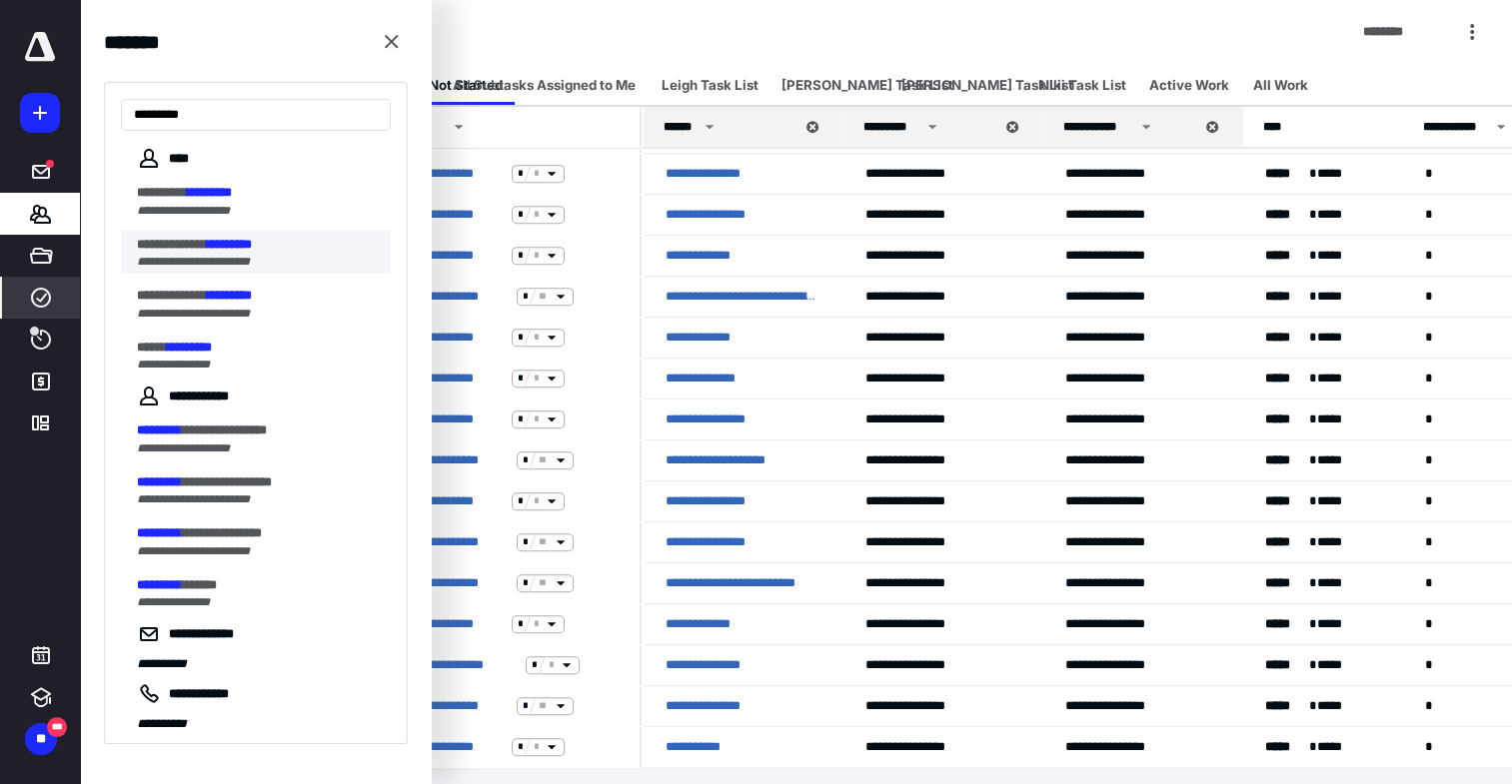 type on "*********" 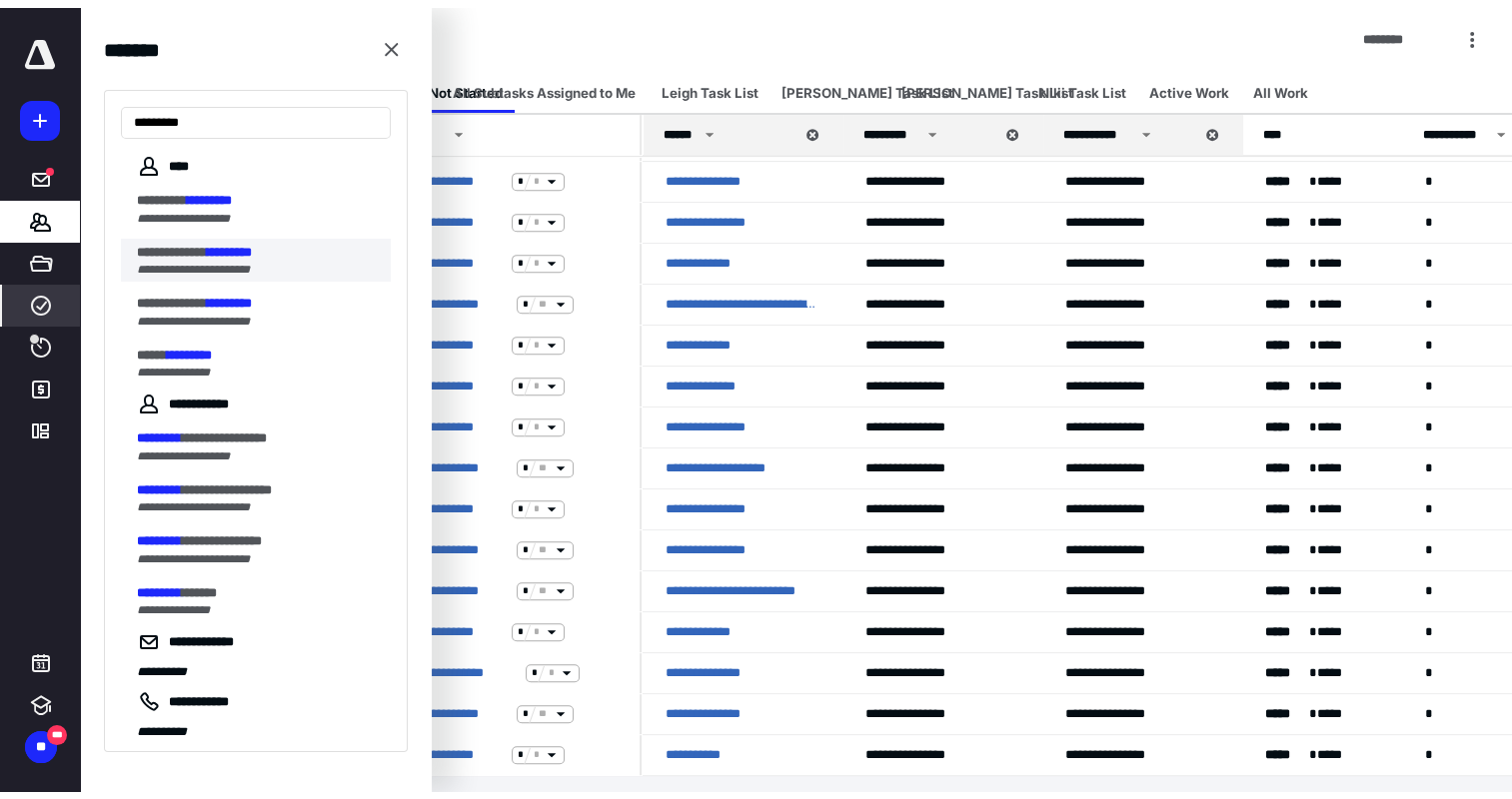 scroll, scrollTop: 0, scrollLeft: 0, axis: both 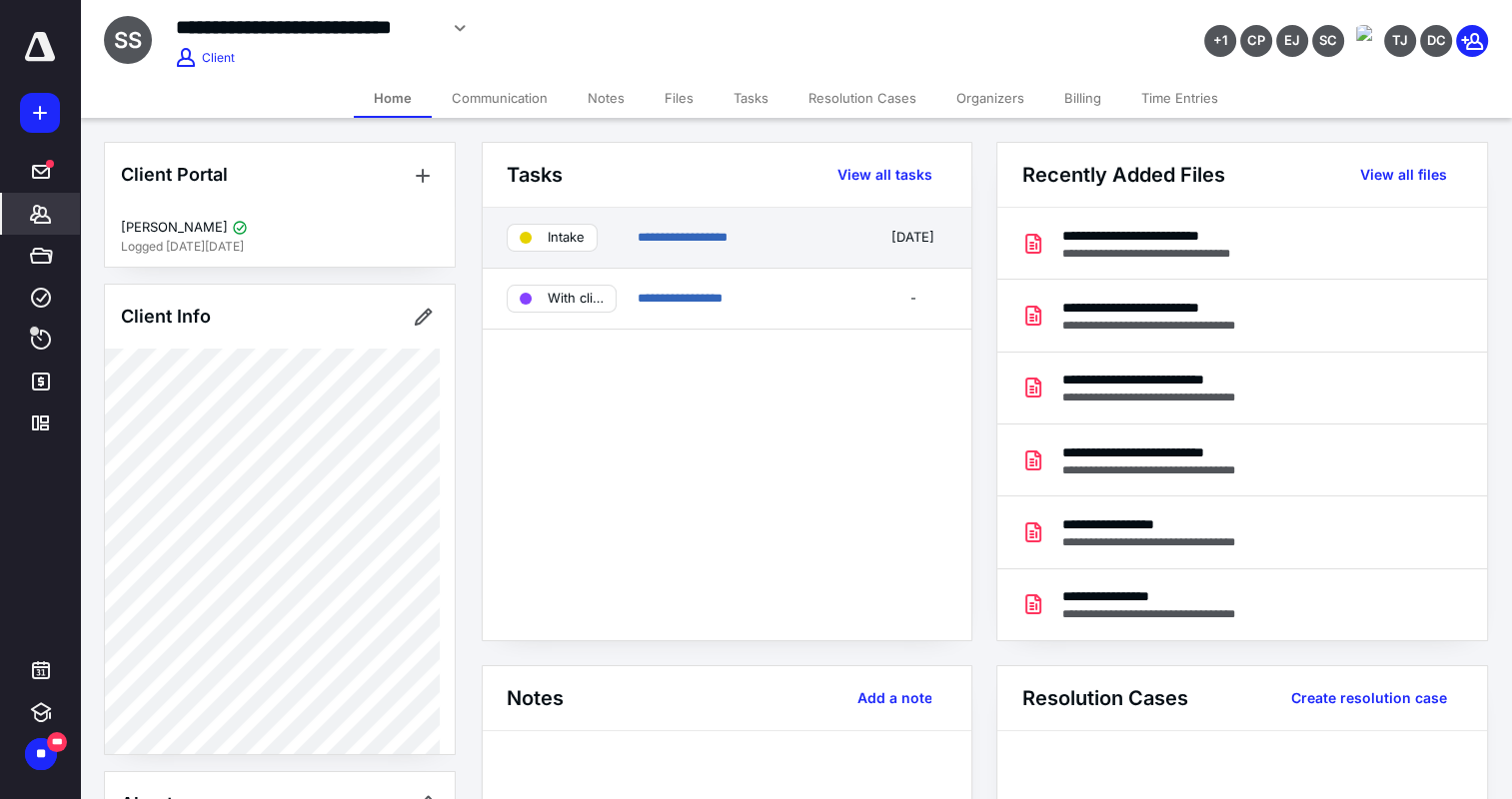 click on "**********" at bounding box center (727, 238) 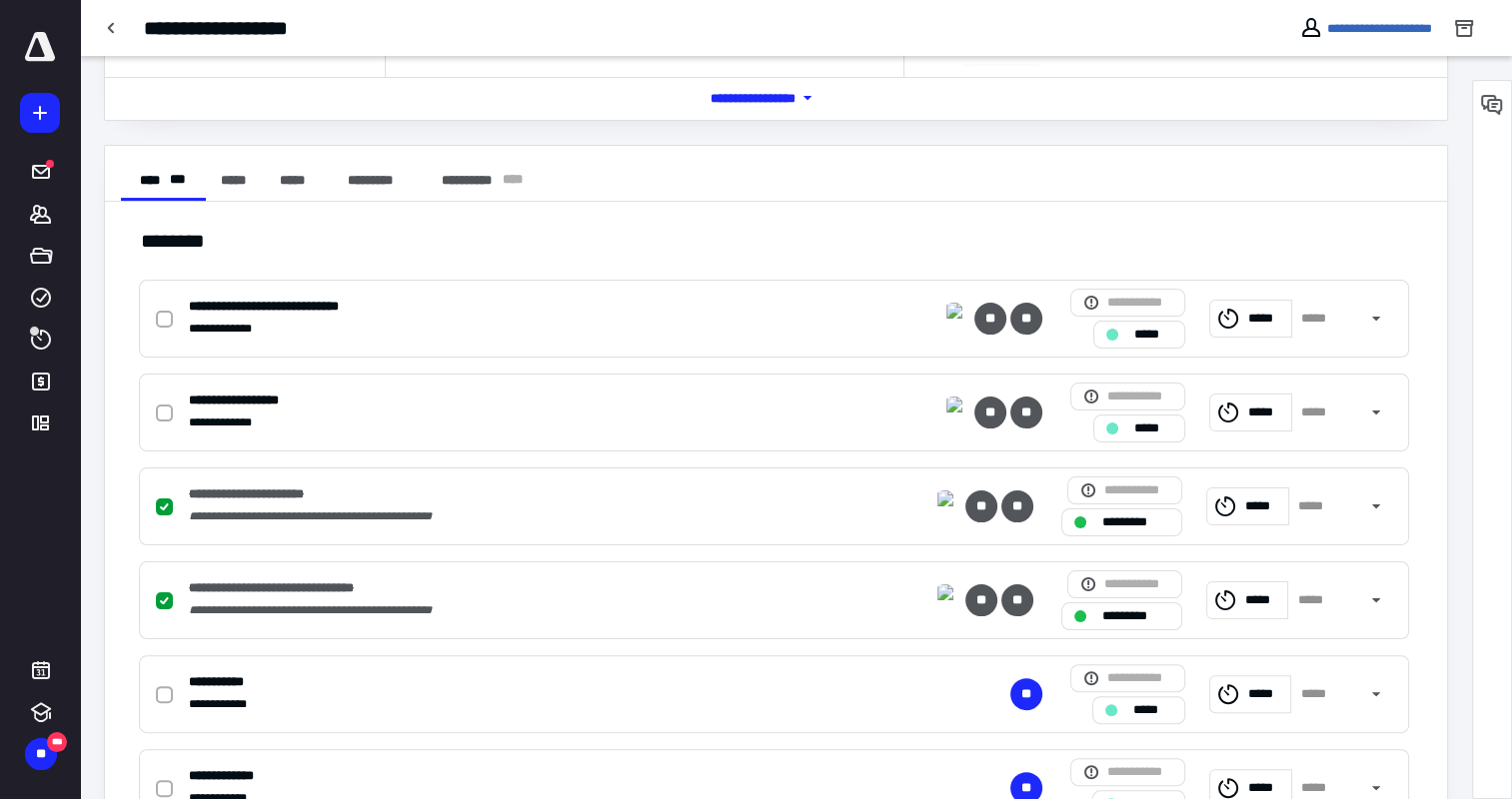 scroll, scrollTop: 300, scrollLeft: 0, axis: vertical 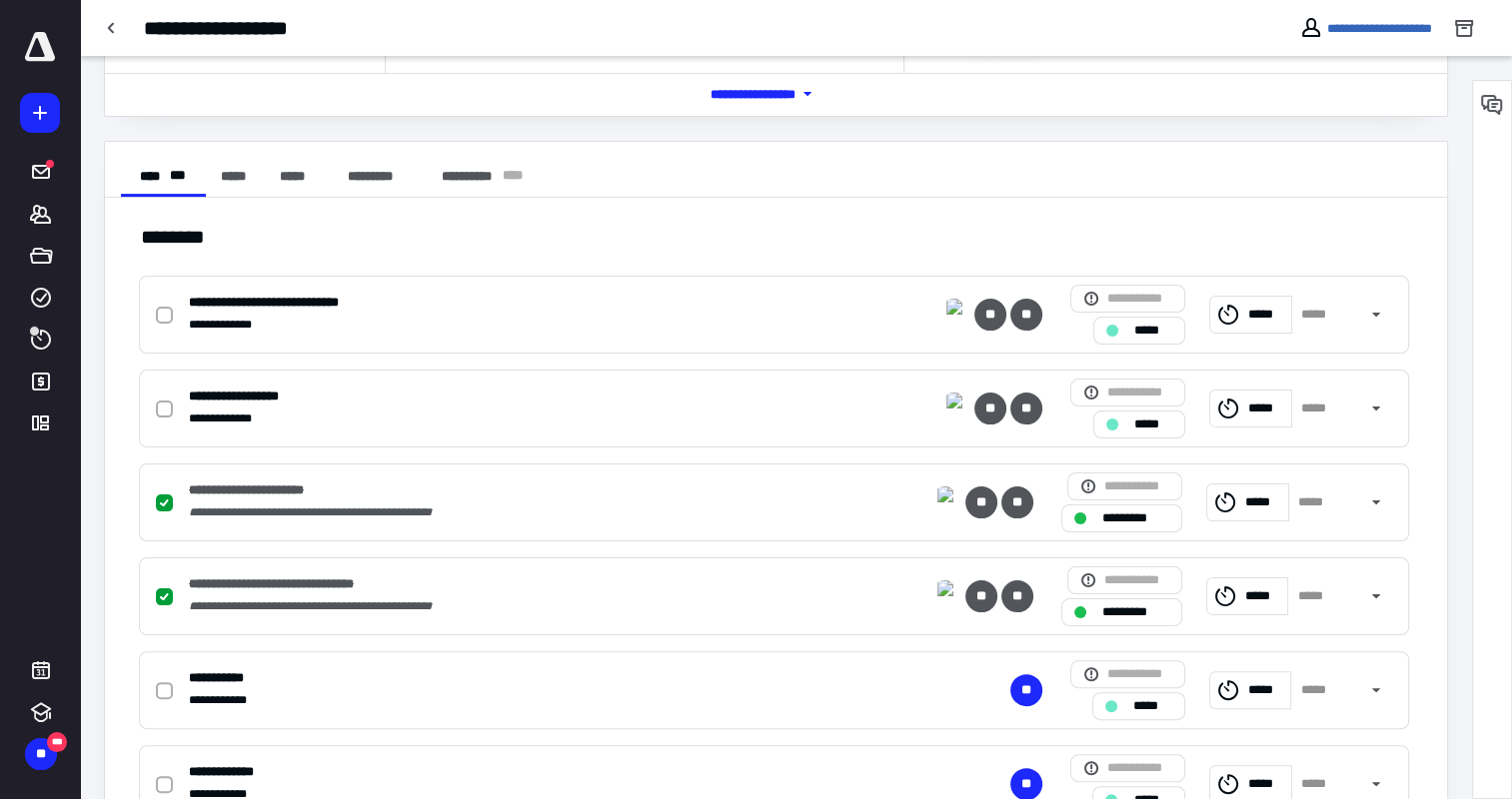 click 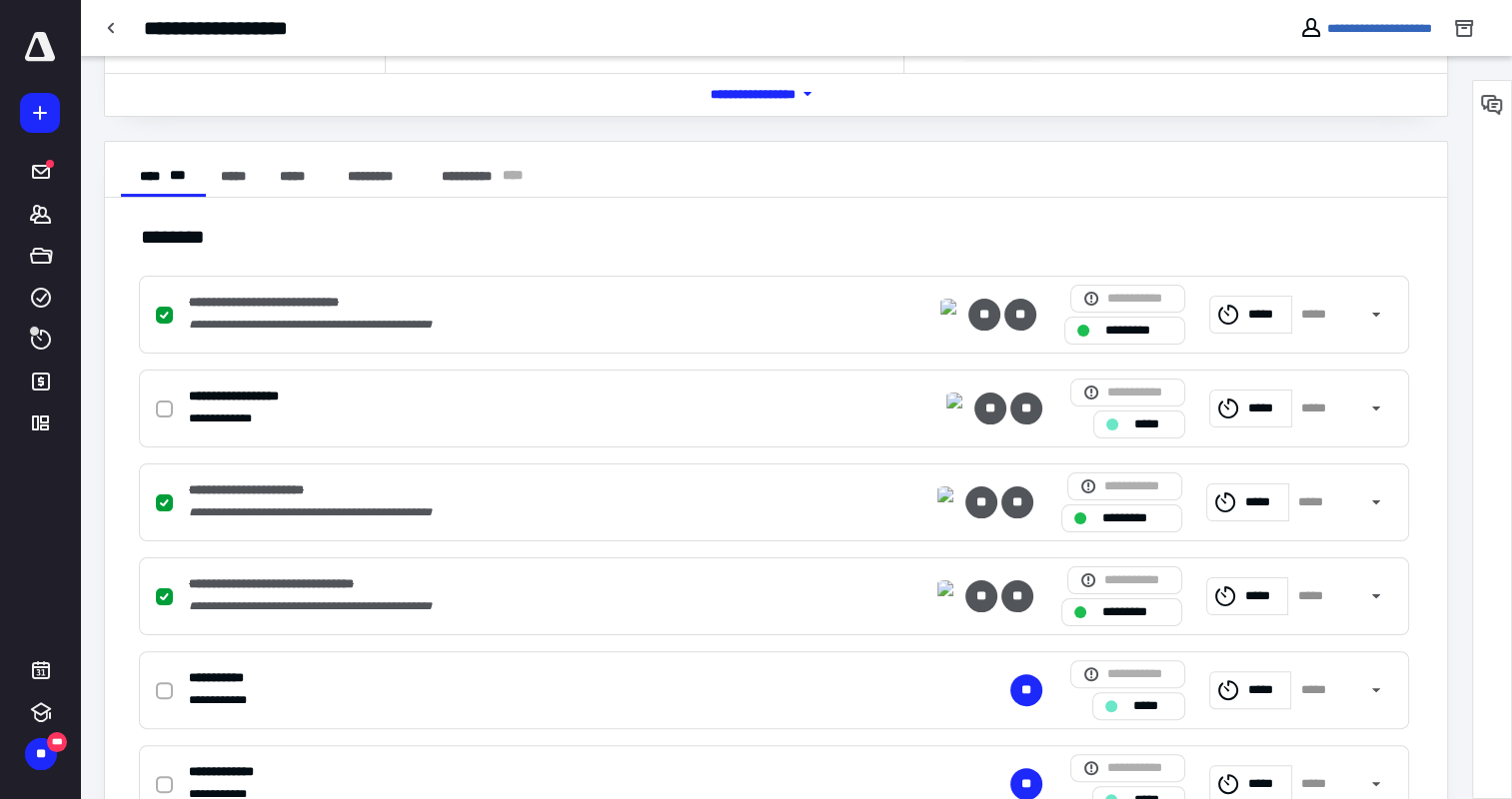 click 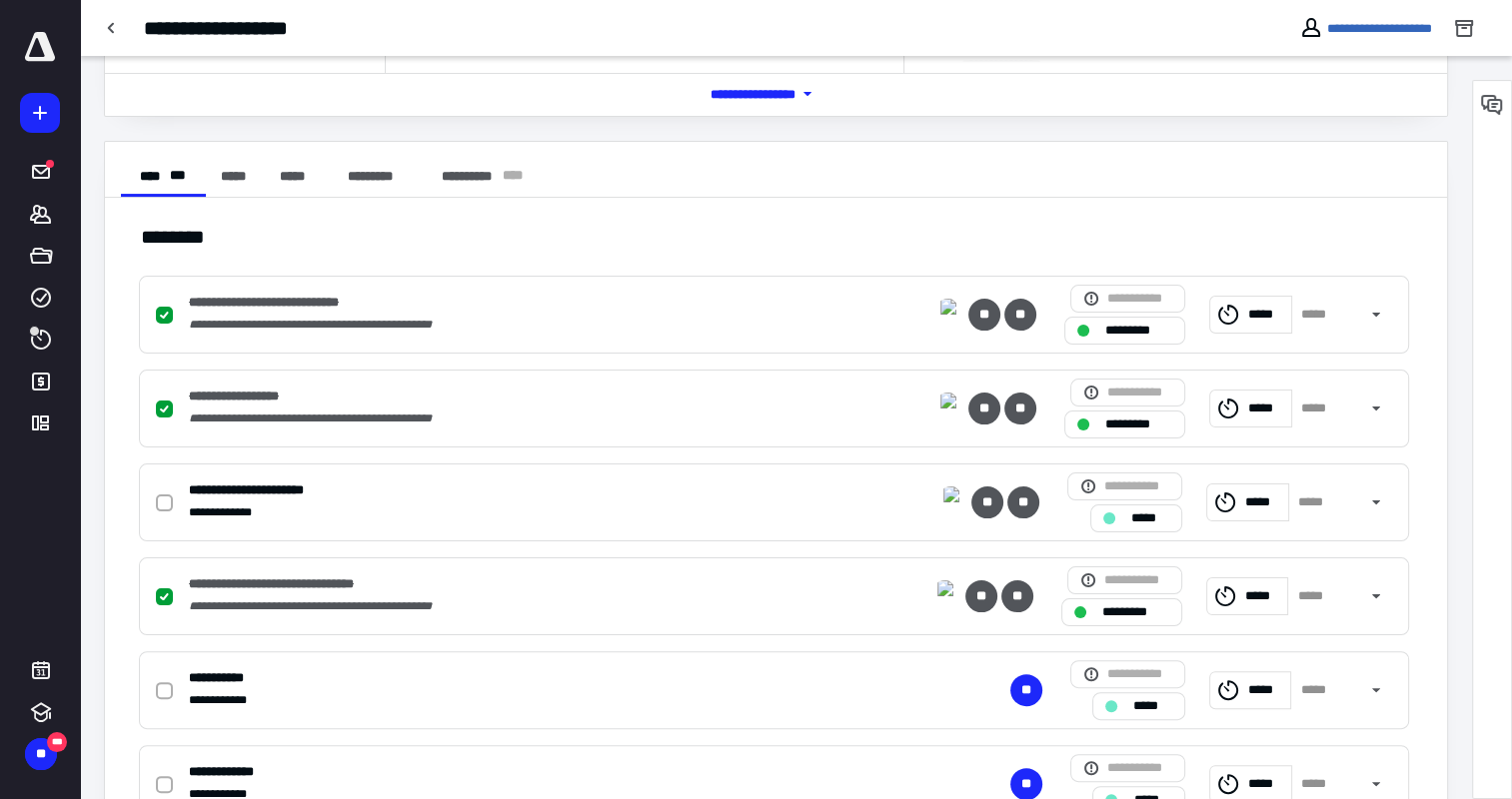 click at bounding box center [168, 502] 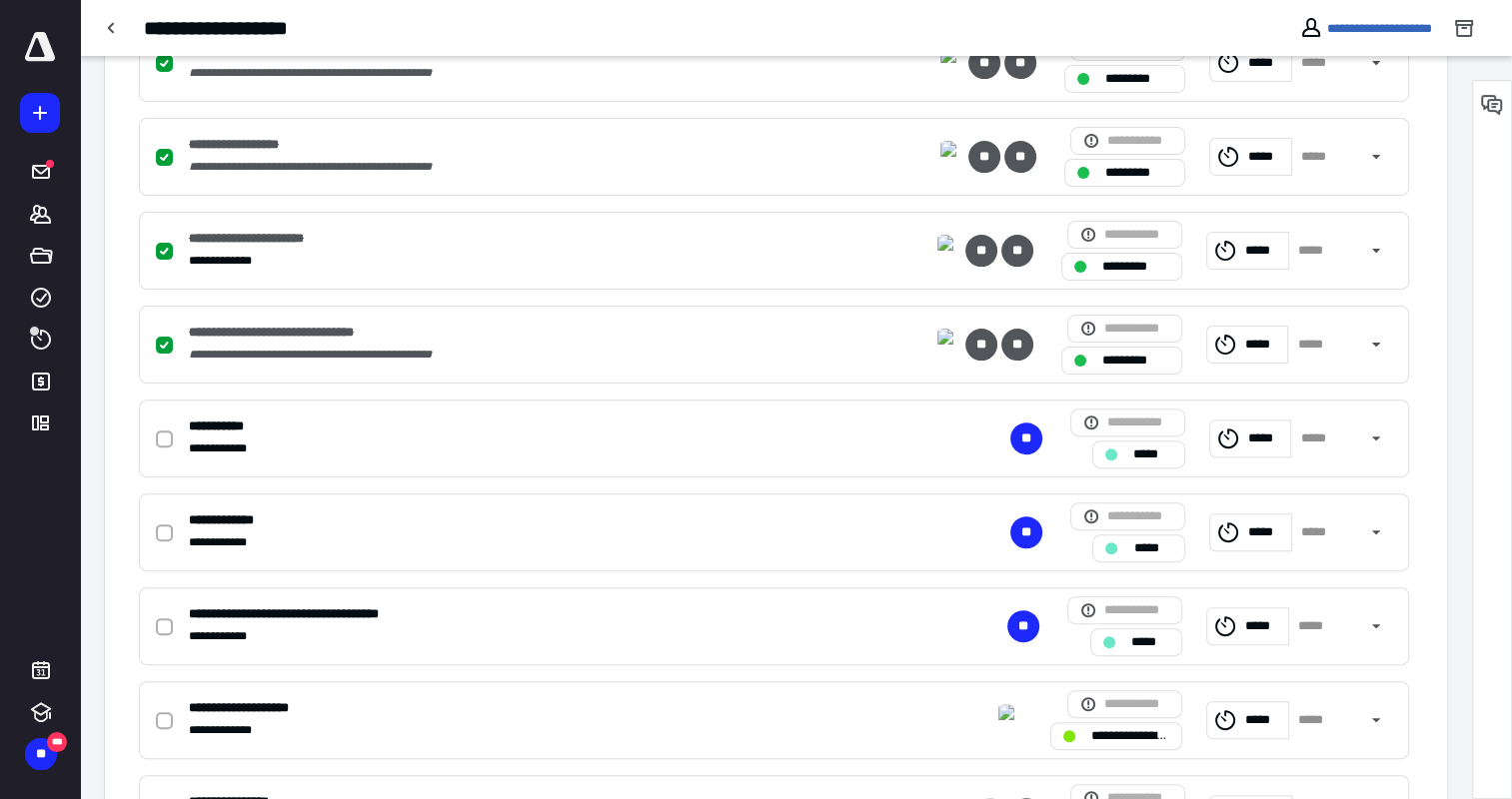 scroll, scrollTop: 599, scrollLeft: 0, axis: vertical 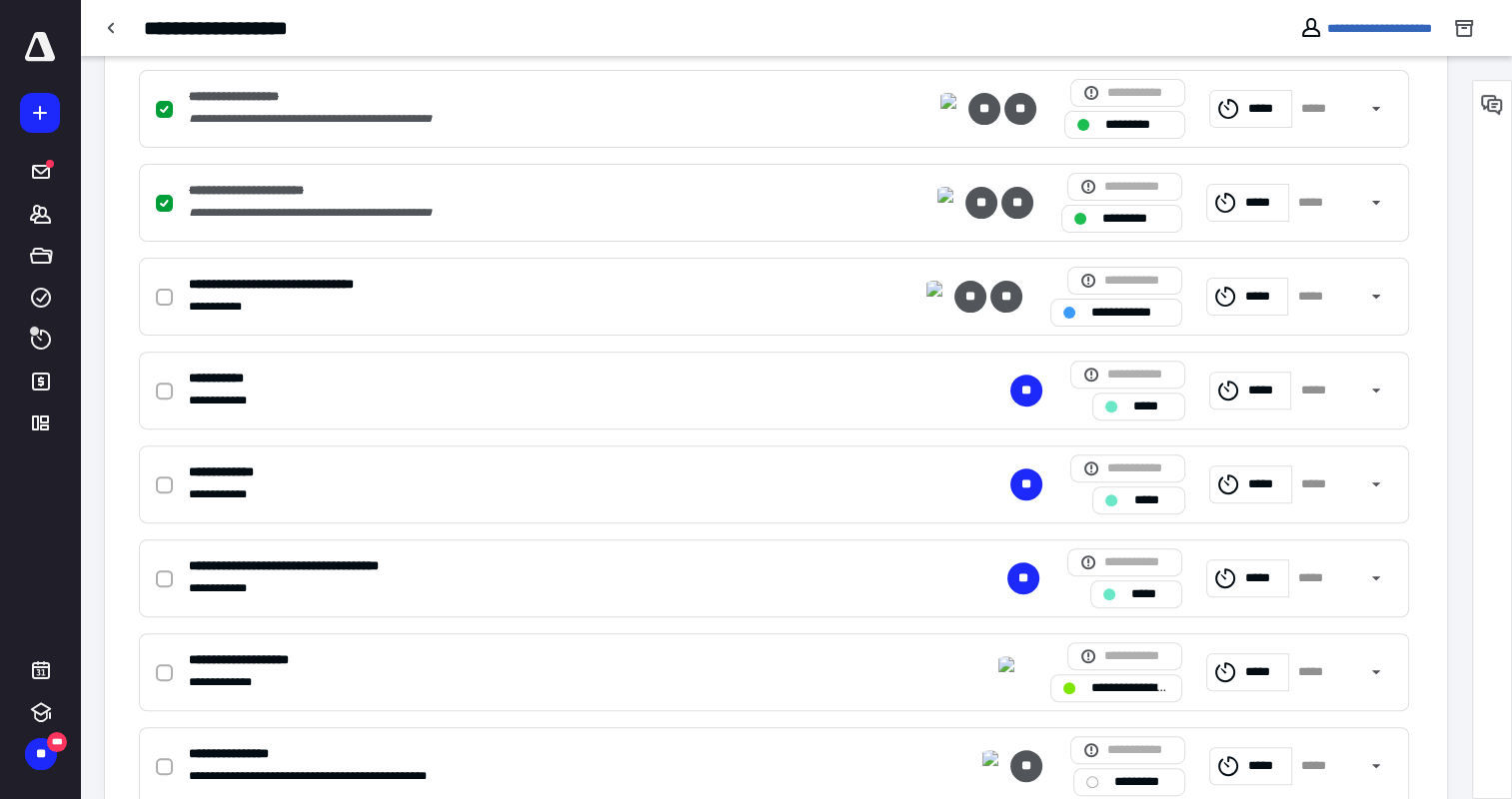 click at bounding box center [164, 298] 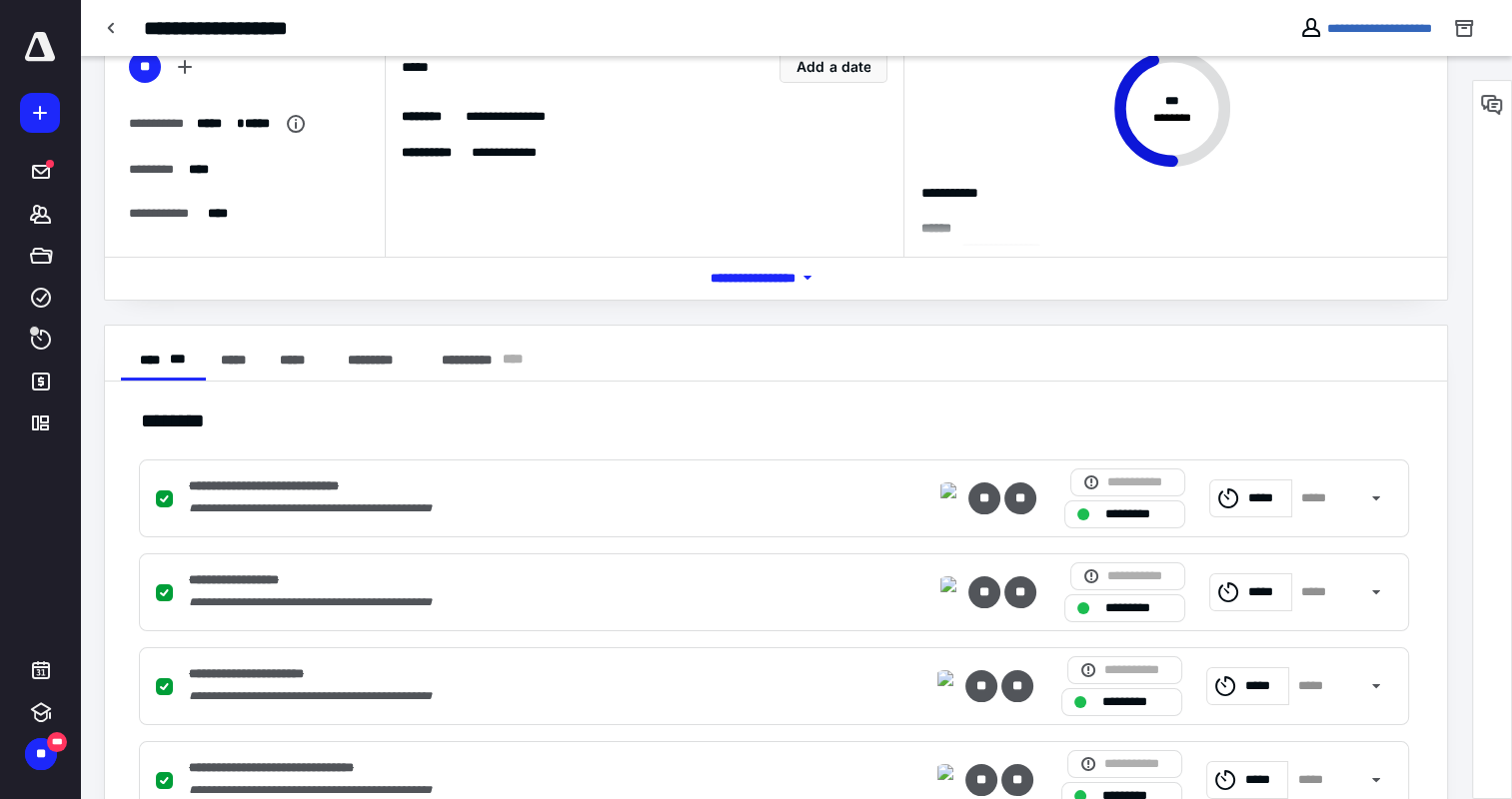 scroll, scrollTop: 0, scrollLeft: 0, axis: both 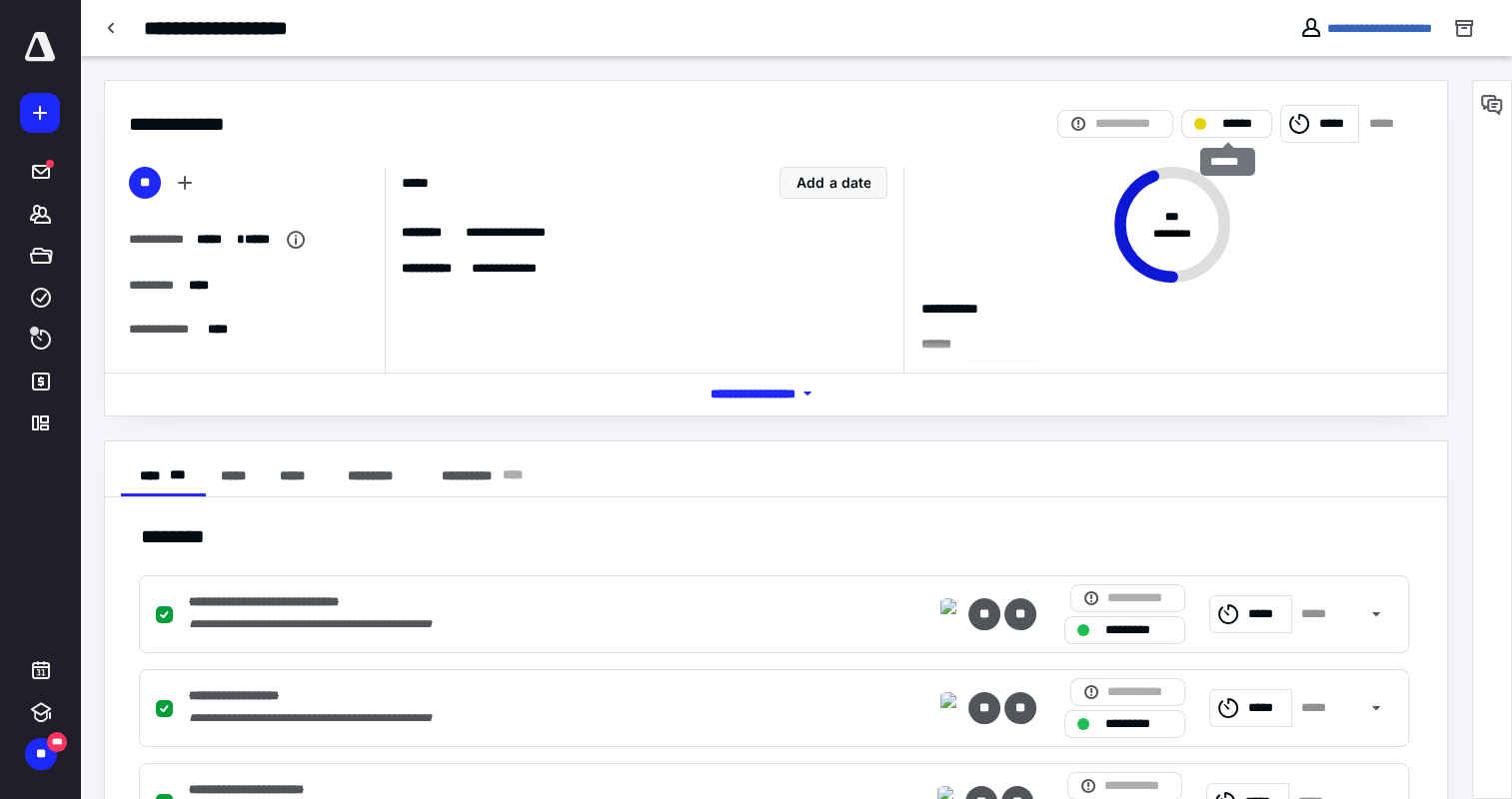click on "******" at bounding box center (1240, 124) 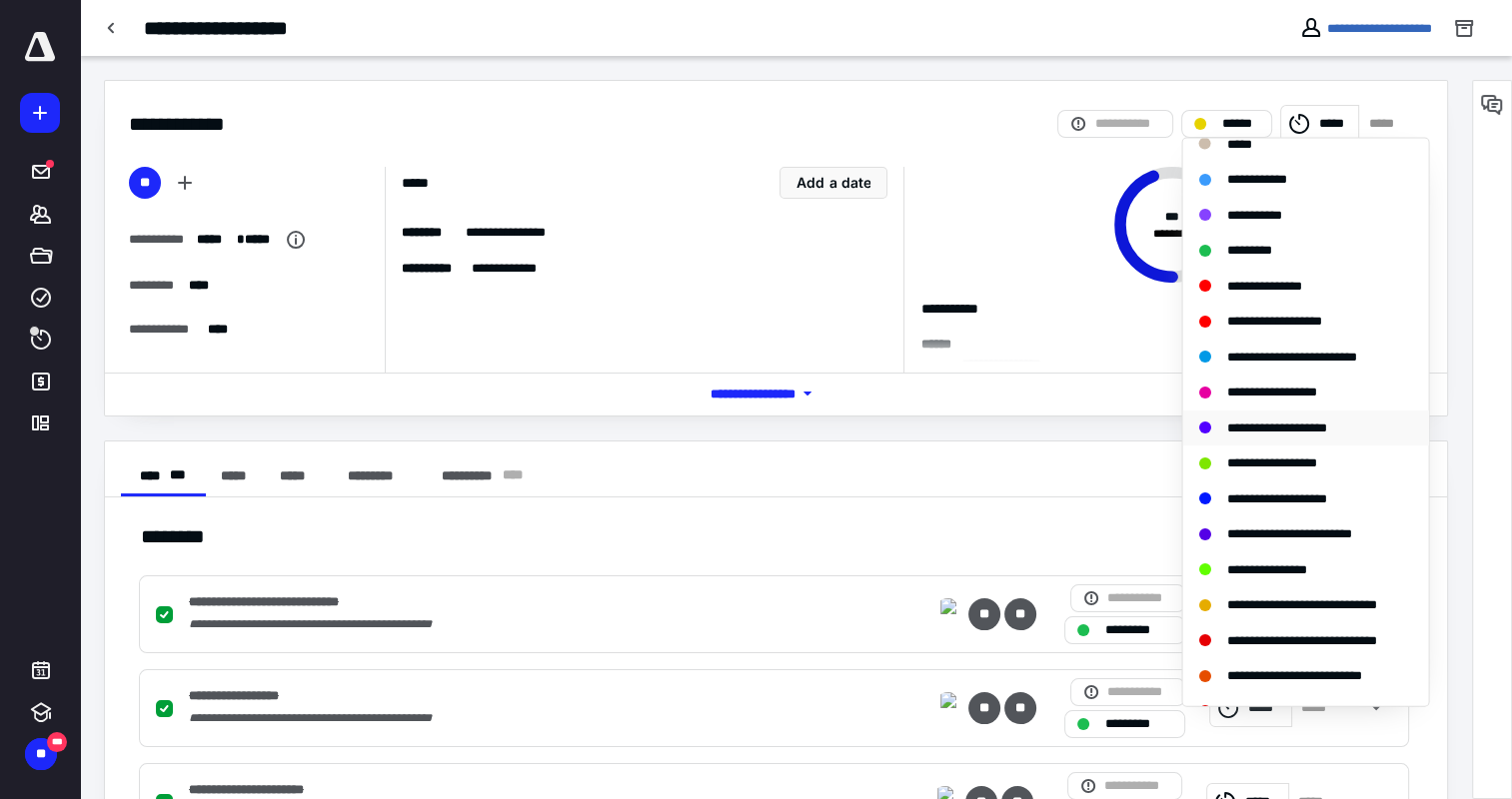 scroll, scrollTop: 300, scrollLeft: 0, axis: vertical 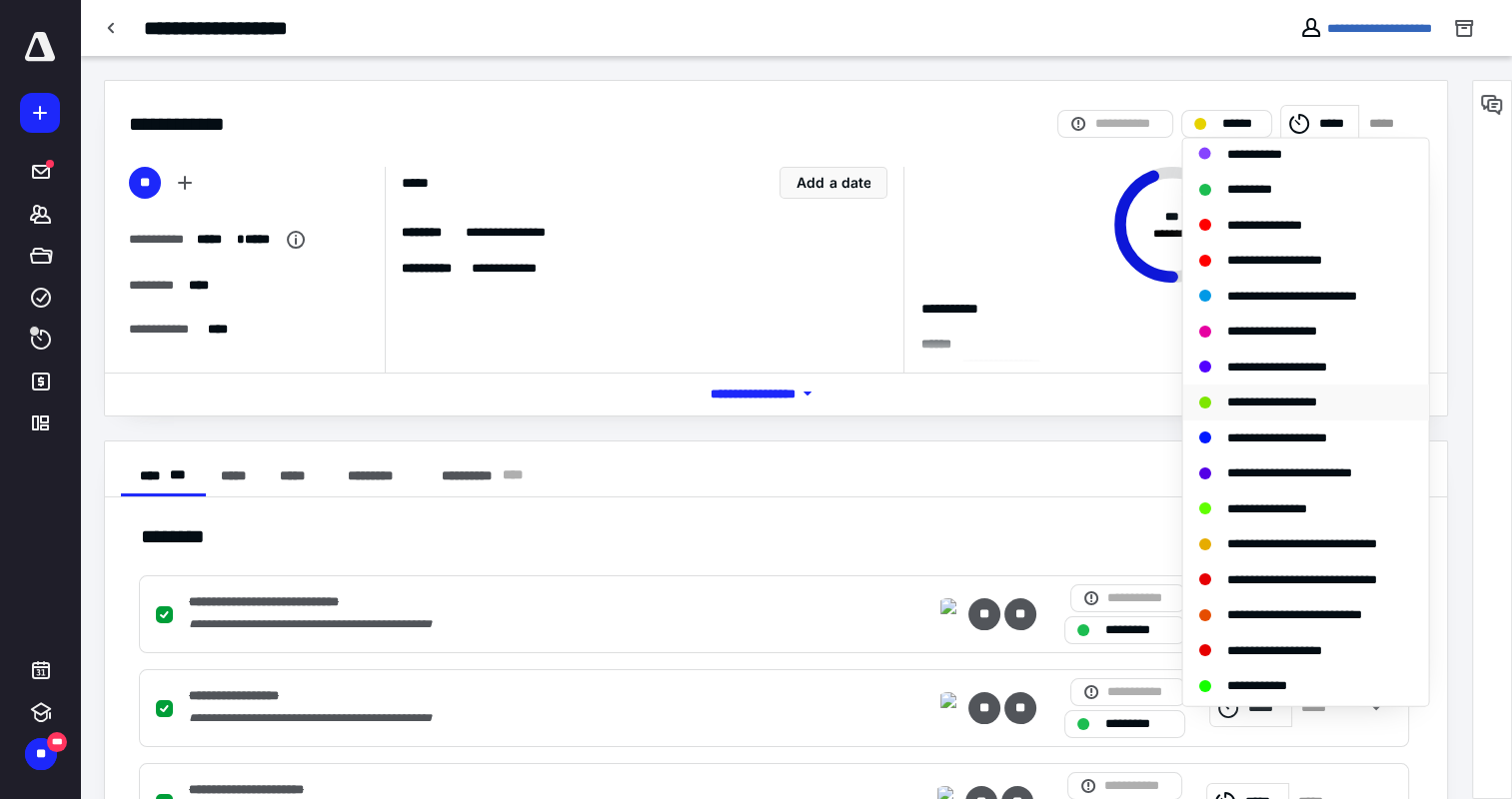 click on "**********" at bounding box center (1271, 401) 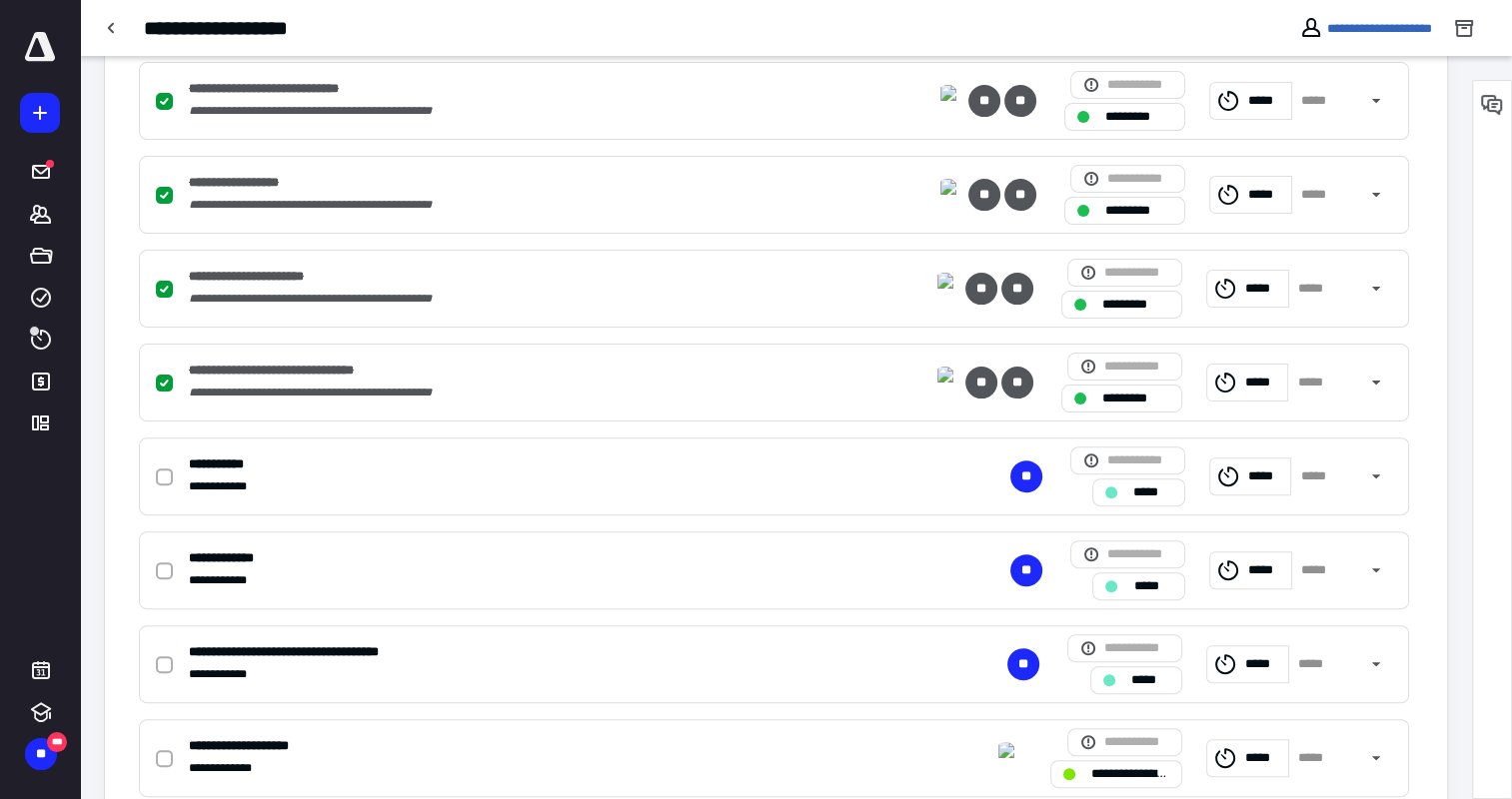 scroll, scrollTop: 653, scrollLeft: 0, axis: vertical 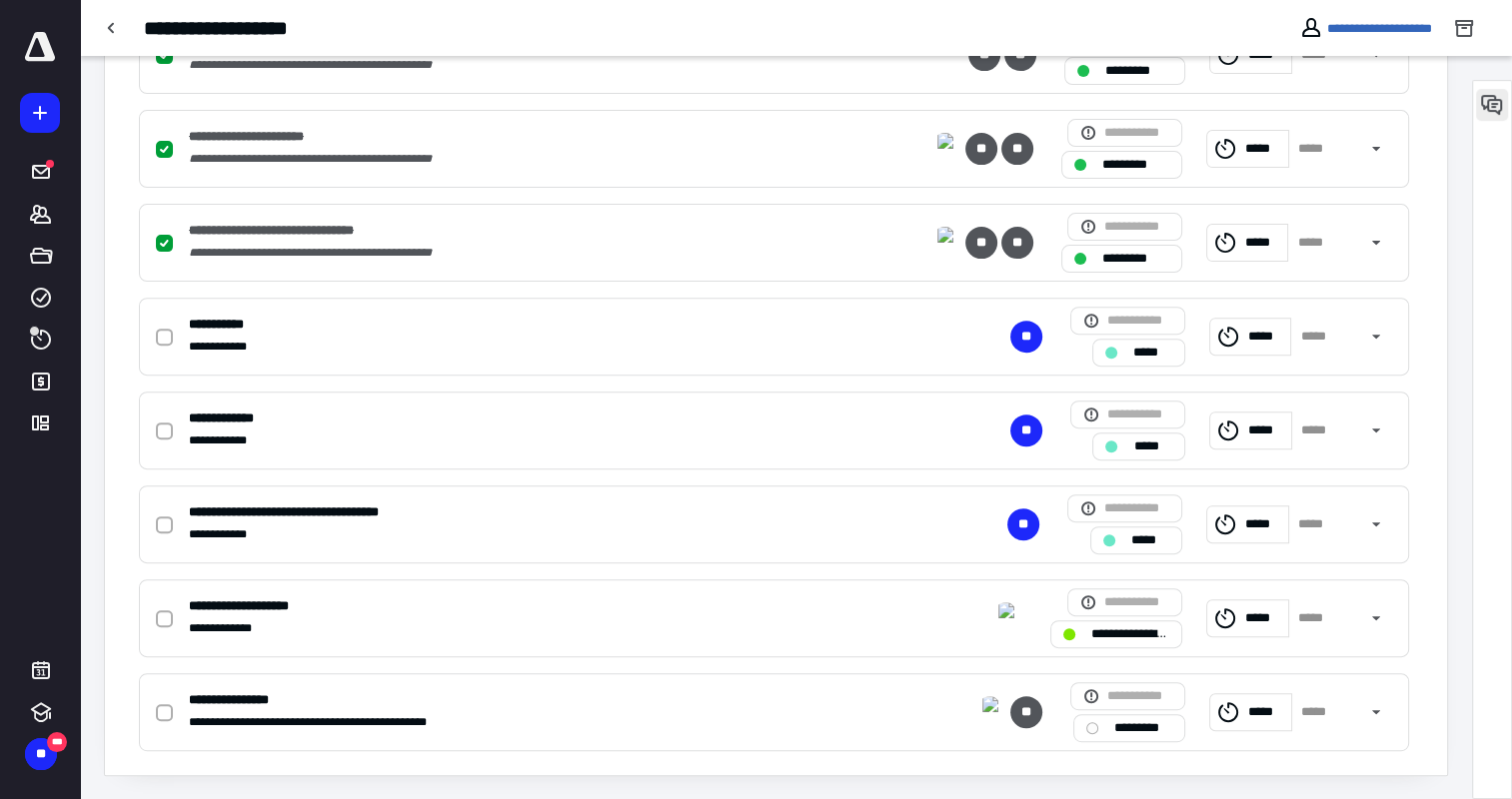 click at bounding box center [1492, 105] 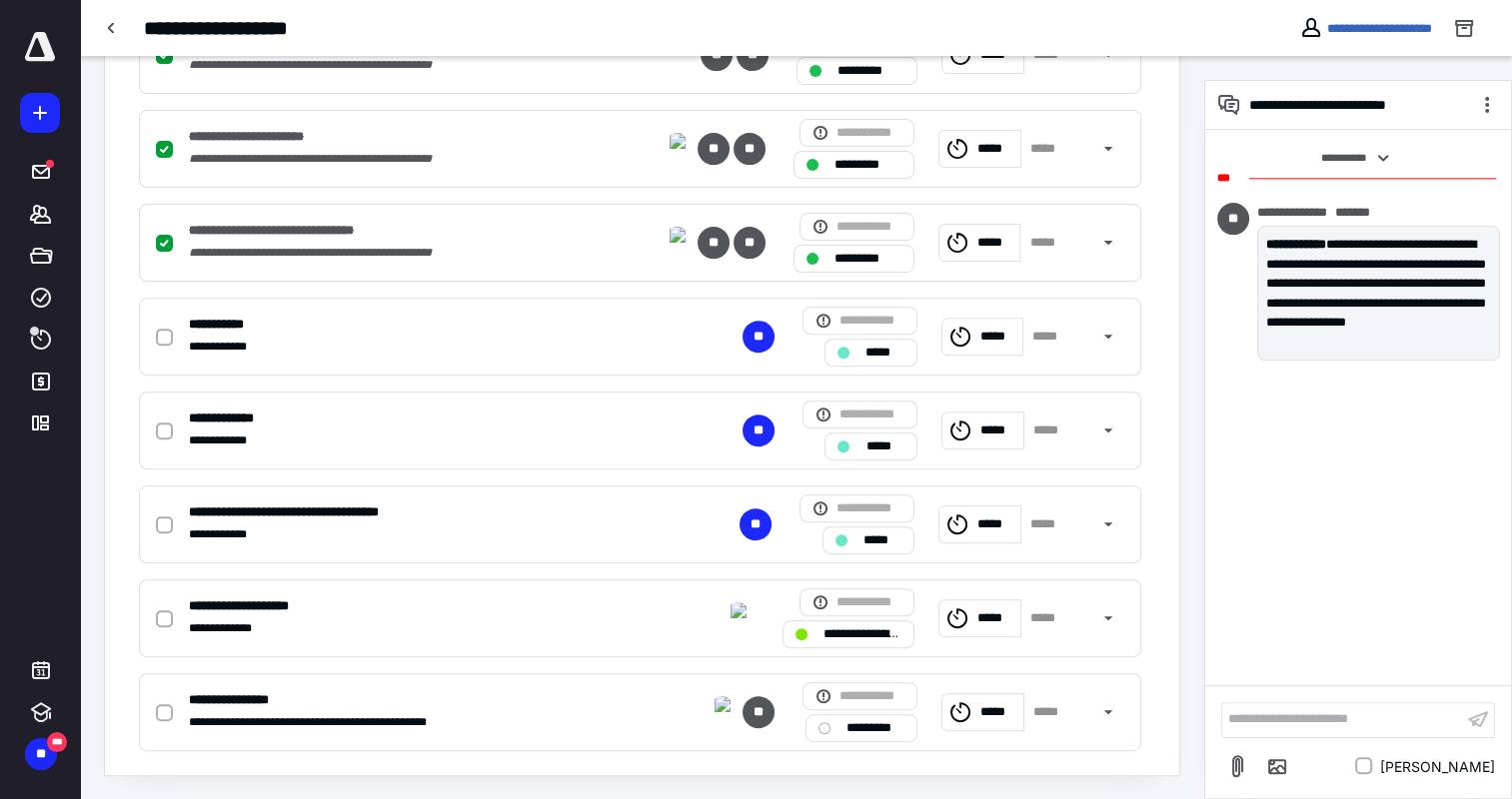 click on "**********" at bounding box center (1342, 719) 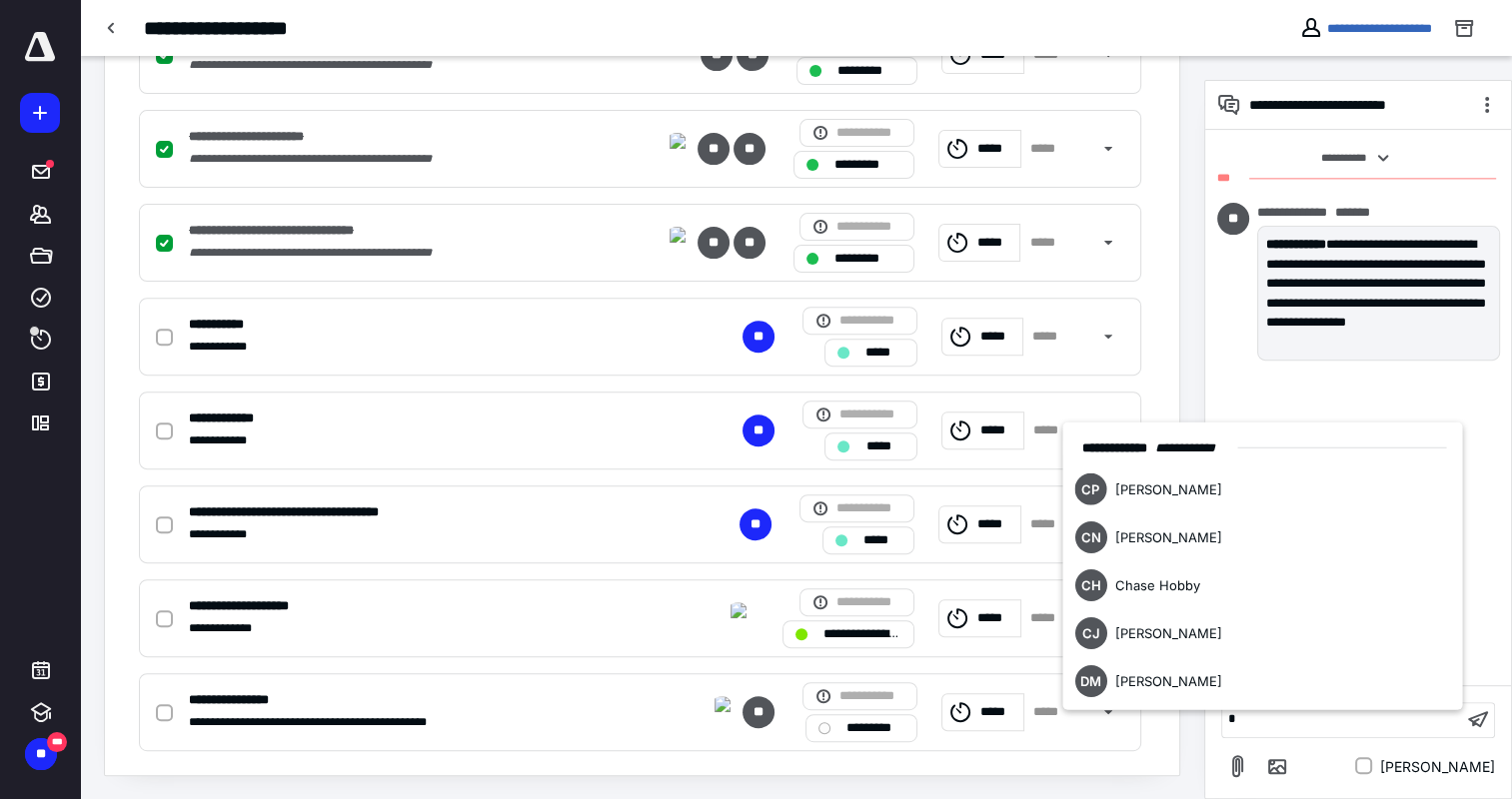 type 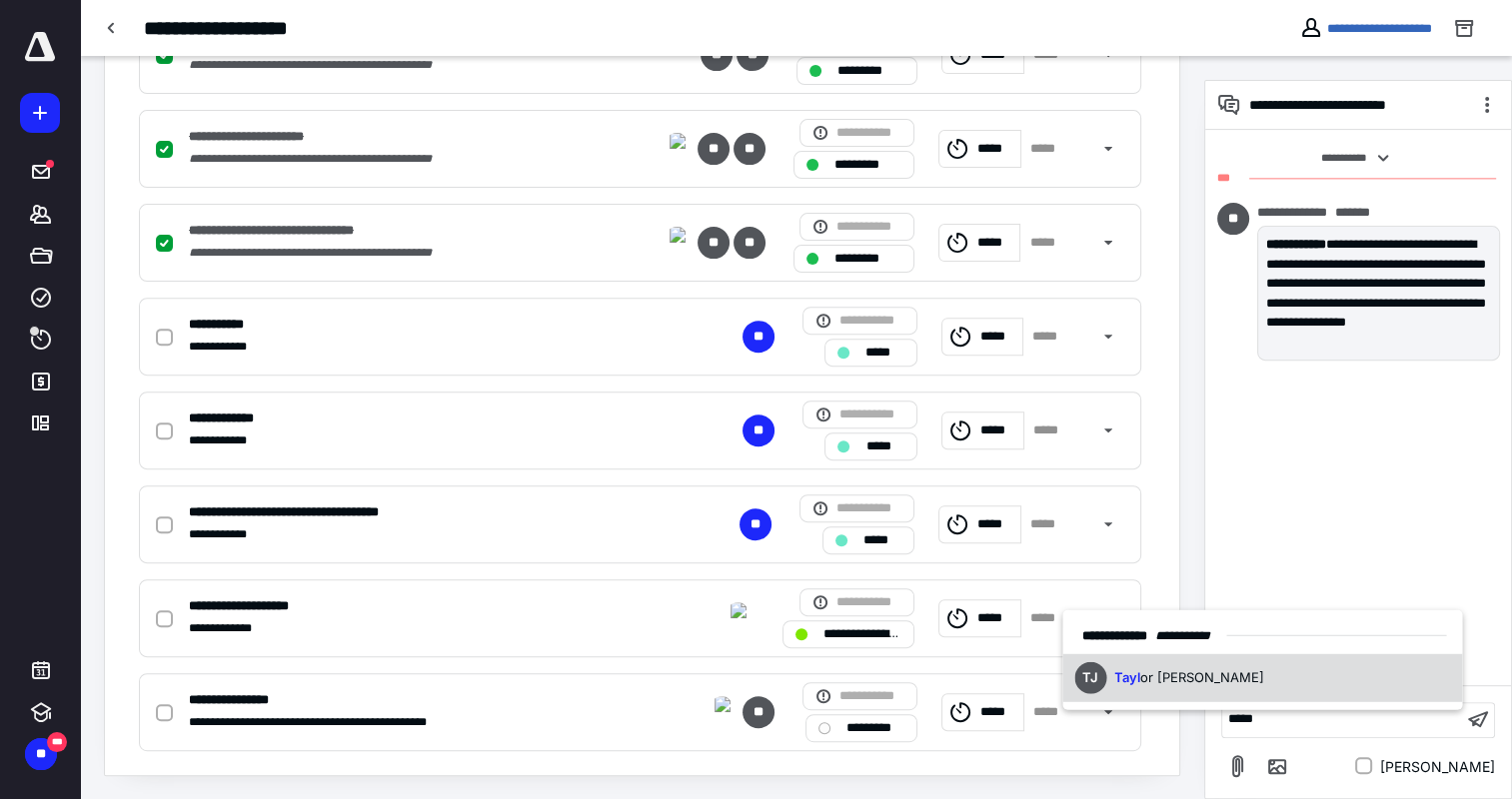 click on "TJ Tayl or [PERSON_NAME]" at bounding box center [1262, 677] 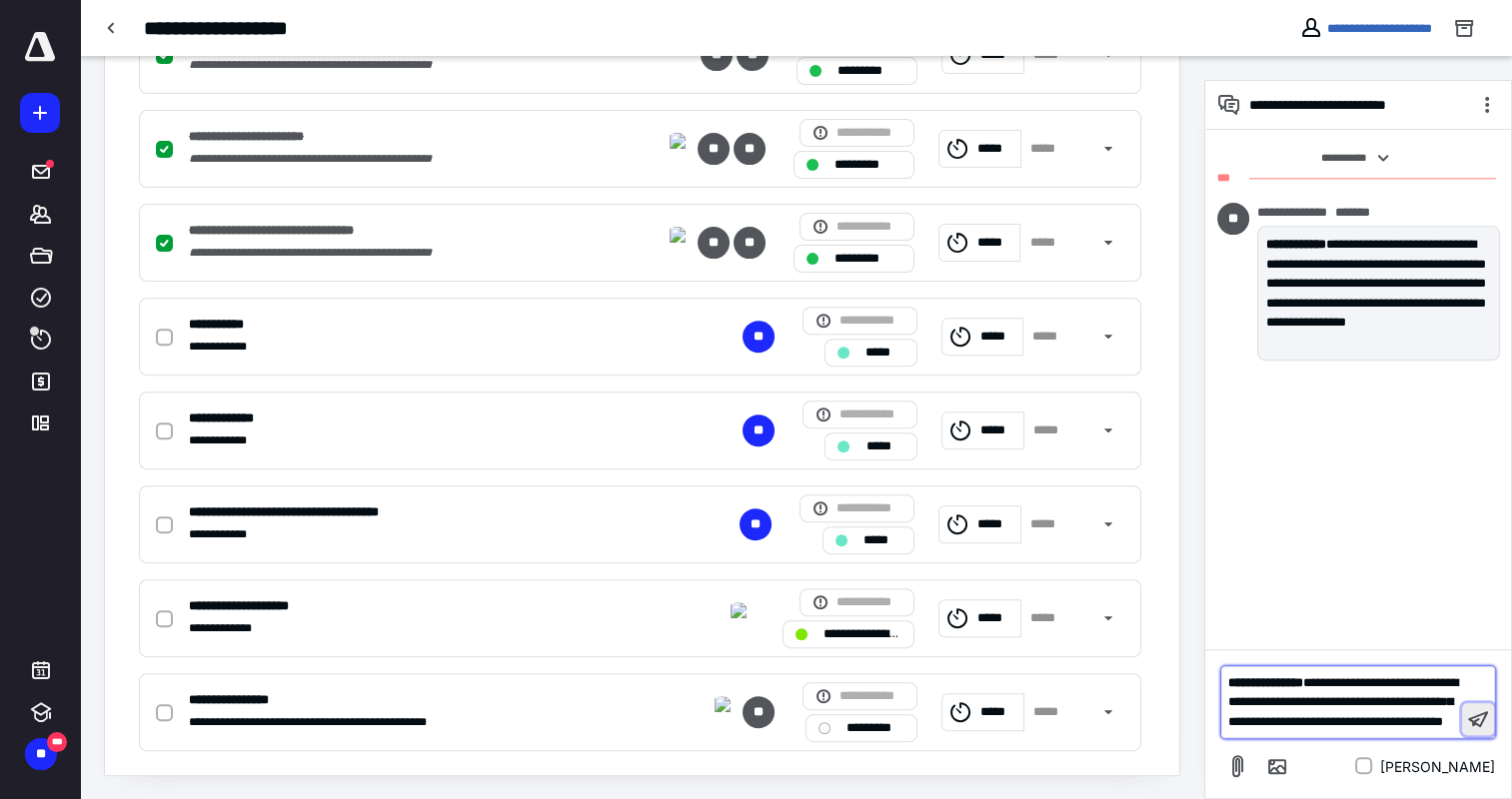 click at bounding box center [1478, 719] 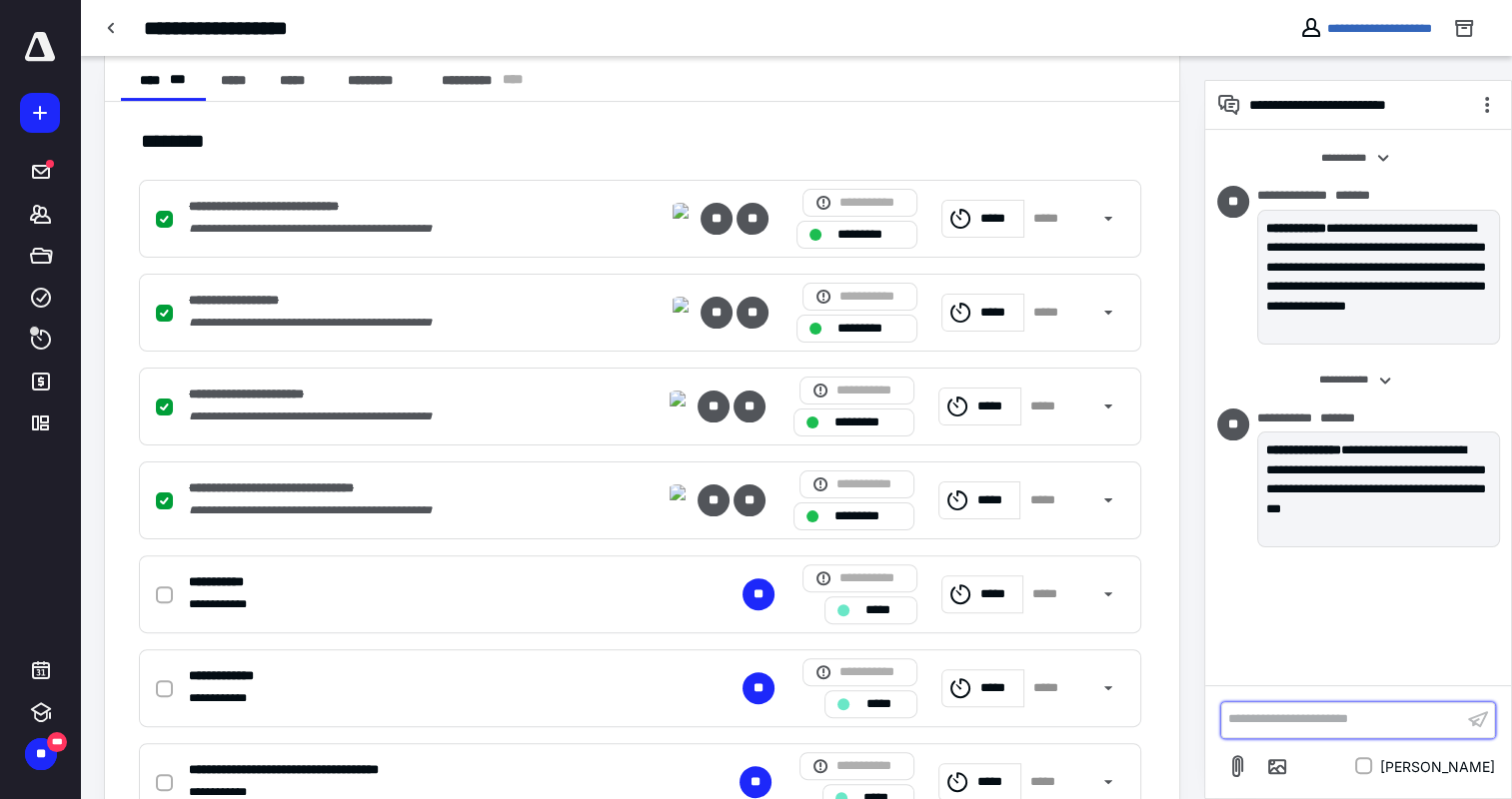 scroll, scrollTop: 553, scrollLeft: 0, axis: vertical 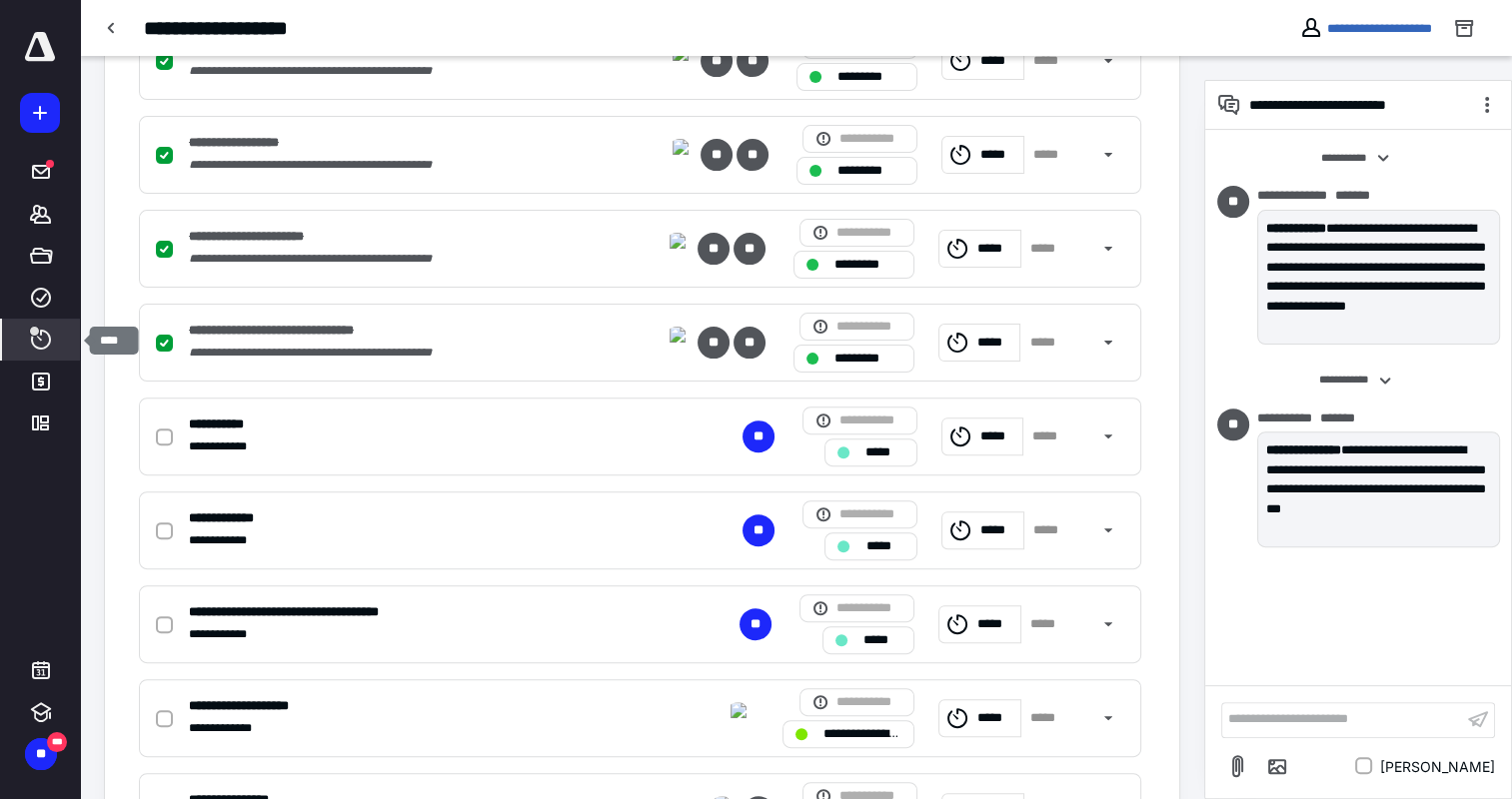 click 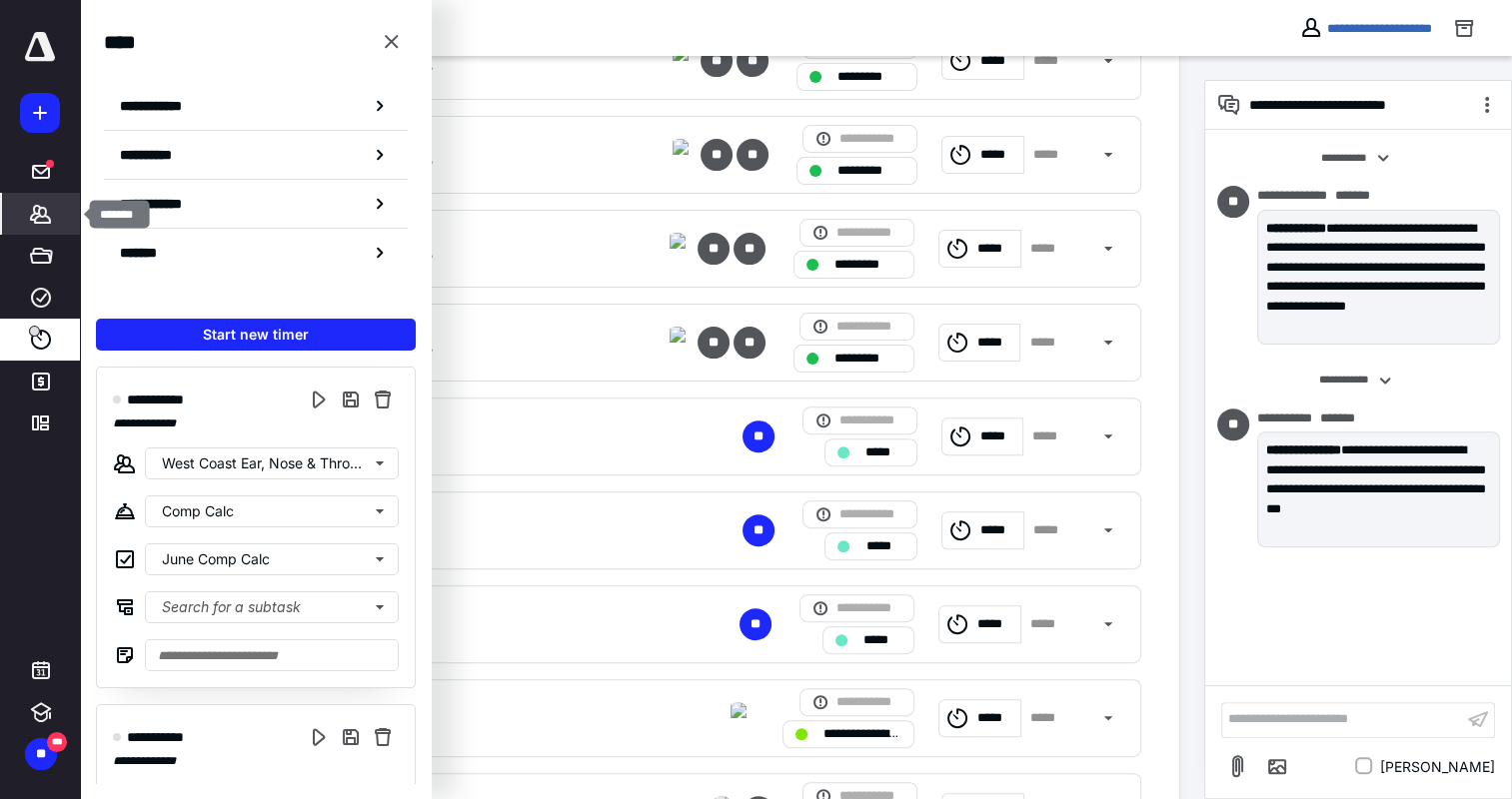 click 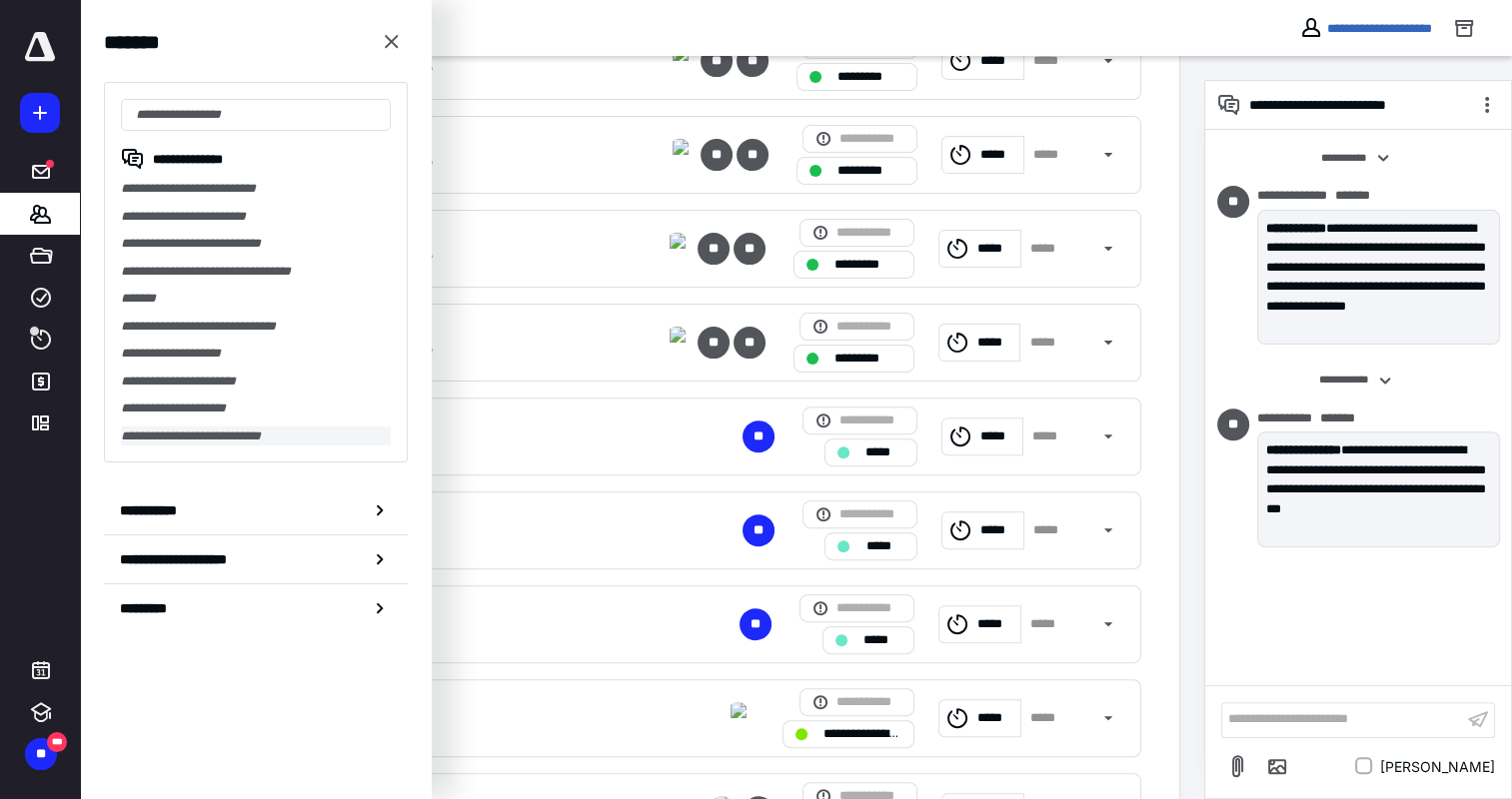 click on "**********" at bounding box center (256, 436) 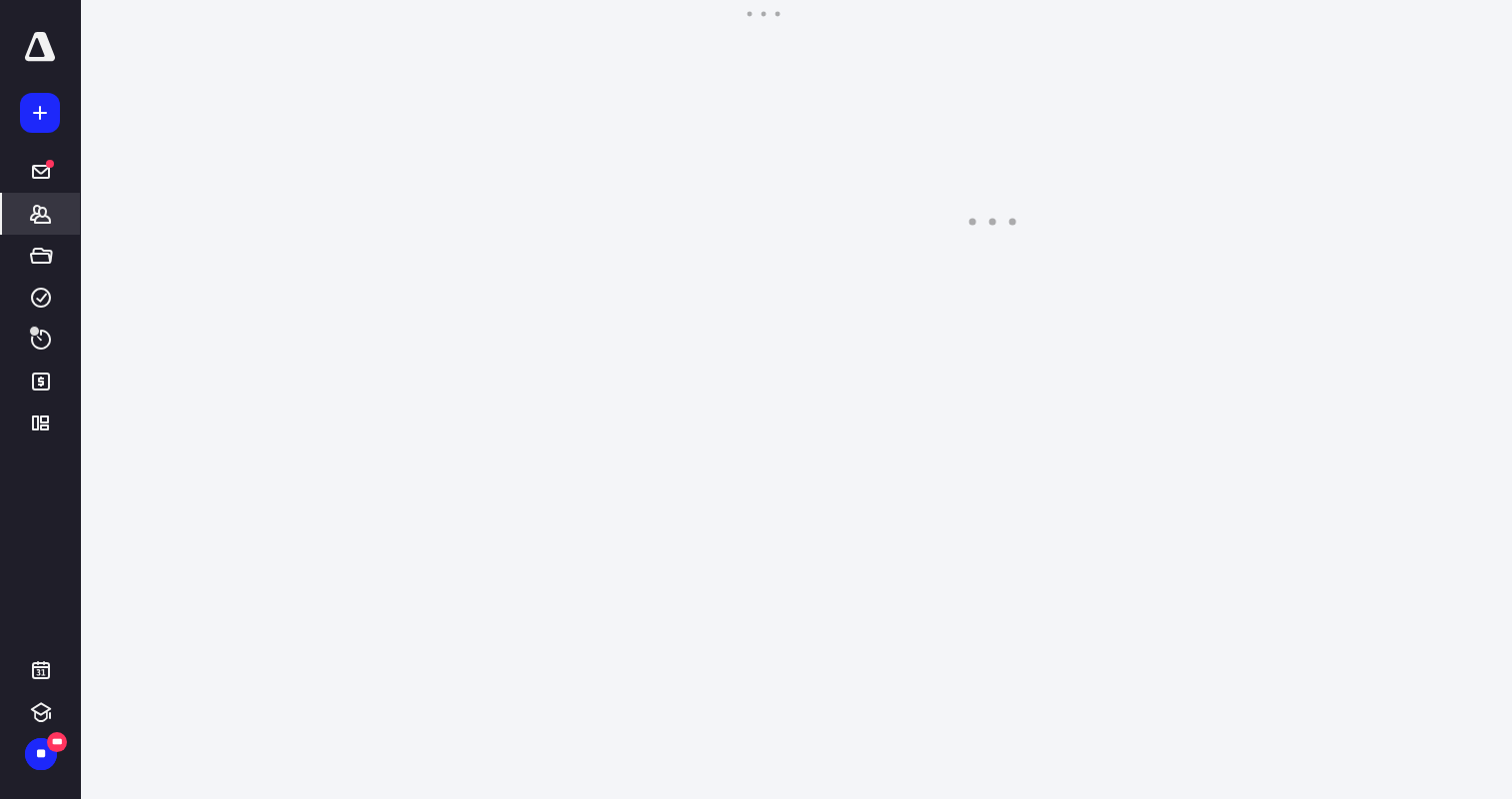 scroll, scrollTop: 0, scrollLeft: 0, axis: both 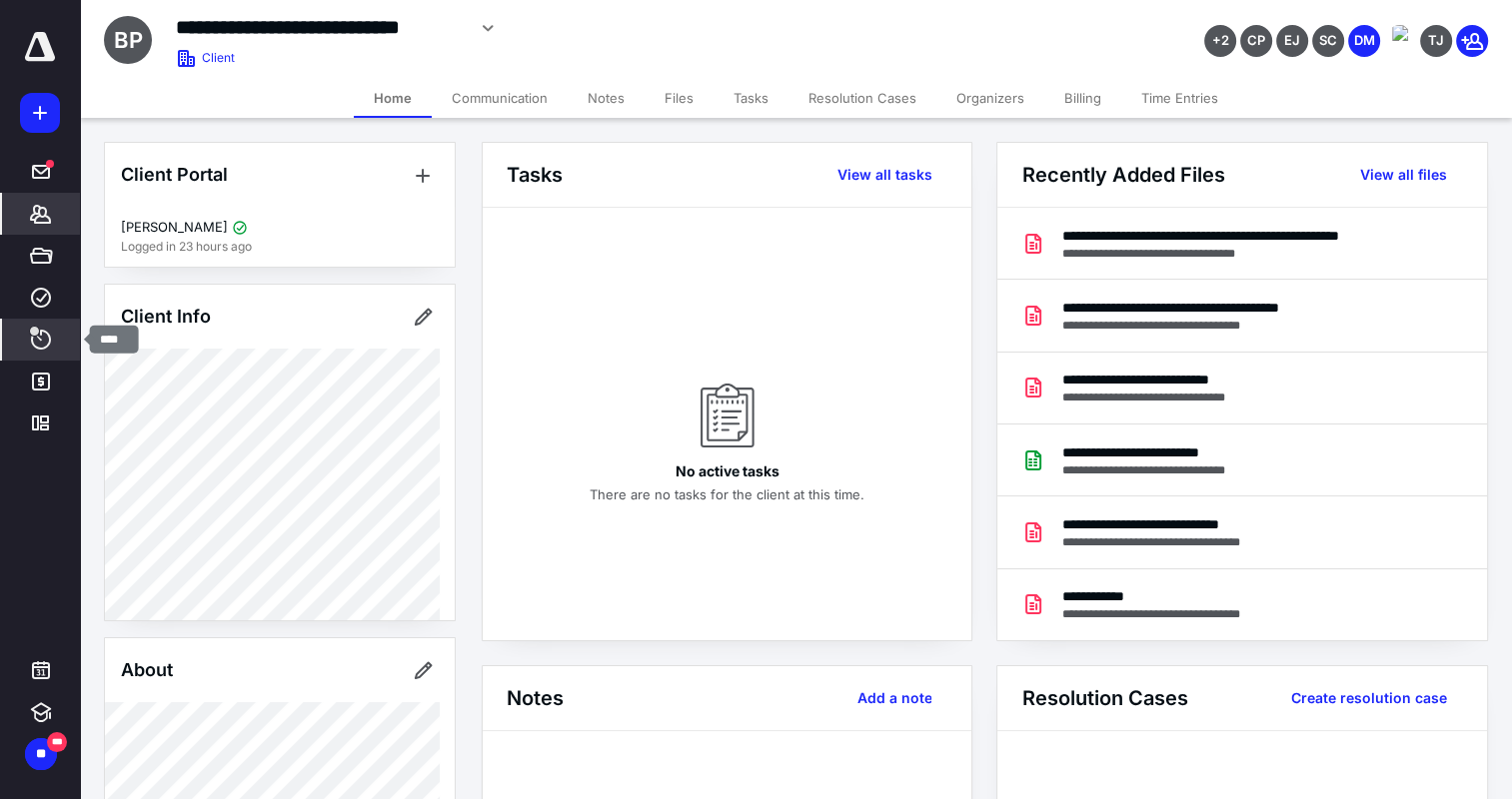 click 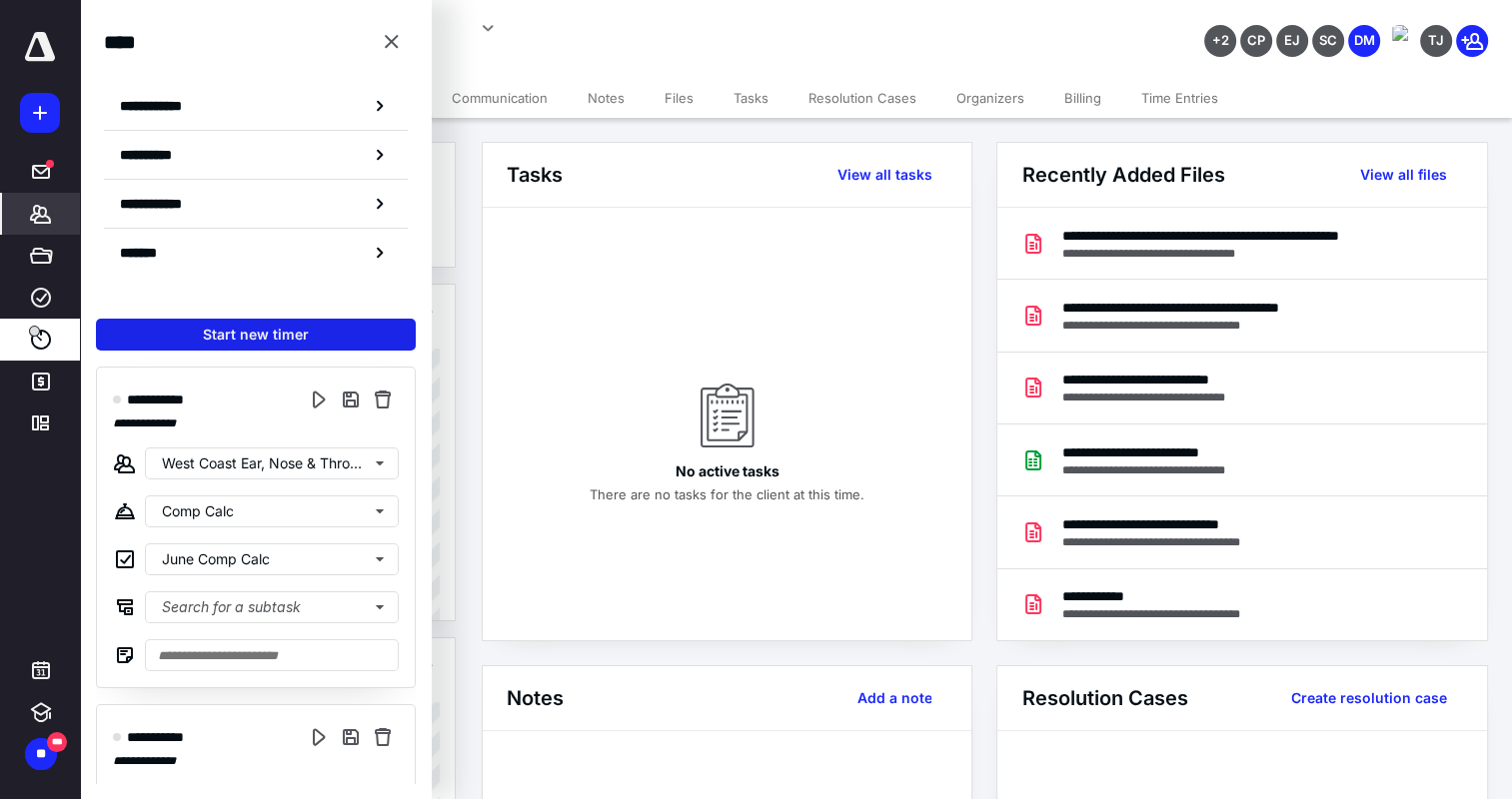 click on "Start new timer" at bounding box center [256, 335] 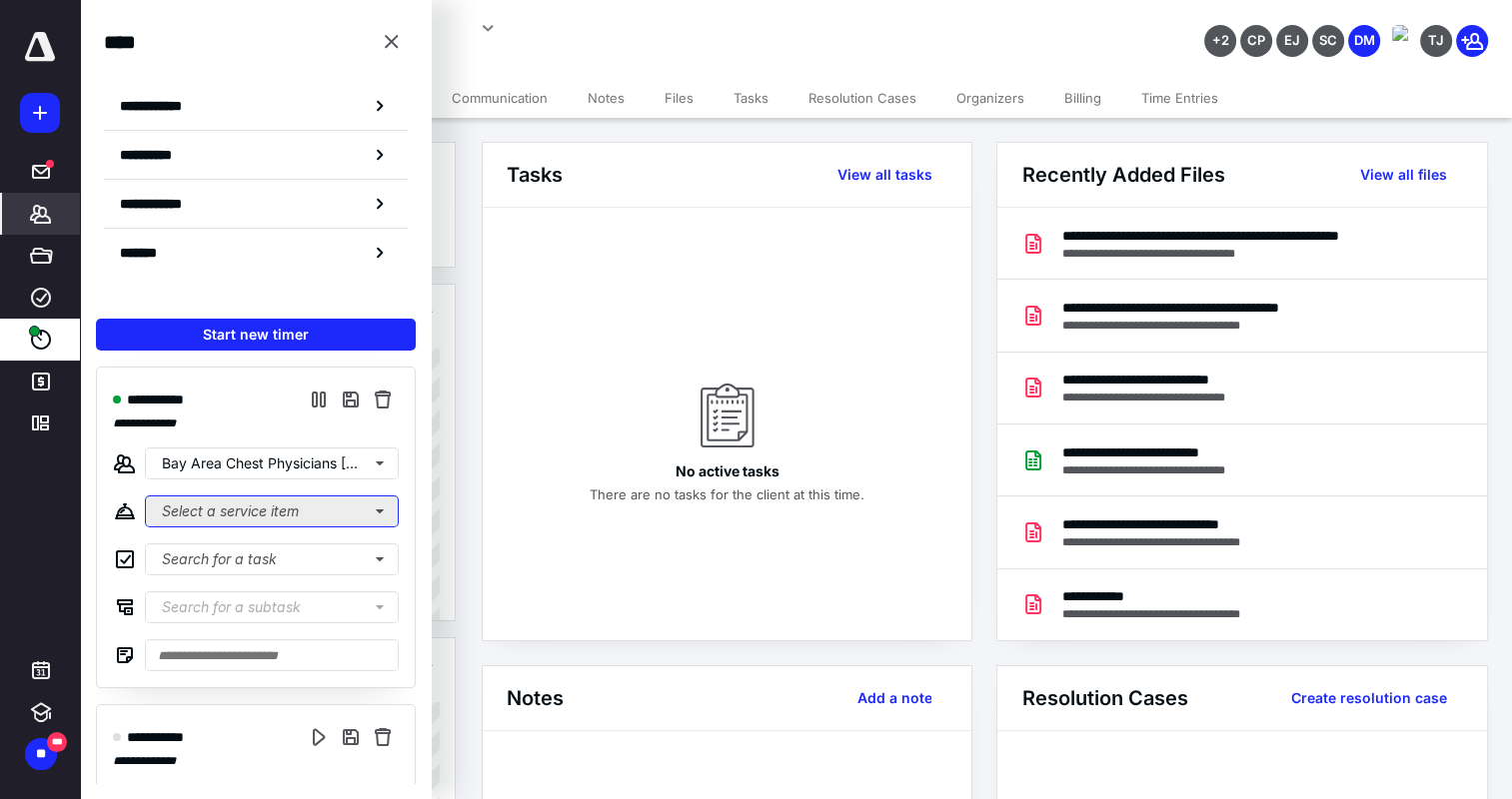 click on "Select a service item" at bounding box center (272, 511) 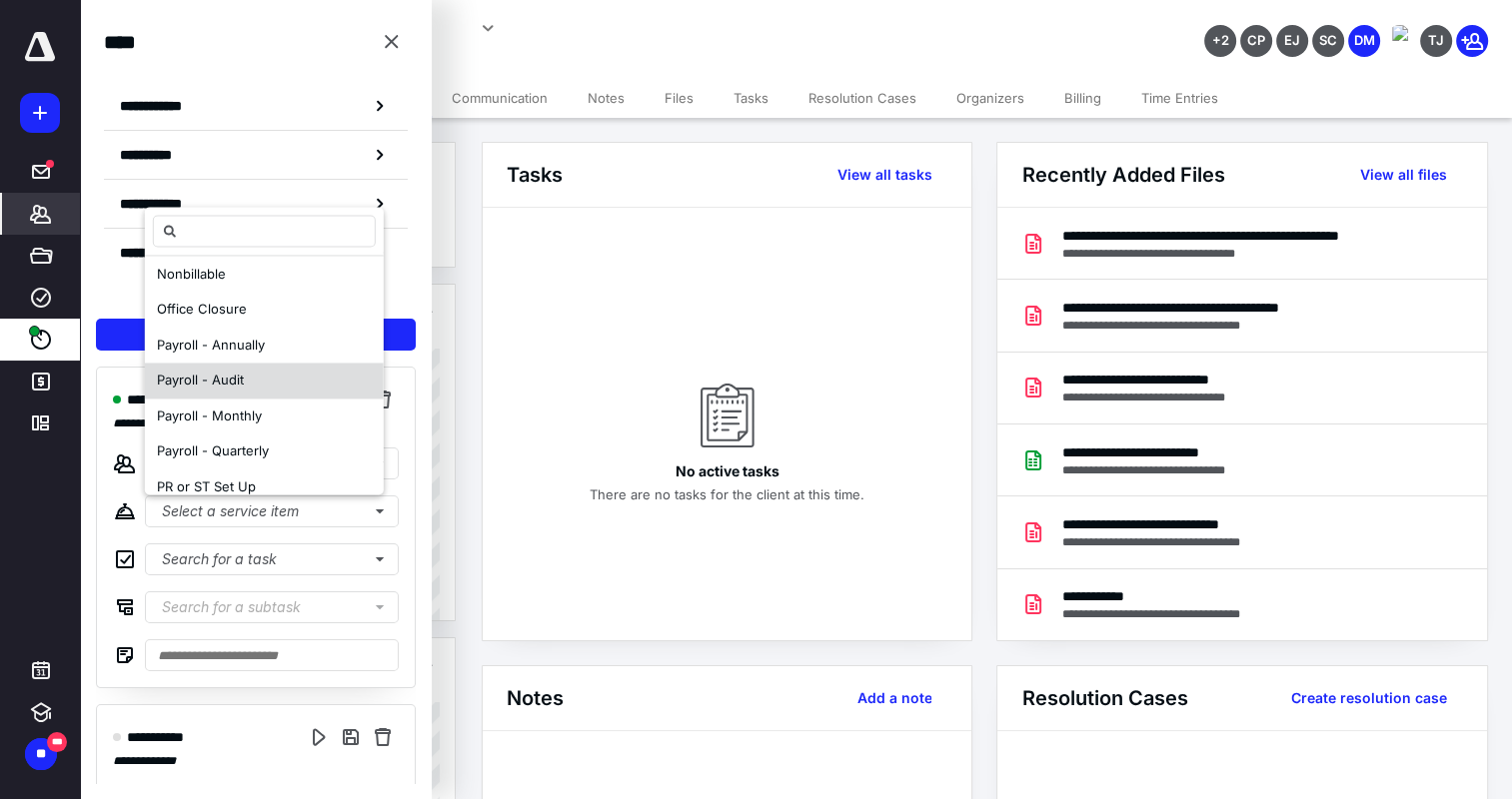 scroll, scrollTop: 999, scrollLeft: 0, axis: vertical 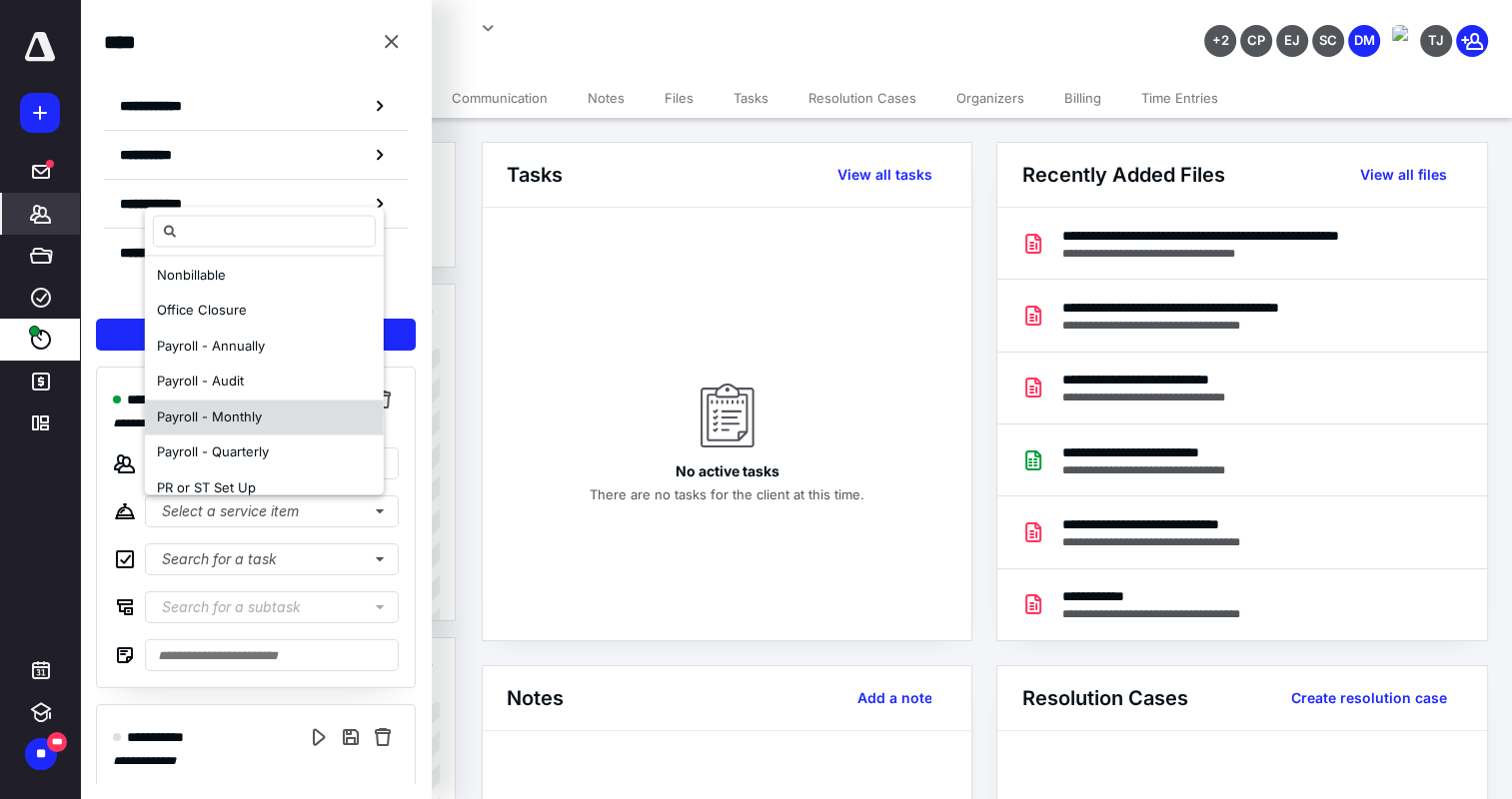 click on "Payroll - Monthly" at bounding box center [209, 416] 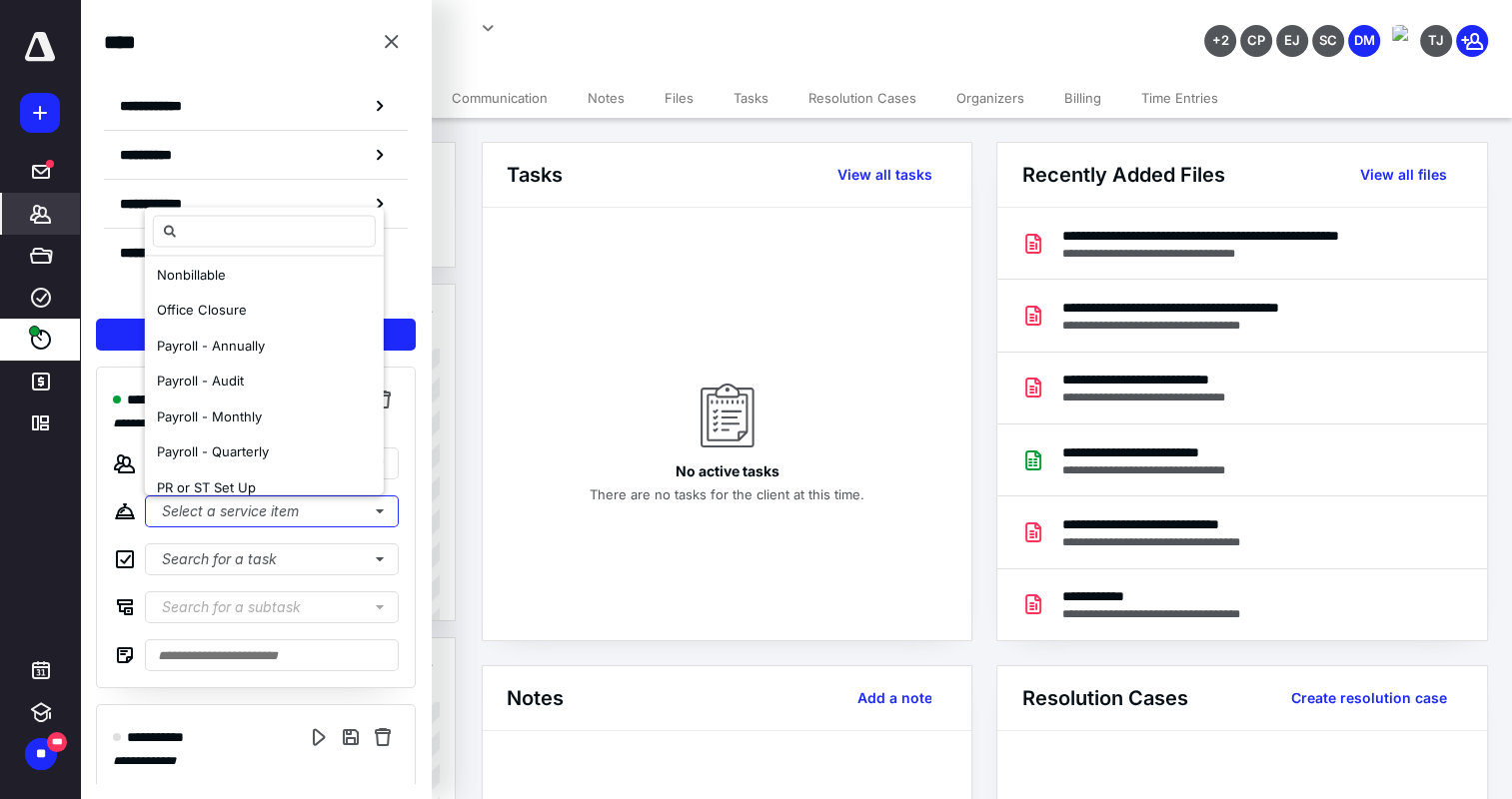 scroll, scrollTop: 0, scrollLeft: 0, axis: both 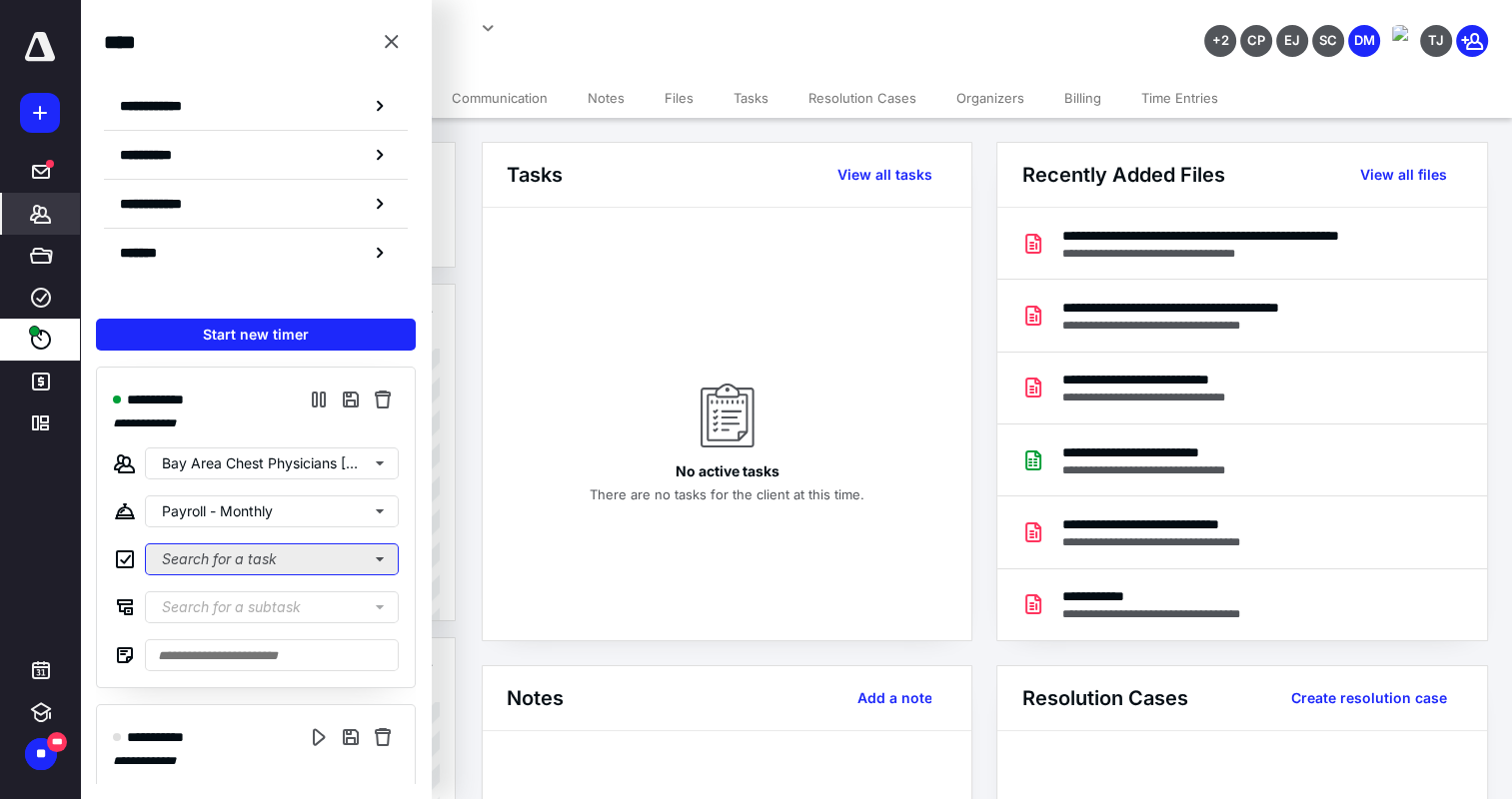 click on "Search for a task" at bounding box center (272, 559) 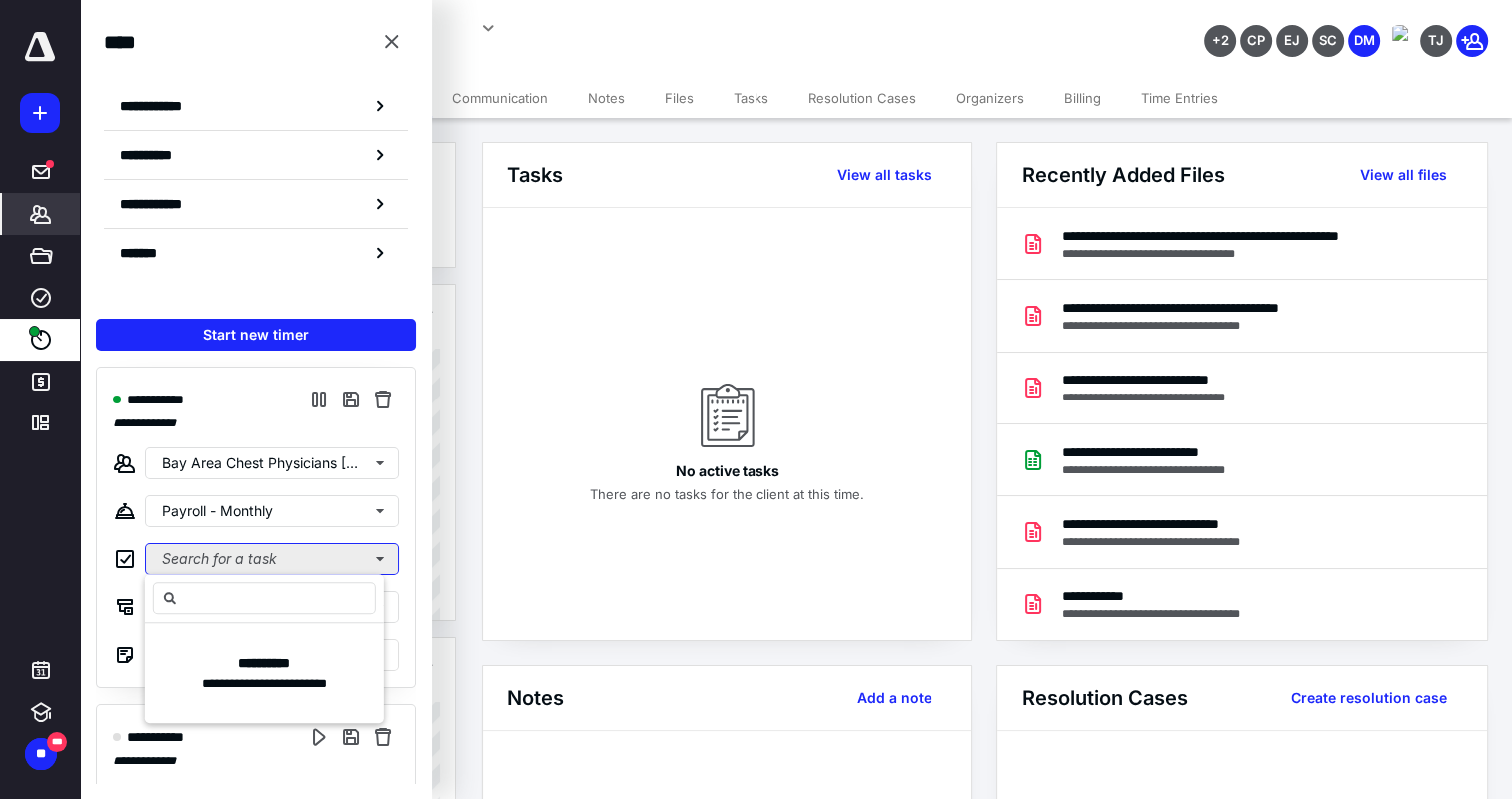 click on "Search for a task" at bounding box center [272, 559] 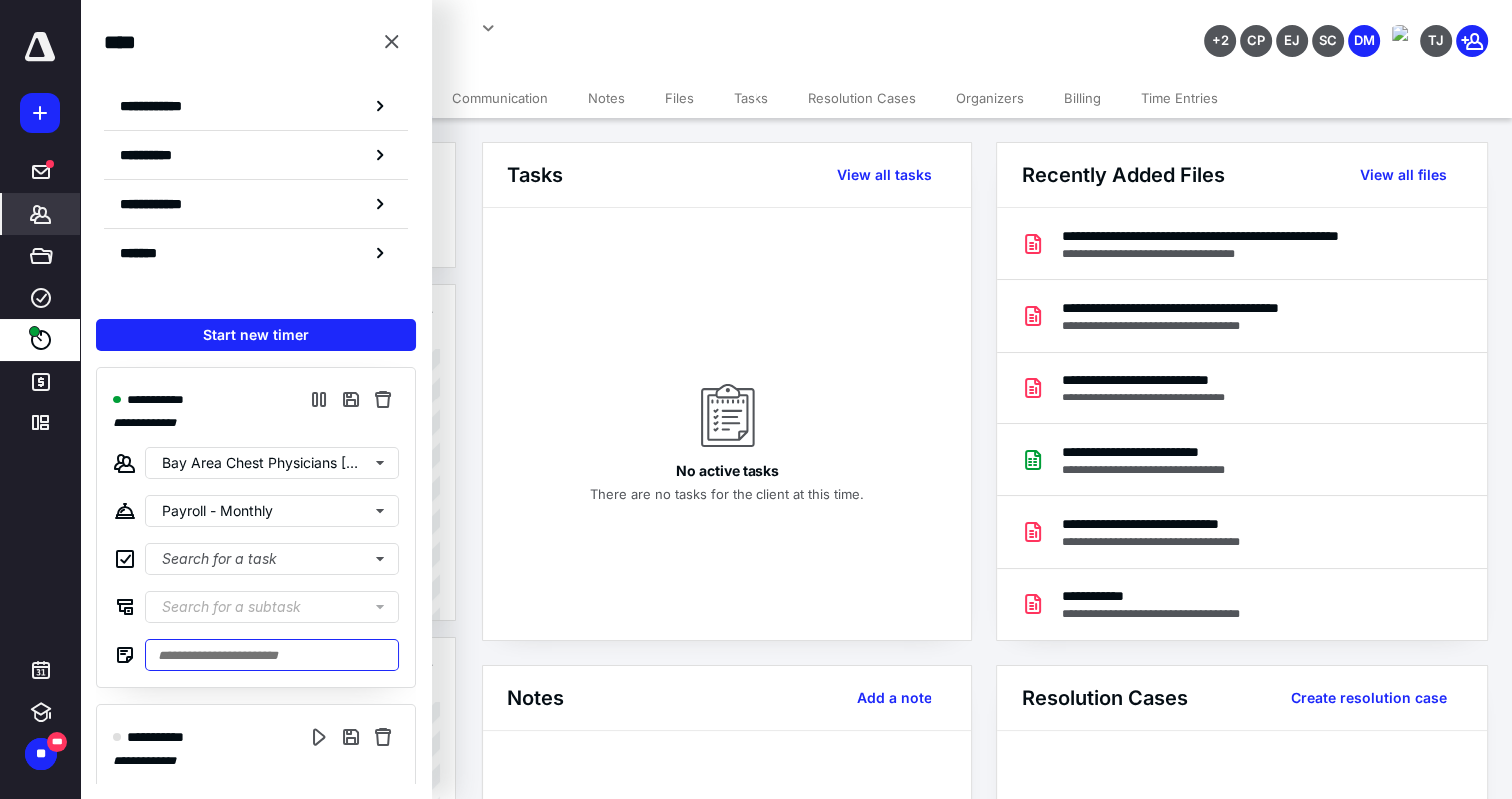 click at bounding box center [272, 655] 